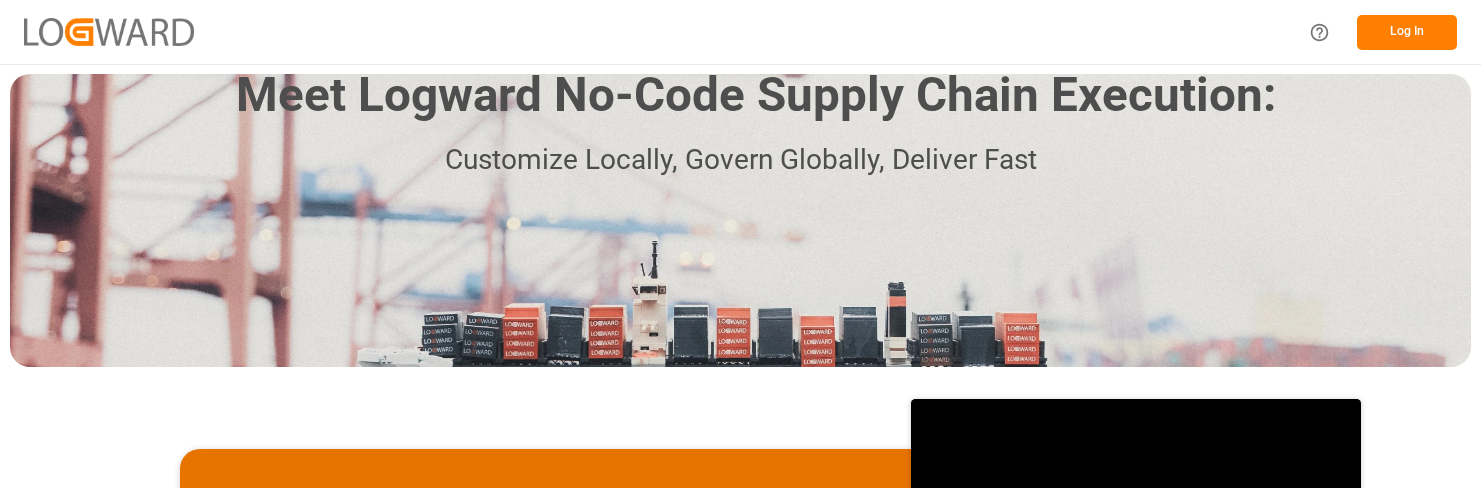 scroll, scrollTop: 0, scrollLeft: 0, axis: both 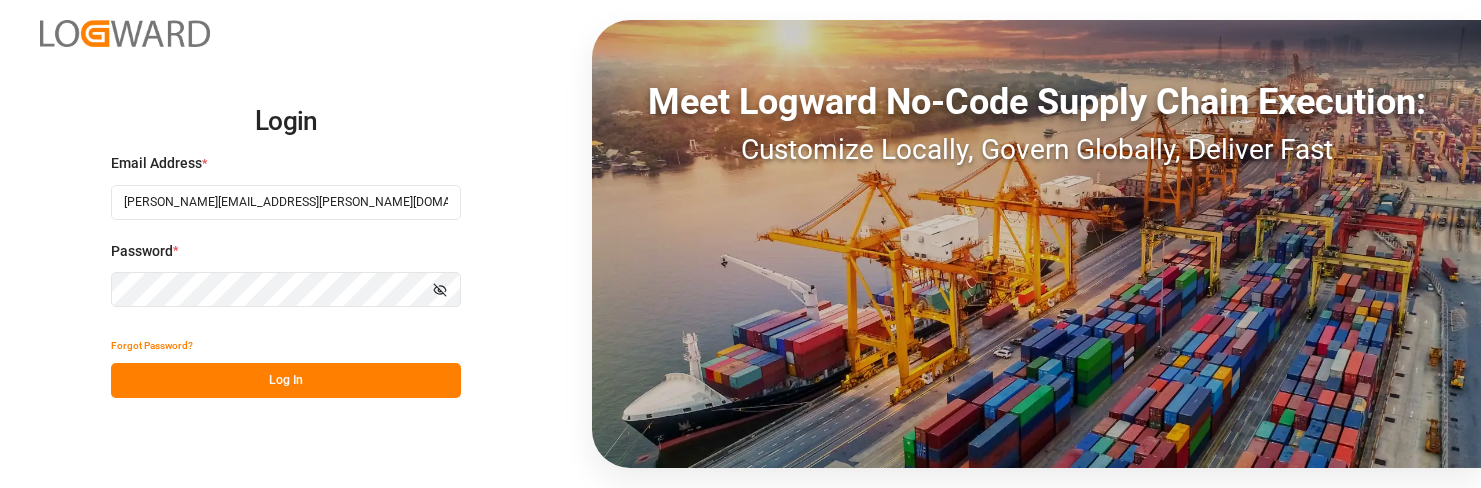click on "Log In" at bounding box center [286, 380] 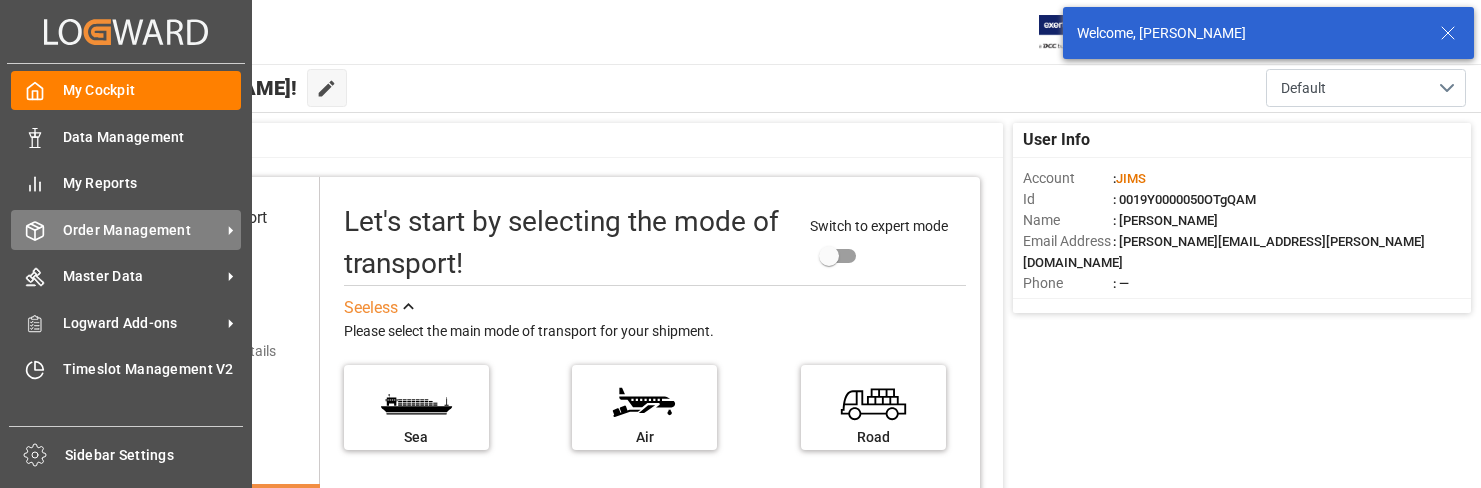 click on "Order Management" at bounding box center [142, 230] 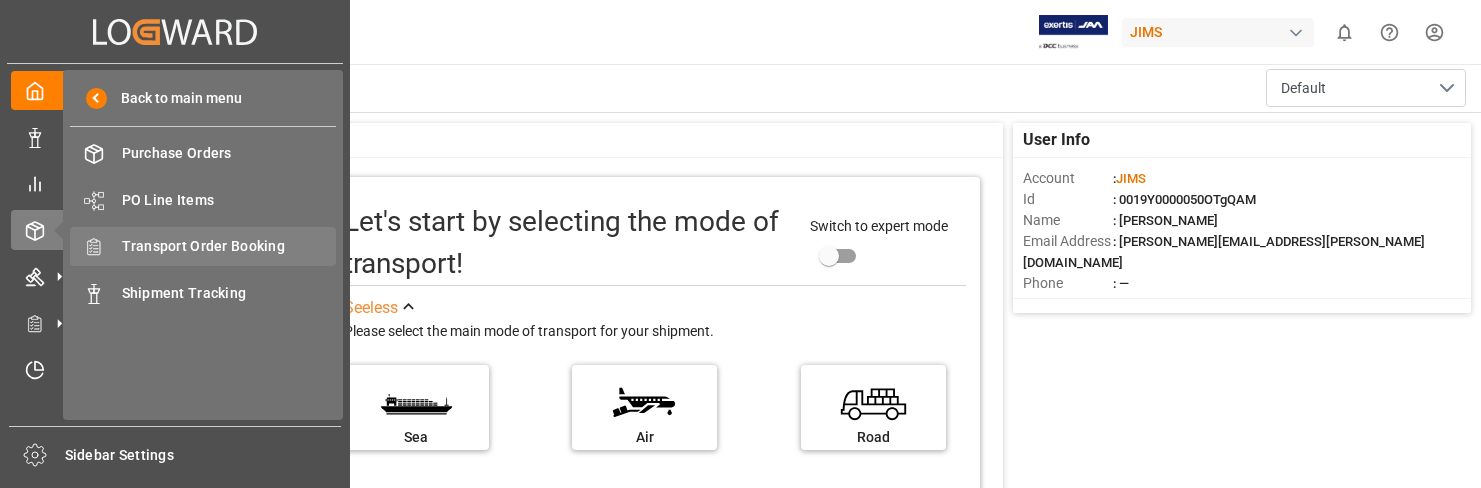 click on "Transport Order Booking" at bounding box center [229, 246] 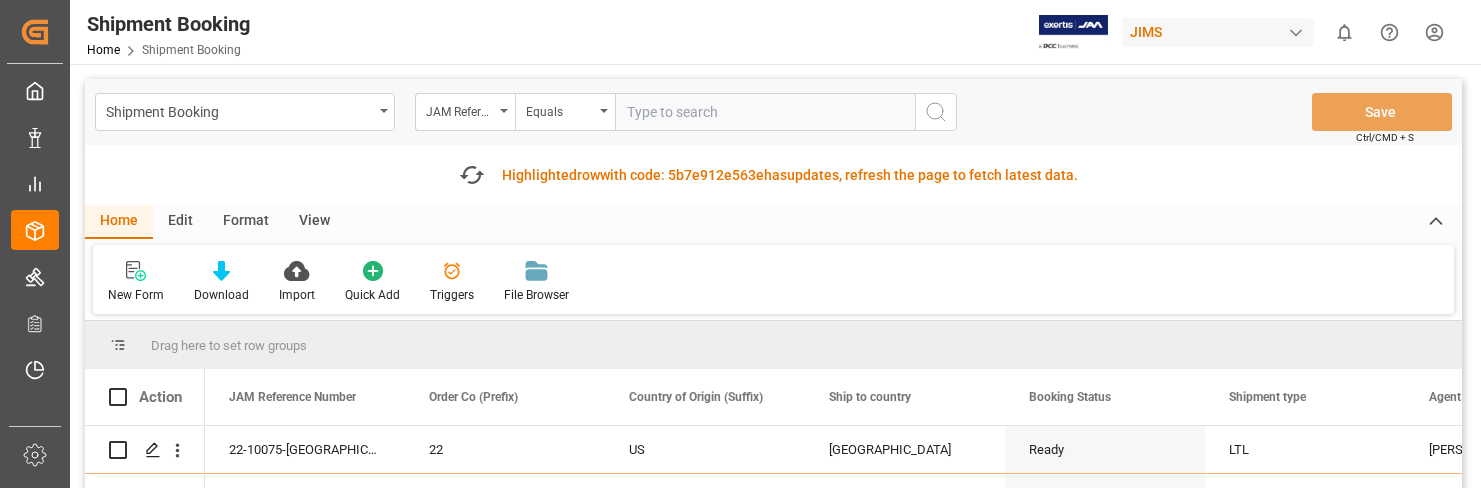 click at bounding box center [765, 112] 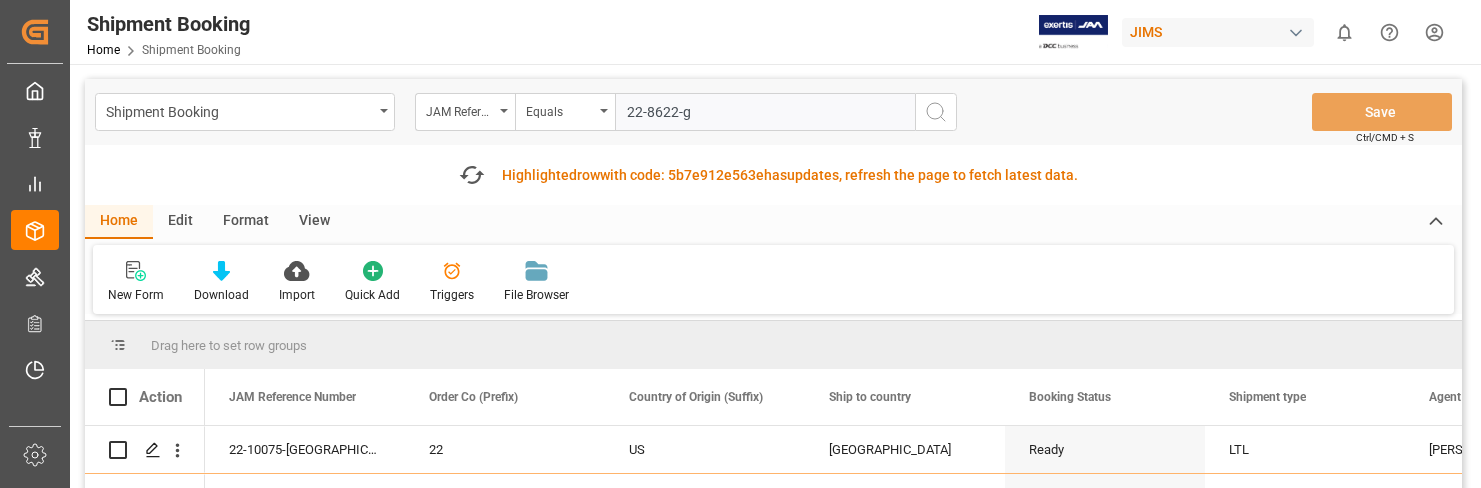 type on "22-8622-gb" 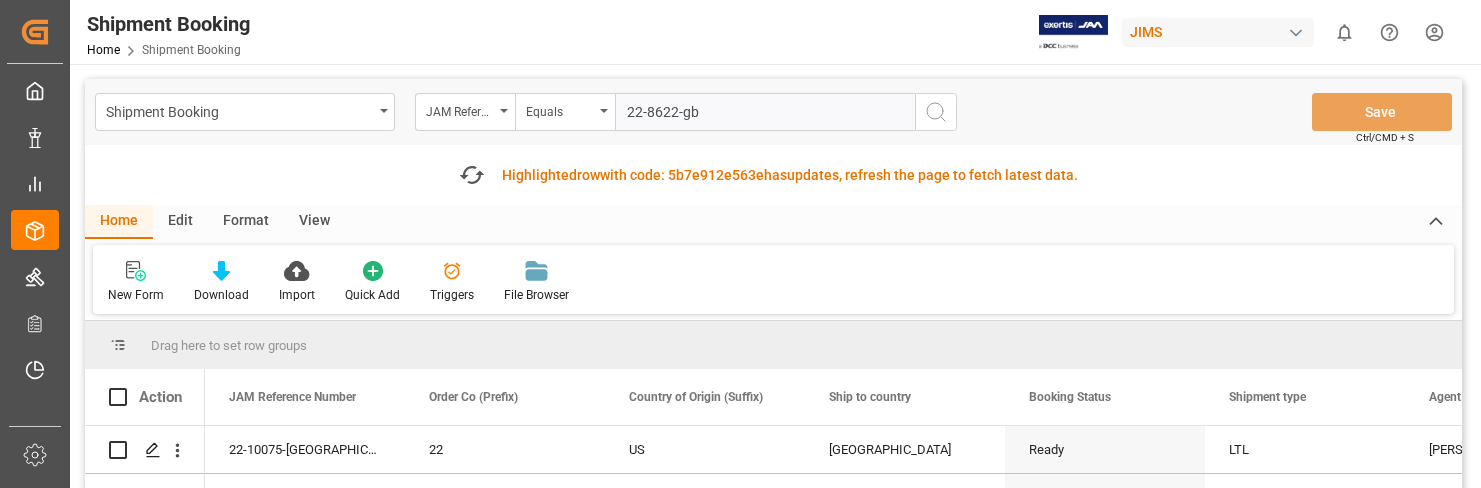 type 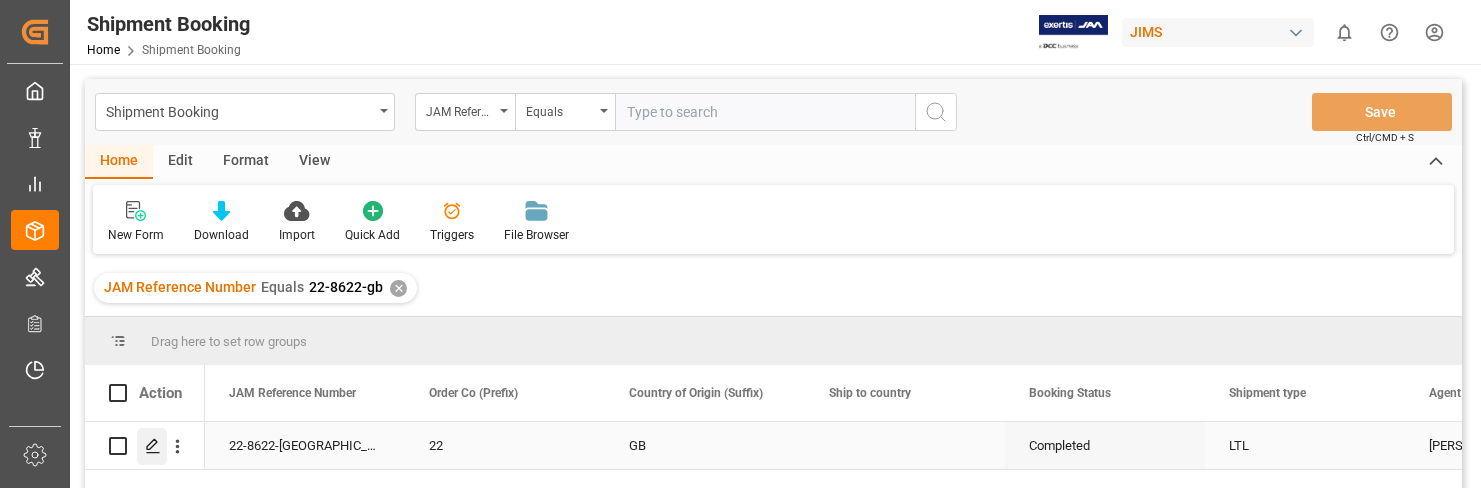 click 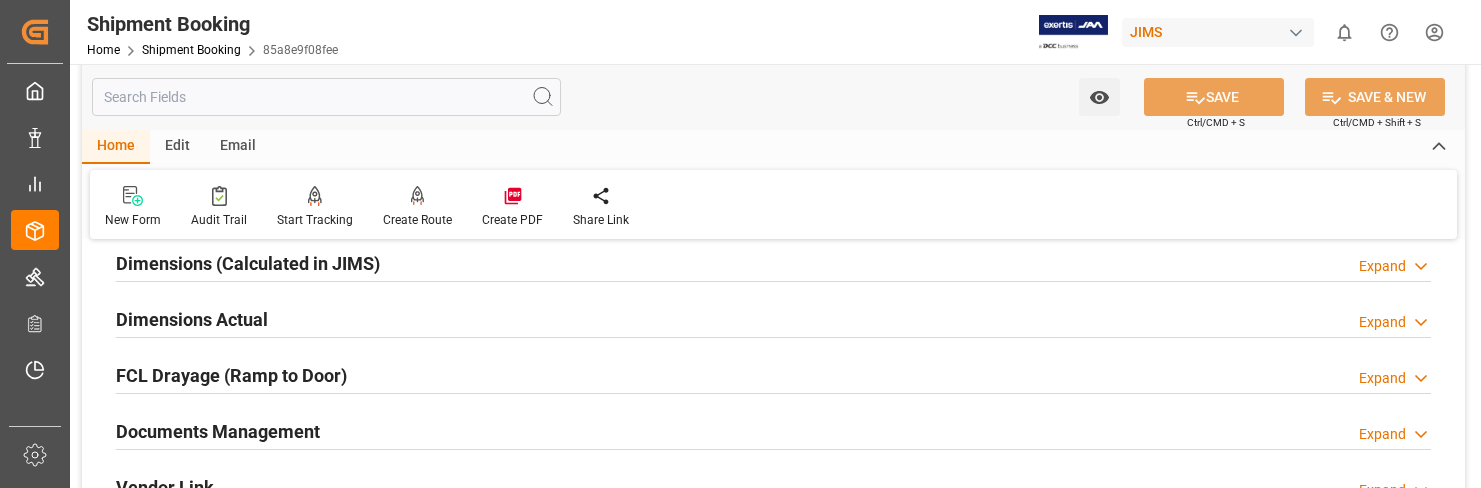 scroll, scrollTop: 500, scrollLeft: 0, axis: vertical 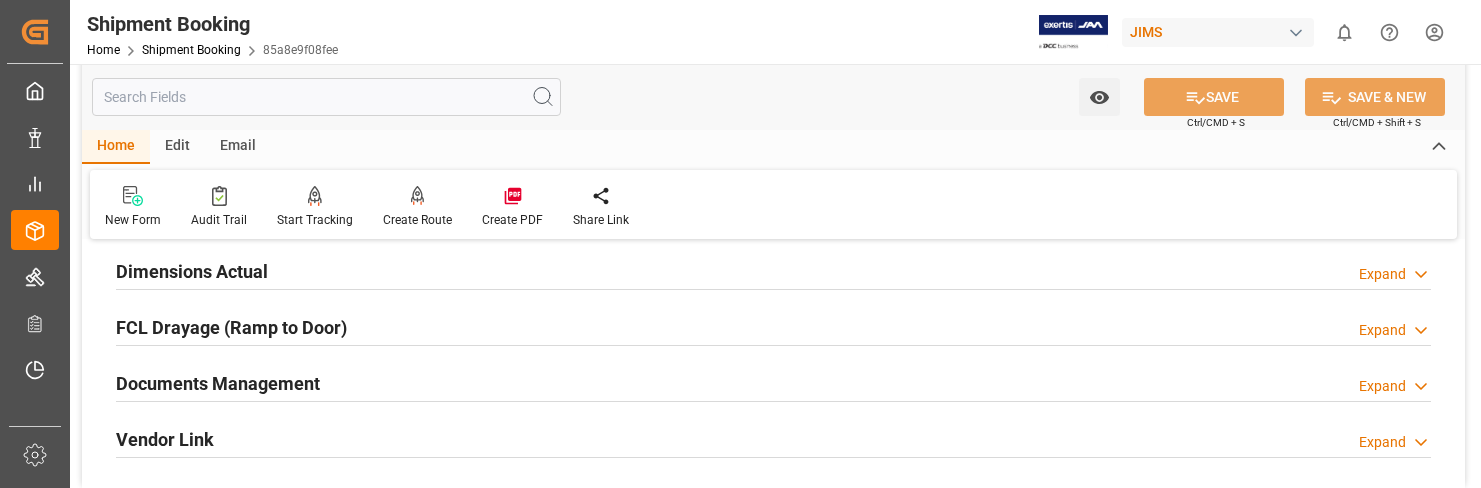 click on "Expand" at bounding box center [1382, 386] 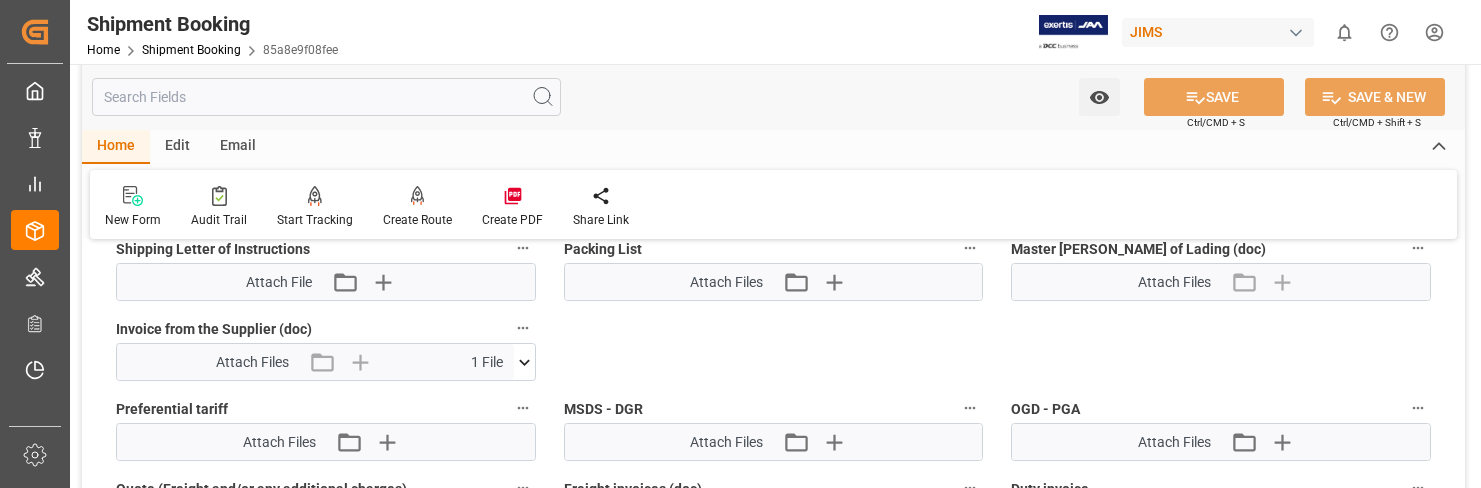 scroll, scrollTop: 1100, scrollLeft: 0, axis: vertical 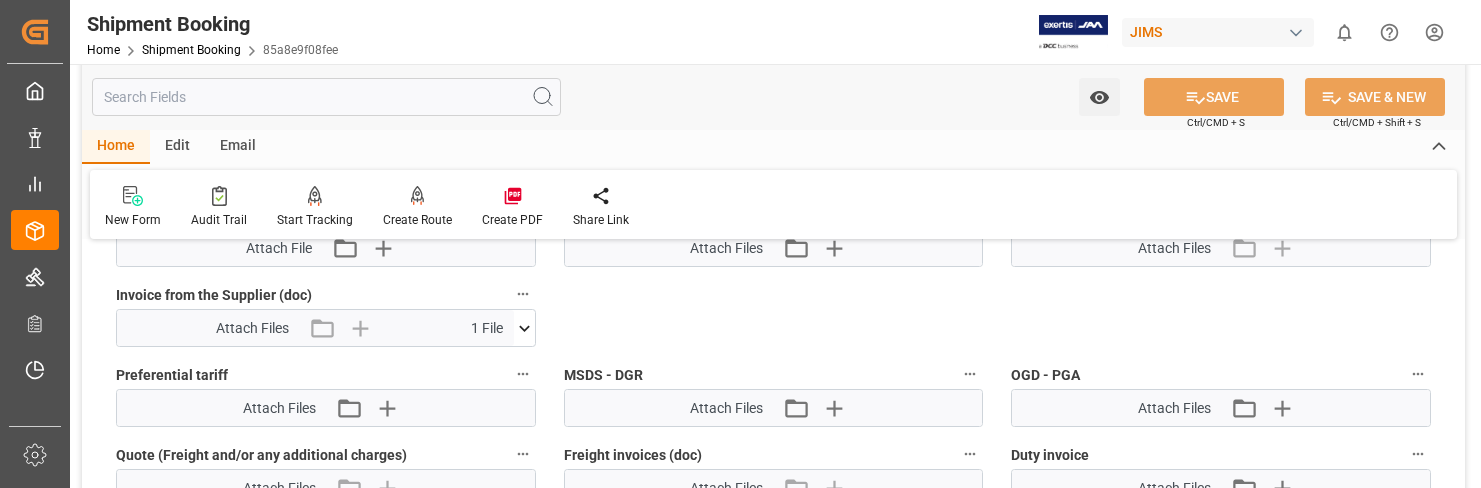 click 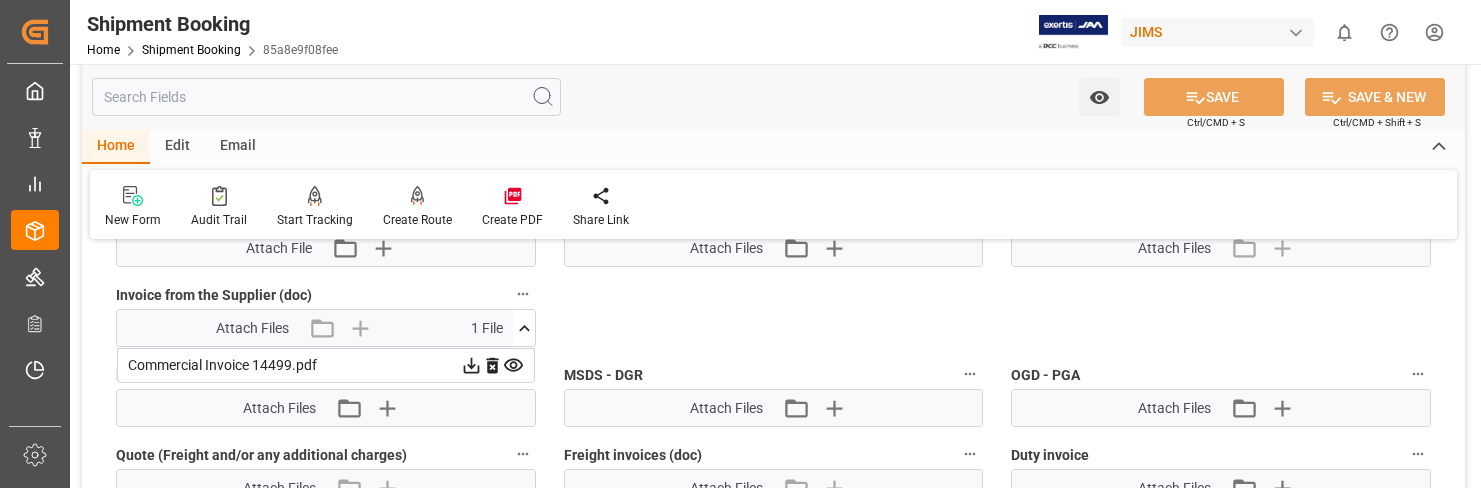 click 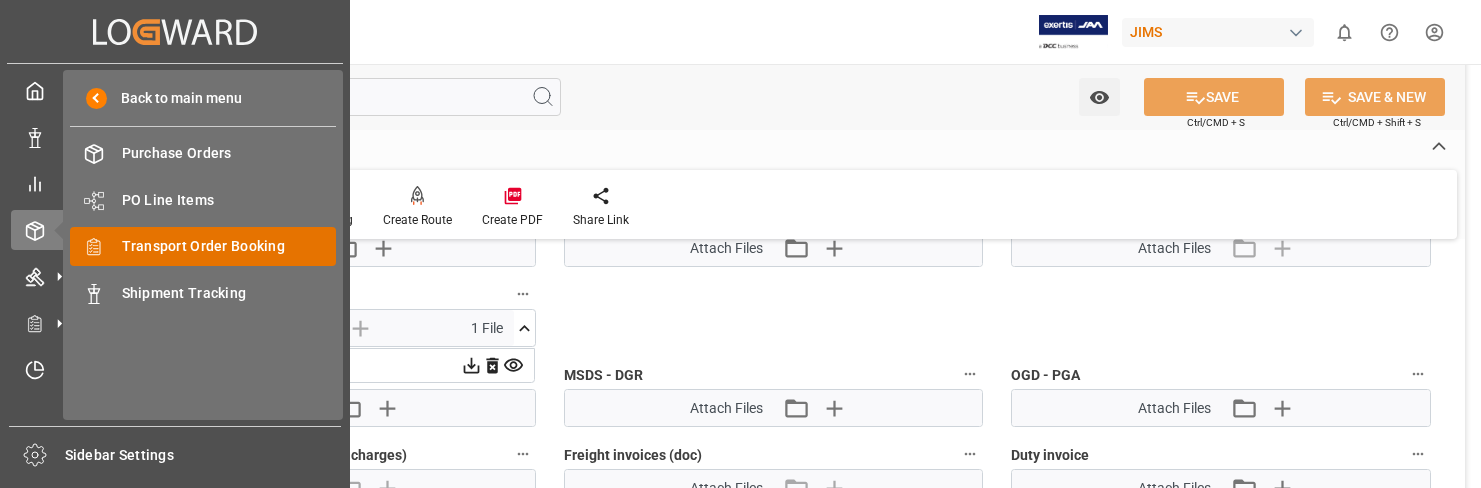 click on "Transport Order Booking" at bounding box center [229, 246] 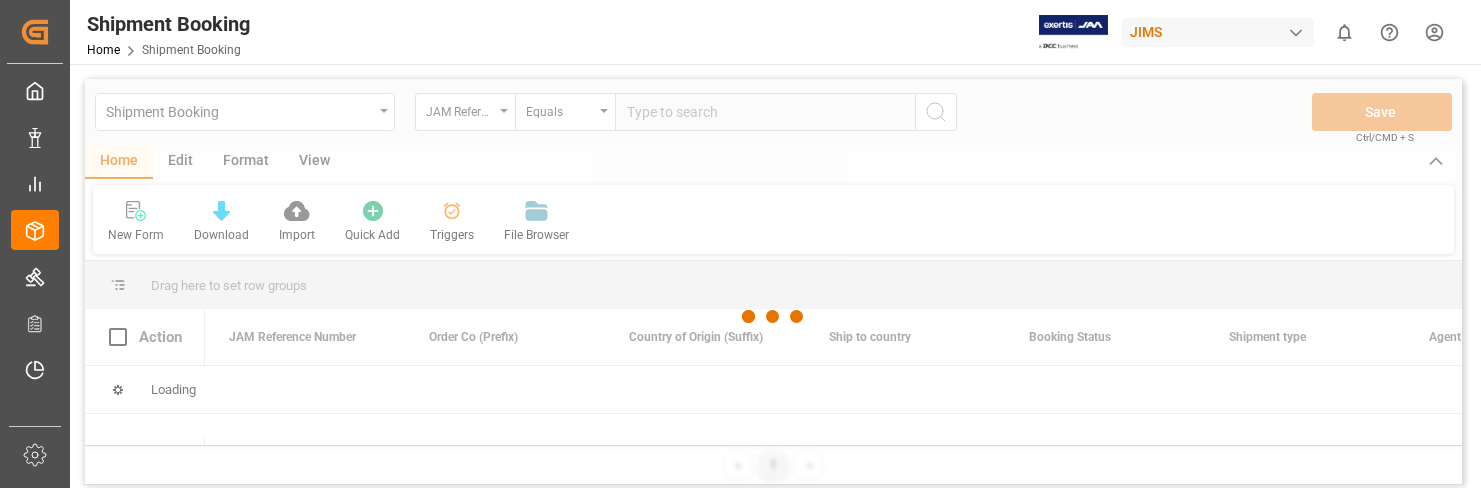 click at bounding box center (773, 317) 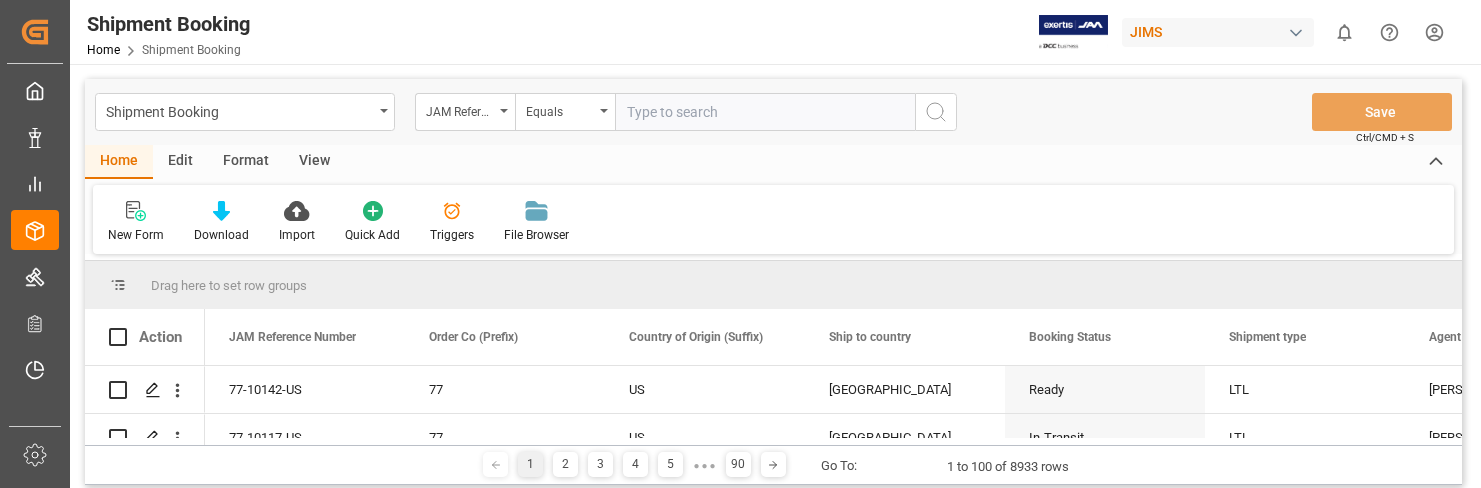 click at bounding box center (765, 112) 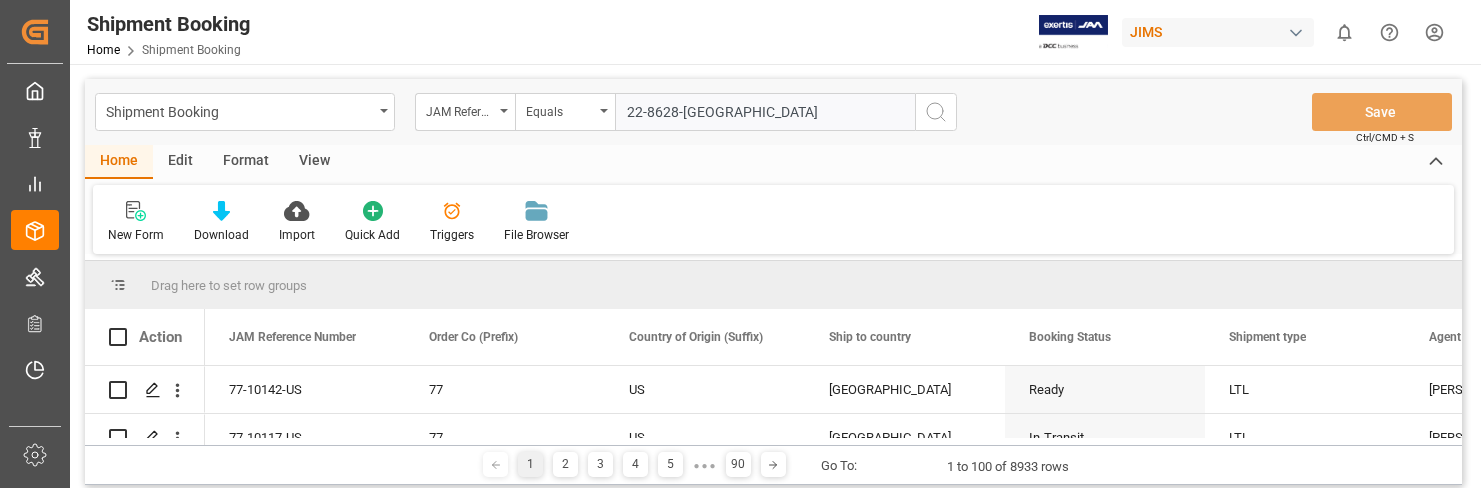 type on "22-8628-[GEOGRAPHIC_DATA]" 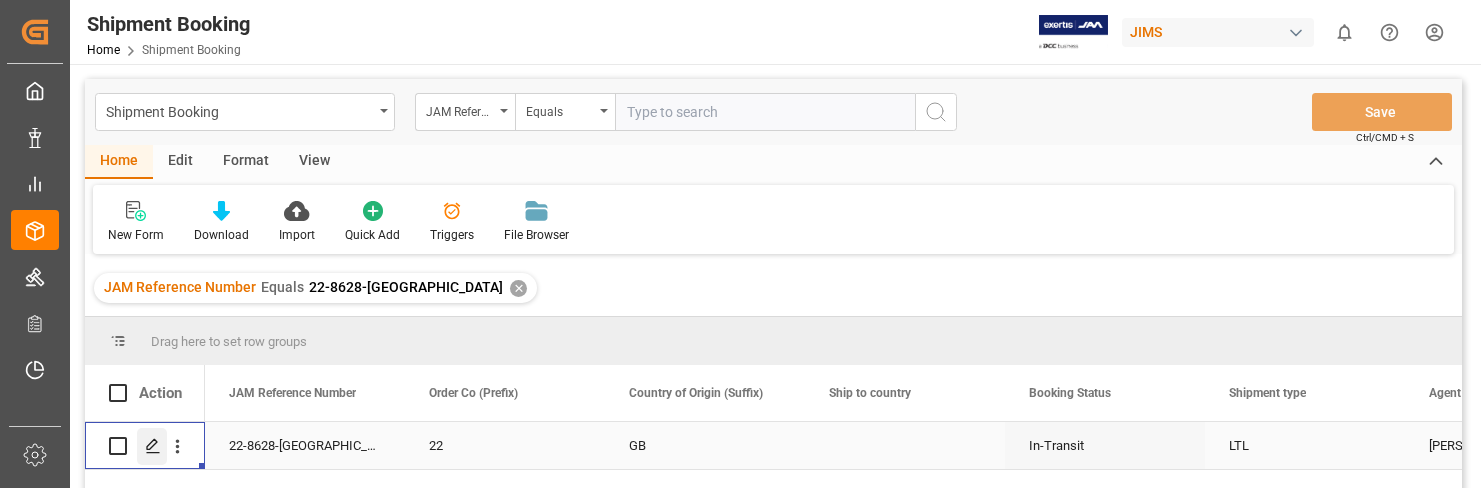 click 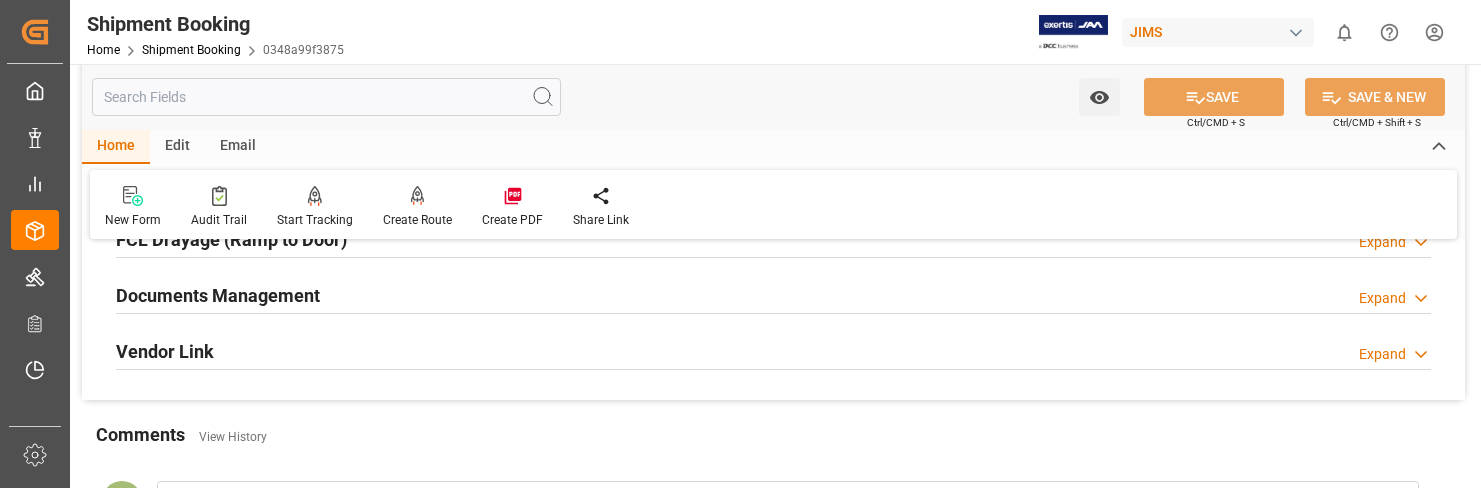 scroll, scrollTop: 600, scrollLeft: 0, axis: vertical 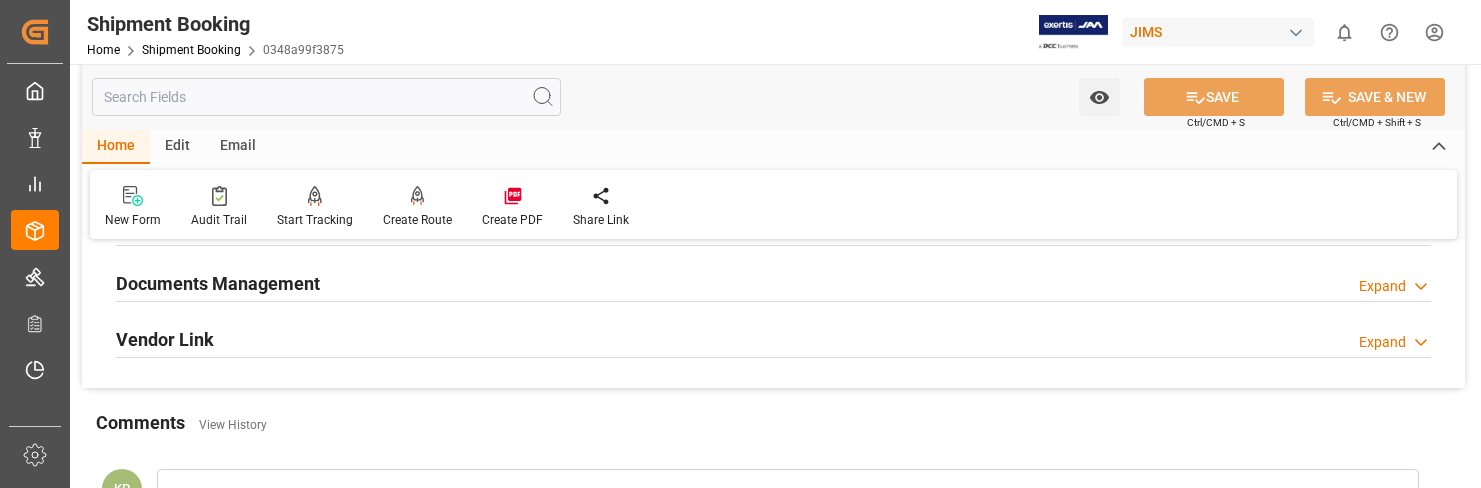 click on "Expand" at bounding box center [1382, 286] 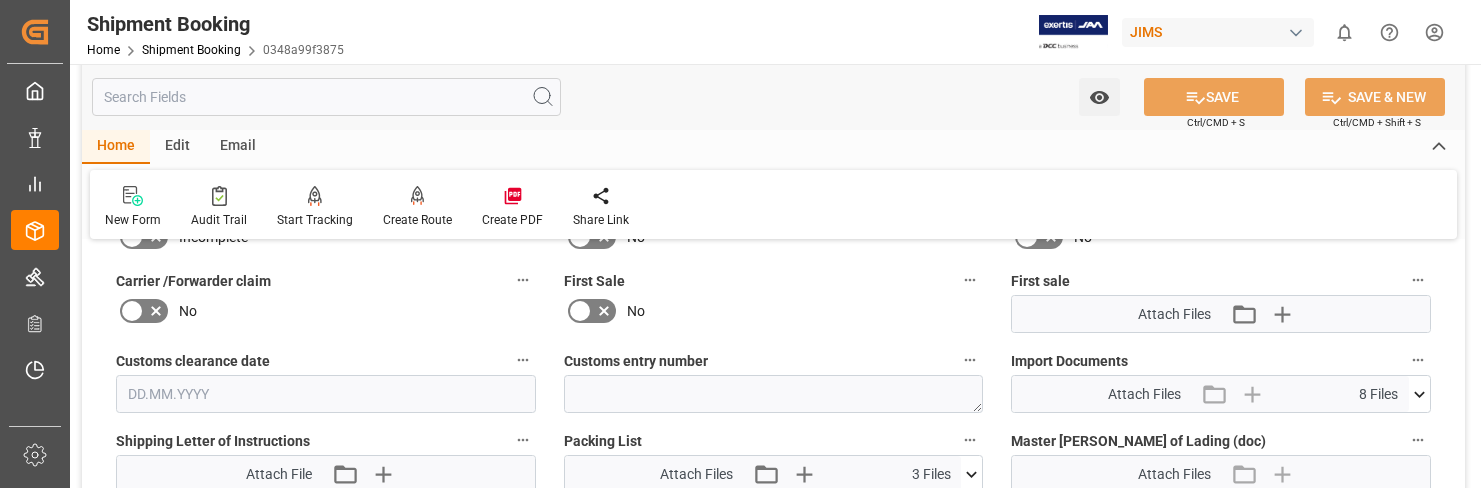 scroll, scrollTop: 1000, scrollLeft: 0, axis: vertical 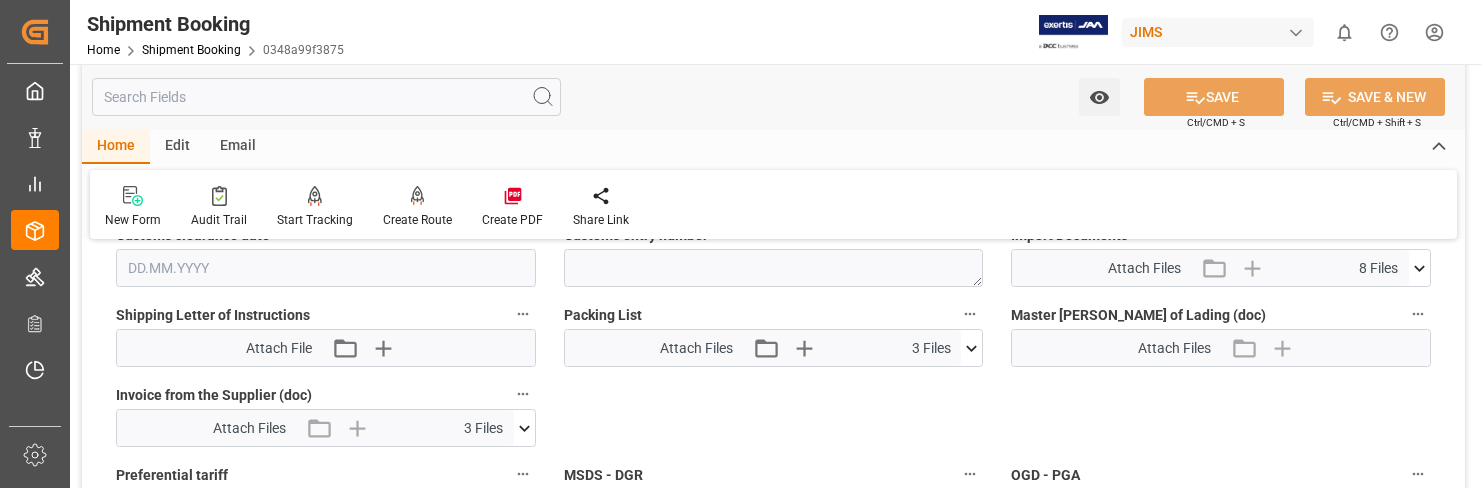 click 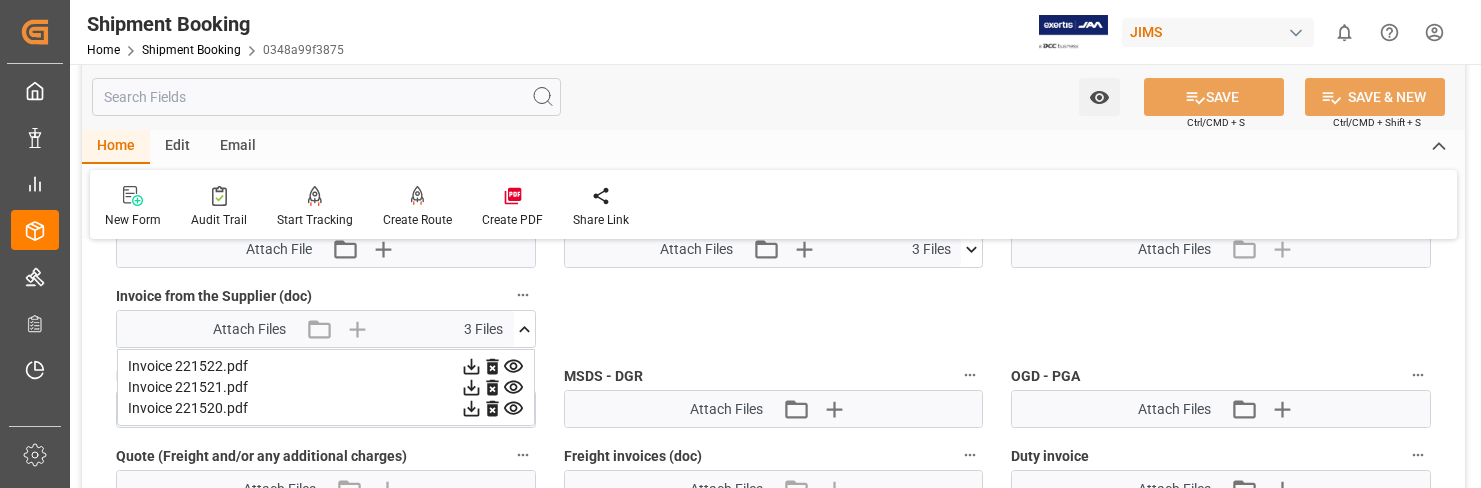 scroll, scrollTop: 1100, scrollLeft: 0, axis: vertical 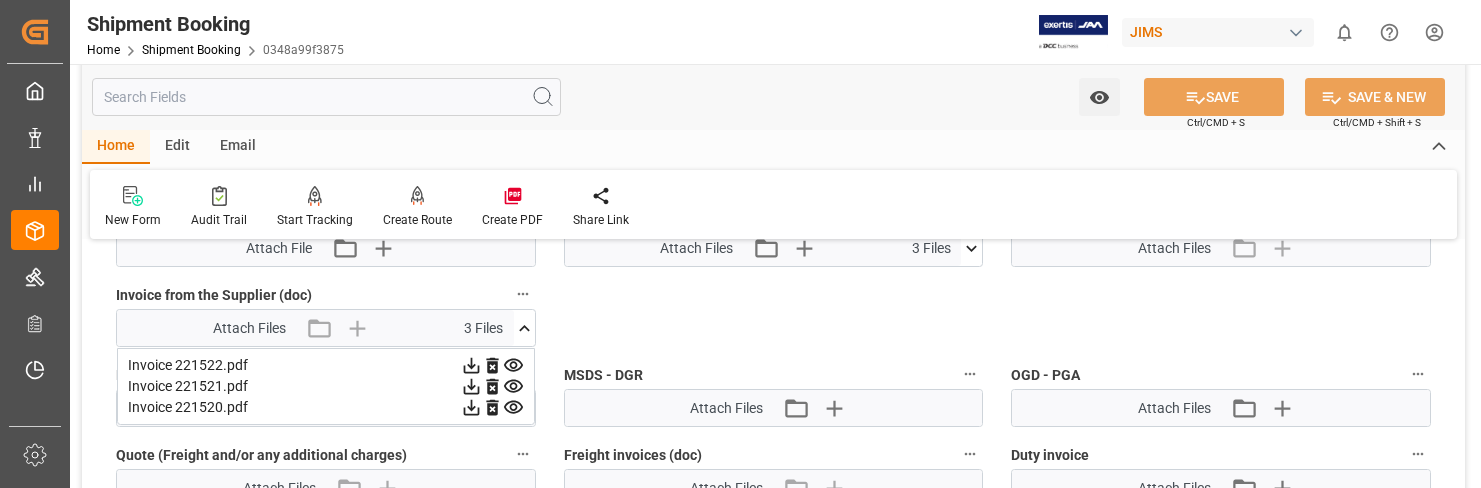 click 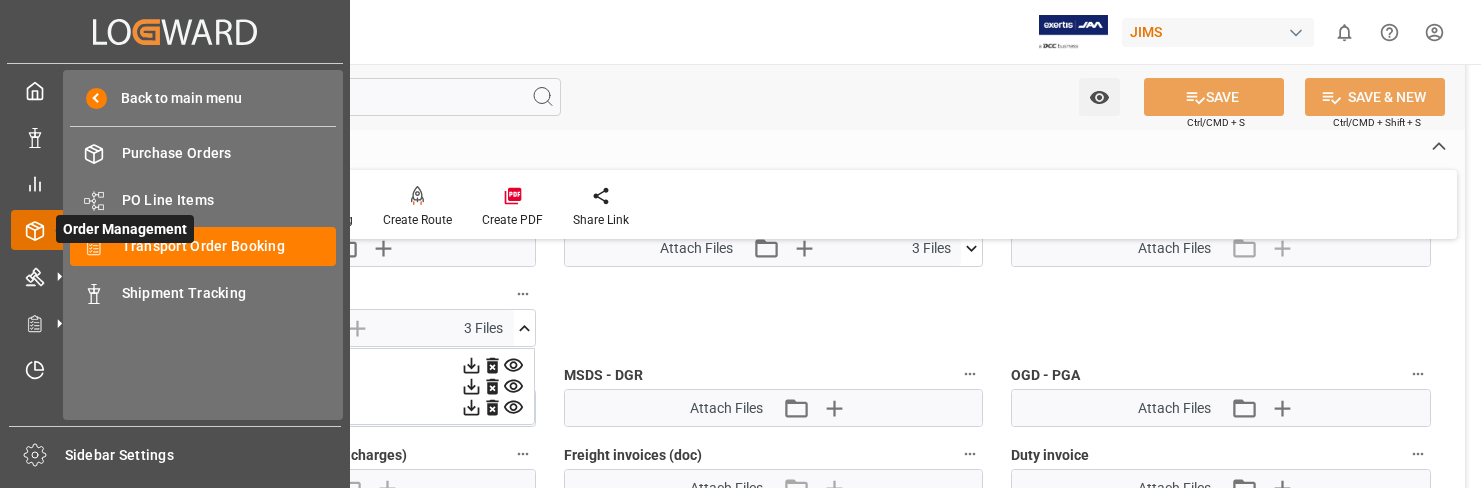 click on "Order Management" at bounding box center [125, 229] 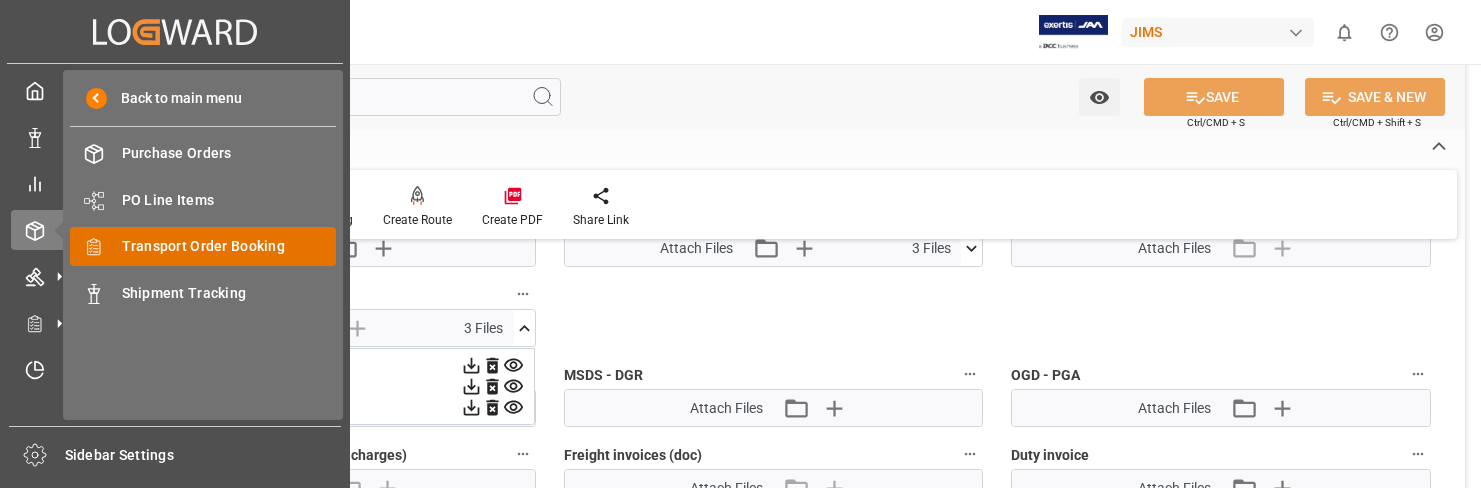 click on "Transport Order Booking" at bounding box center (229, 246) 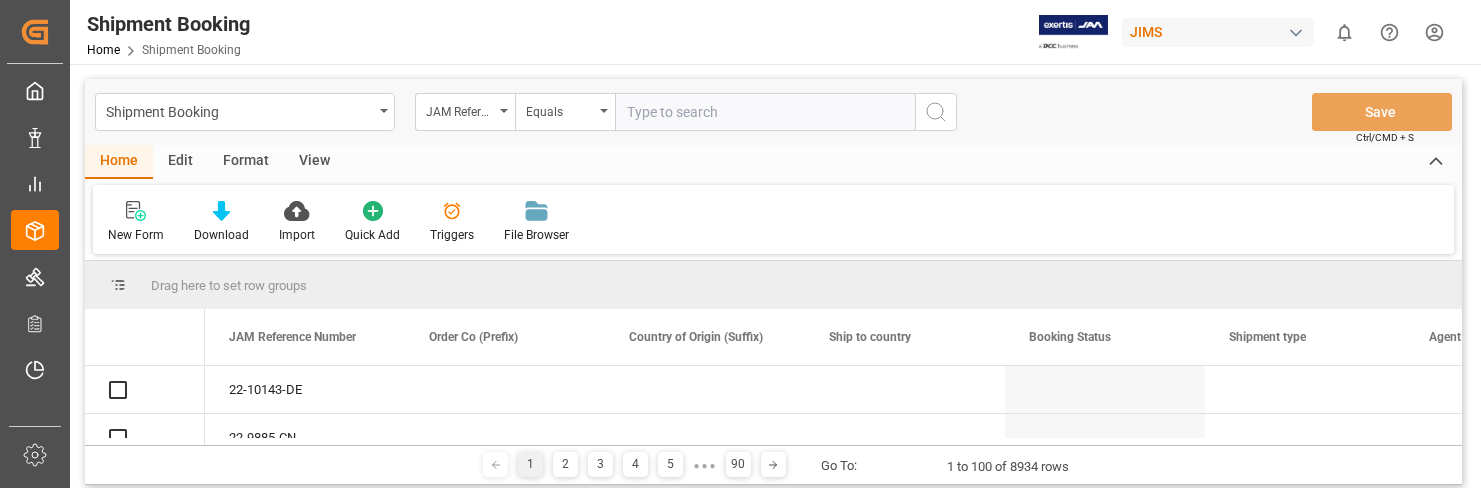 click at bounding box center (765, 112) 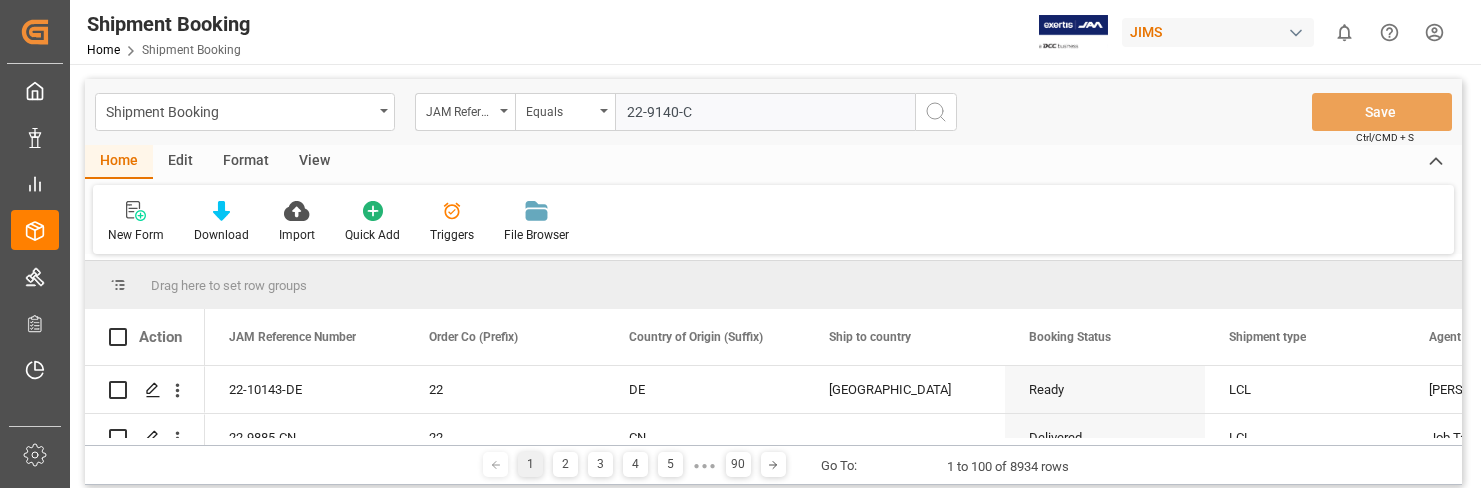 type on "22-9140-CN" 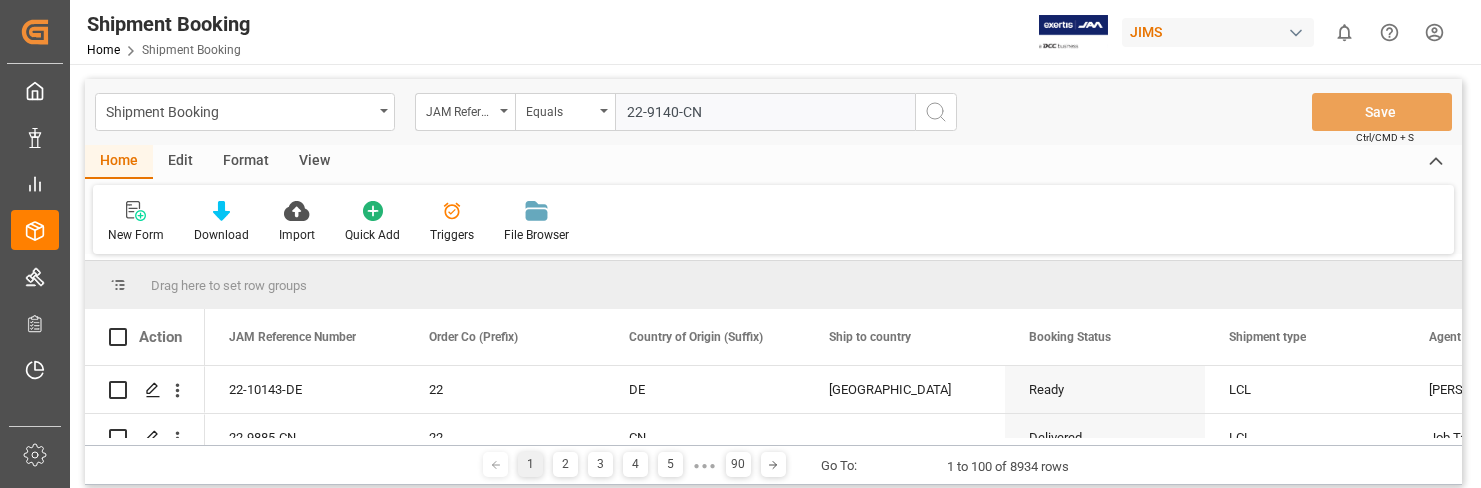 type 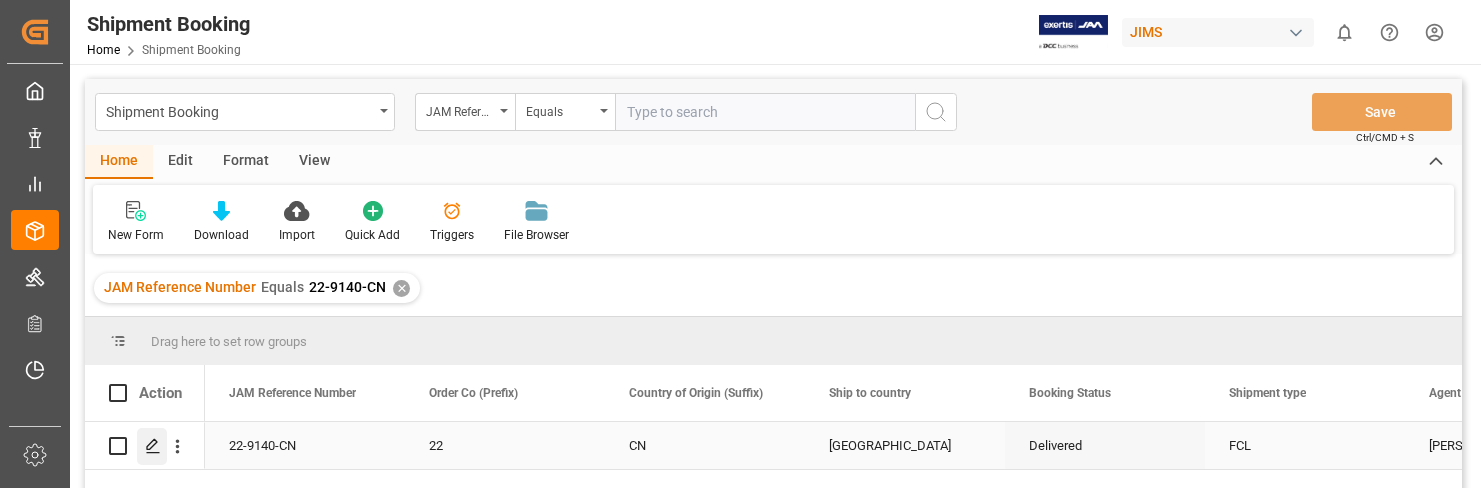 click 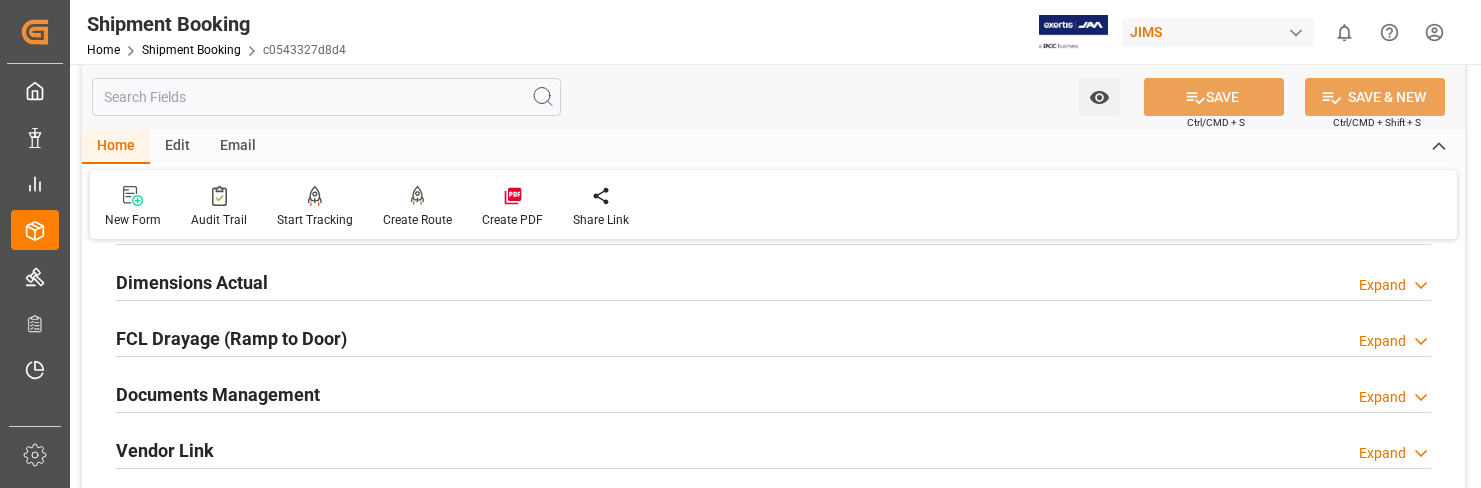 scroll, scrollTop: 500, scrollLeft: 0, axis: vertical 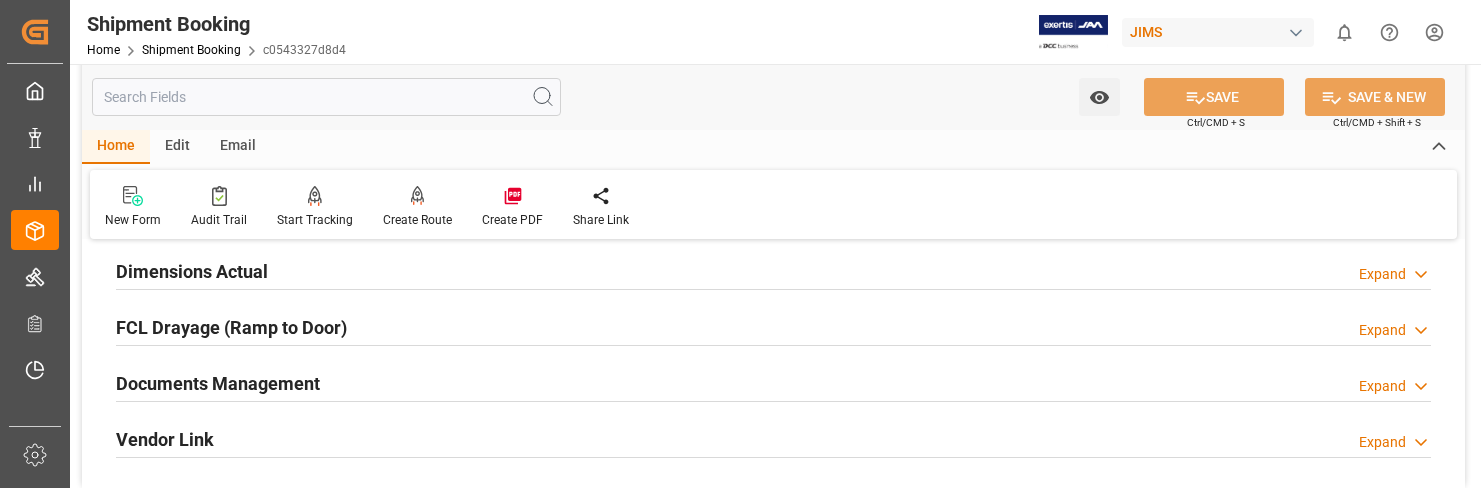 click on "Expand" at bounding box center (1382, 386) 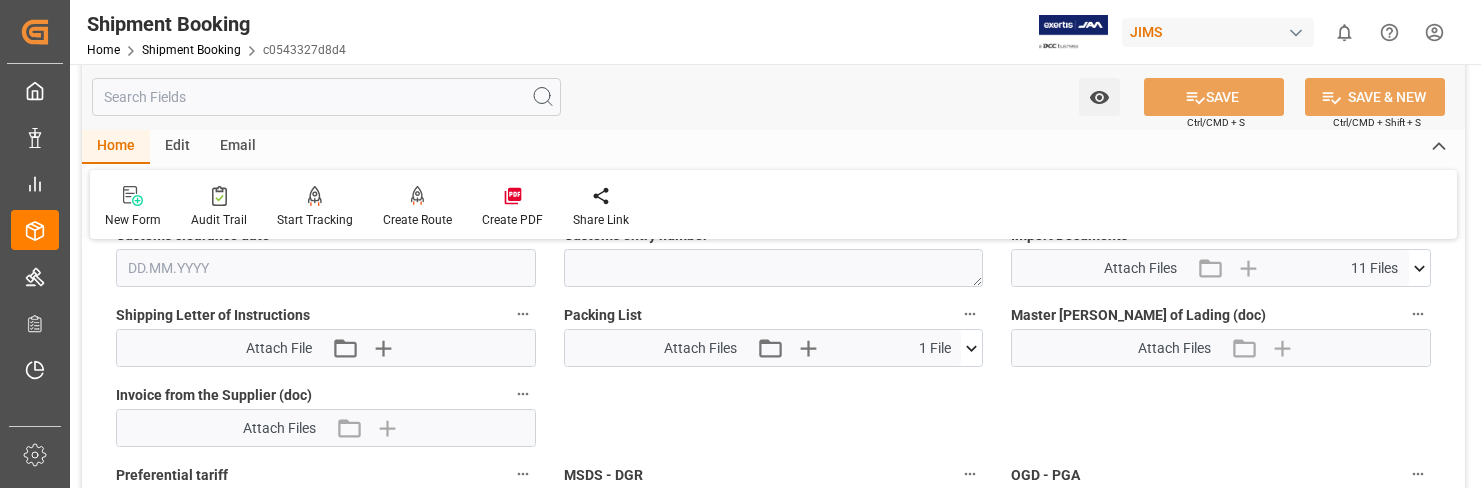 scroll, scrollTop: 900, scrollLeft: 0, axis: vertical 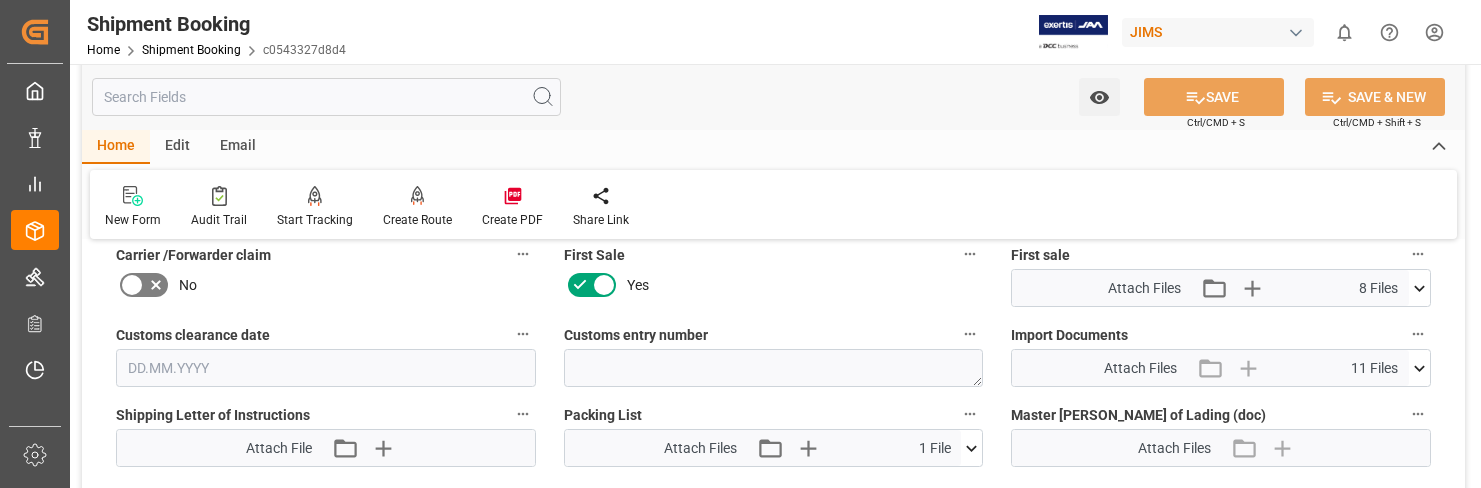 click 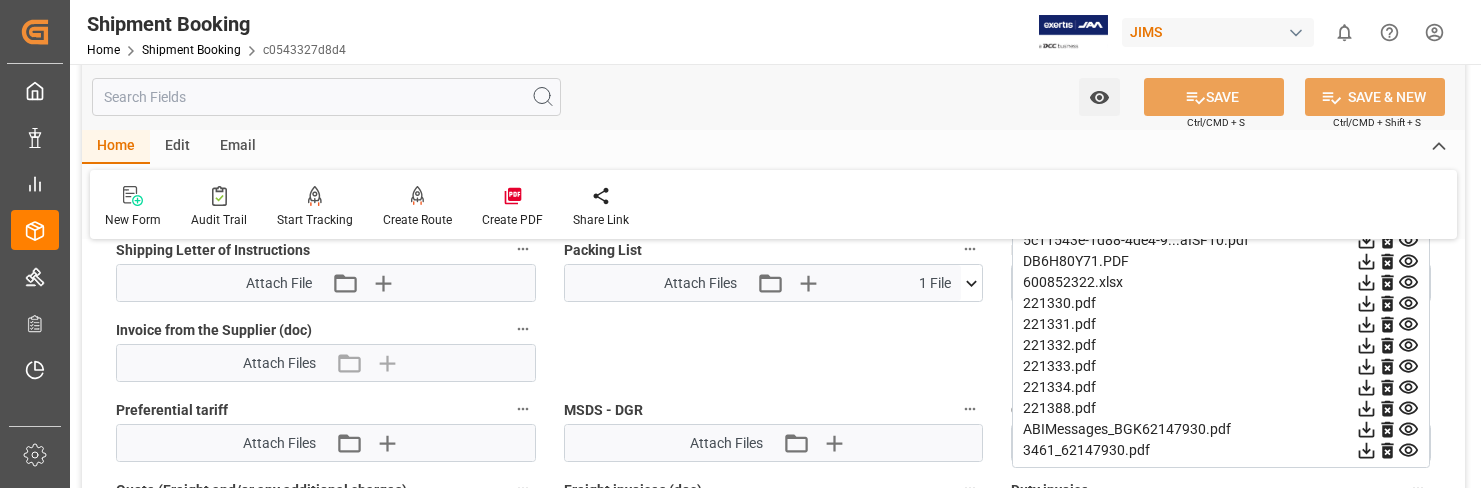 scroll, scrollTop: 1100, scrollLeft: 0, axis: vertical 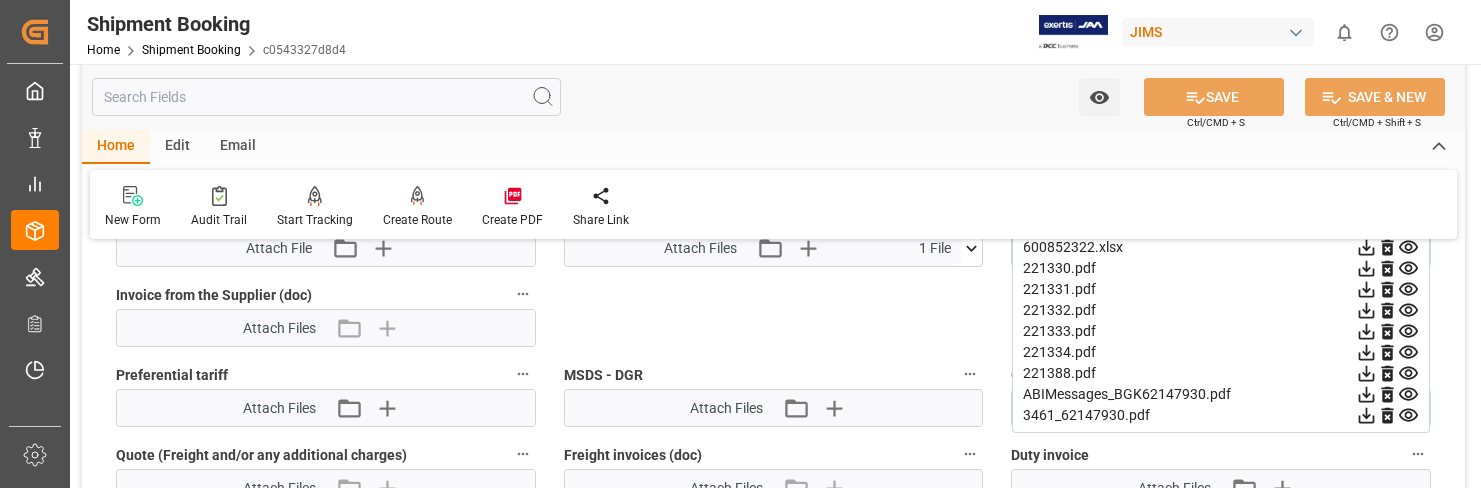 click 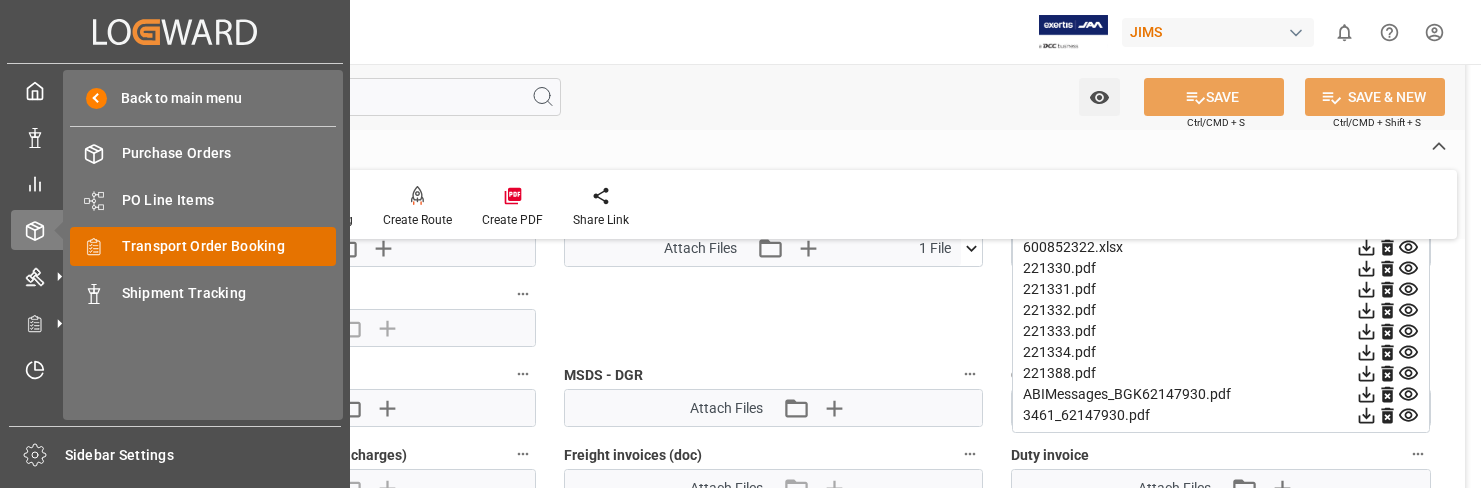 click on "Transport Order Booking" at bounding box center (229, 246) 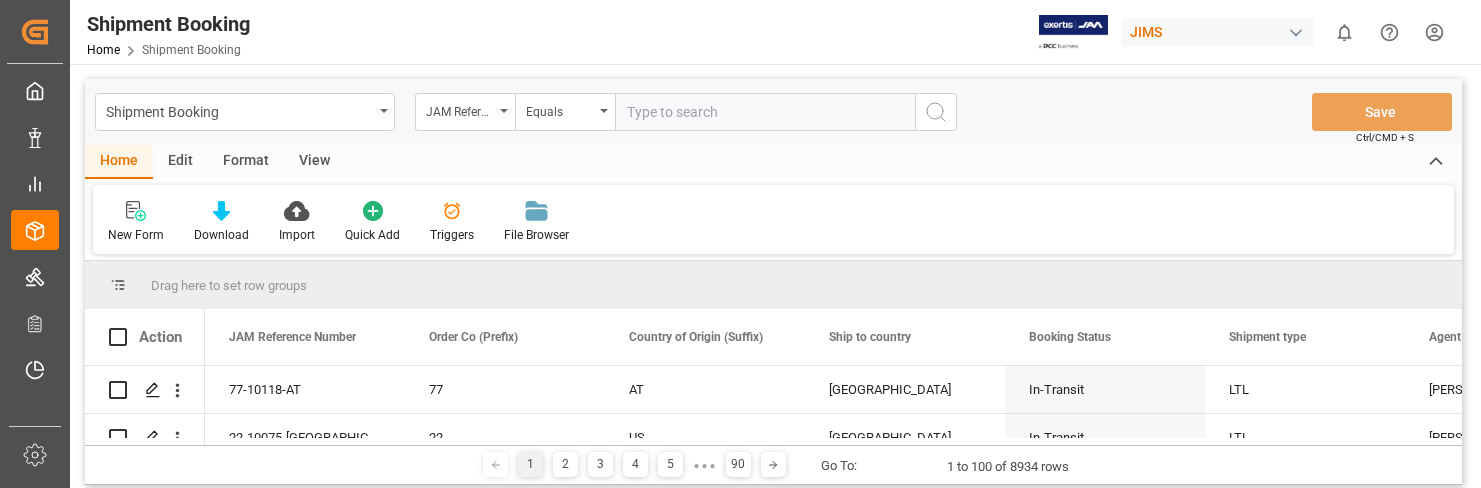 click at bounding box center (765, 112) 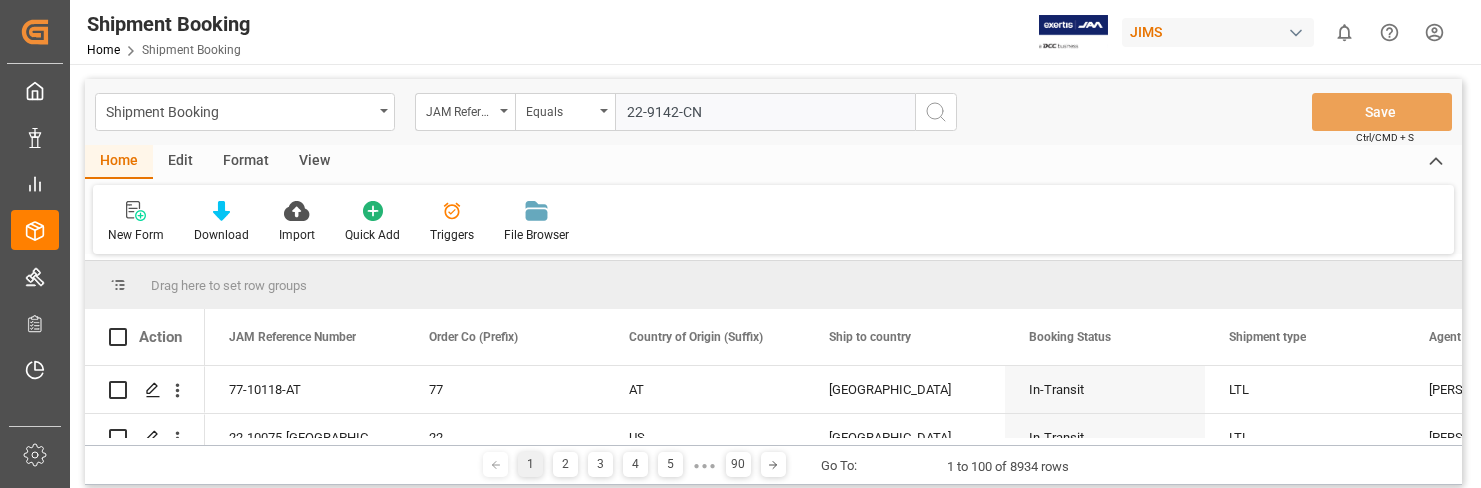 type on "22-9142-CN" 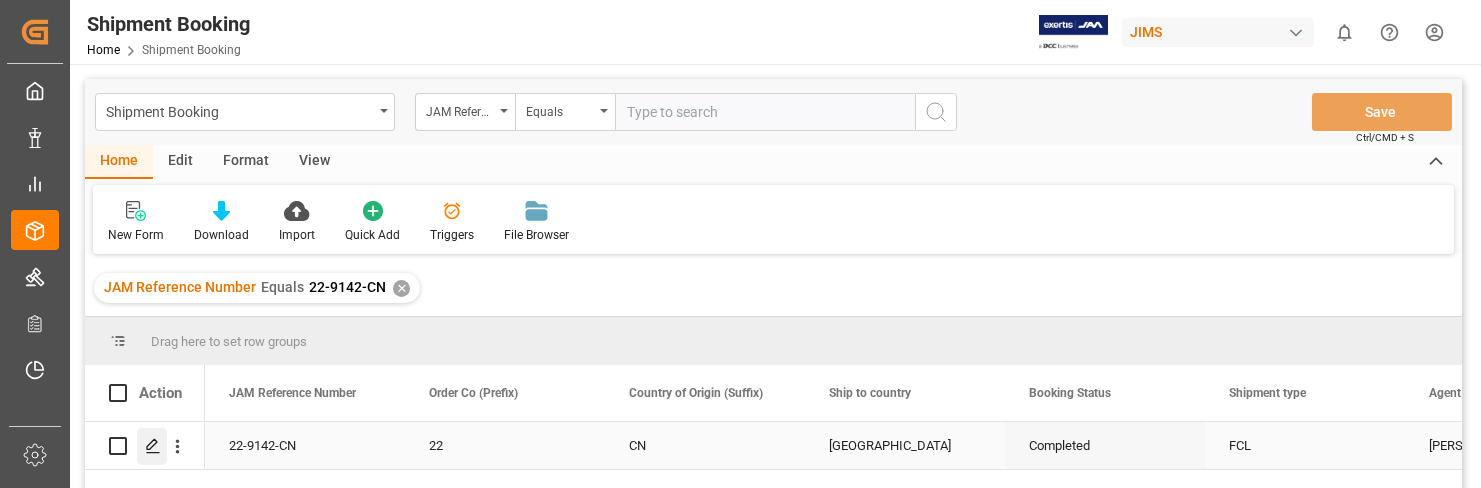 click 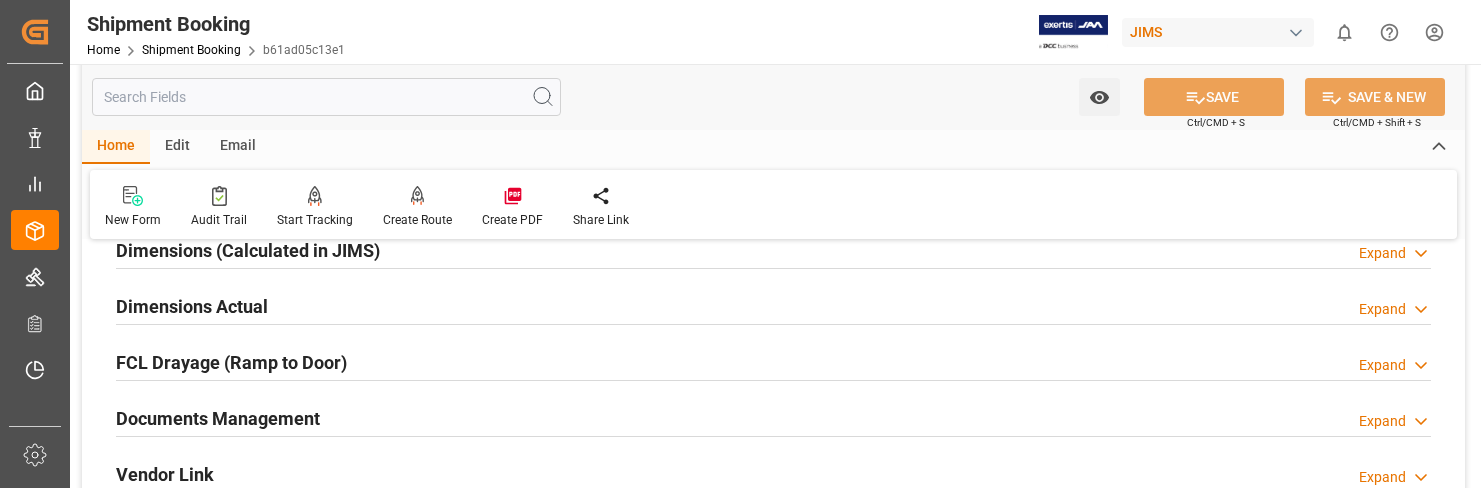 scroll, scrollTop: 500, scrollLeft: 0, axis: vertical 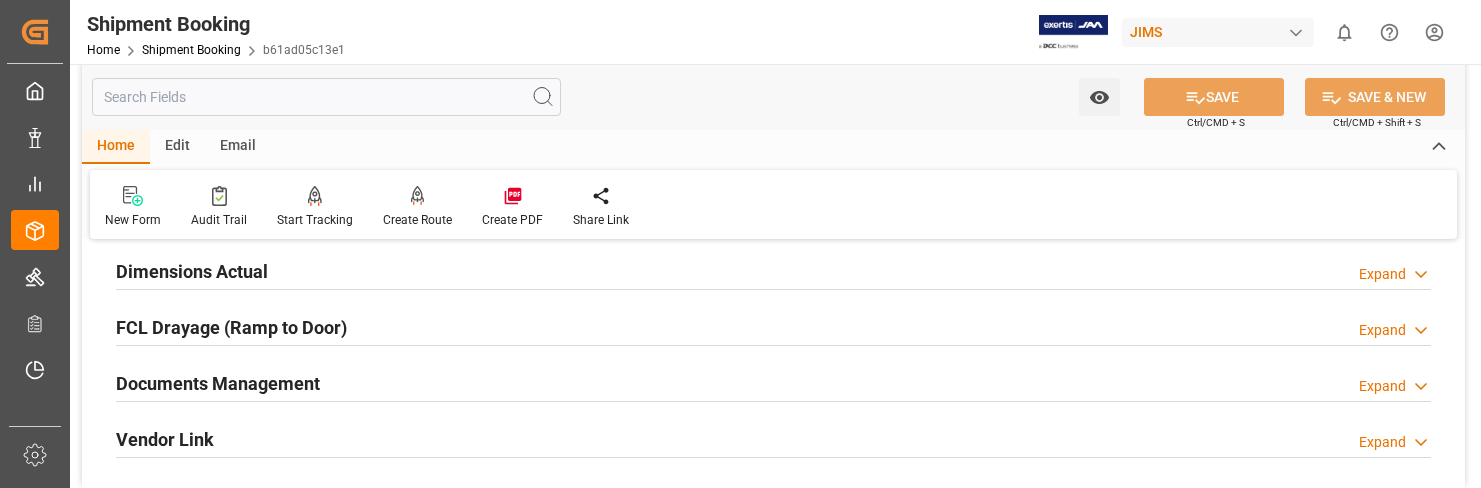 click on "Expand" at bounding box center [1382, 386] 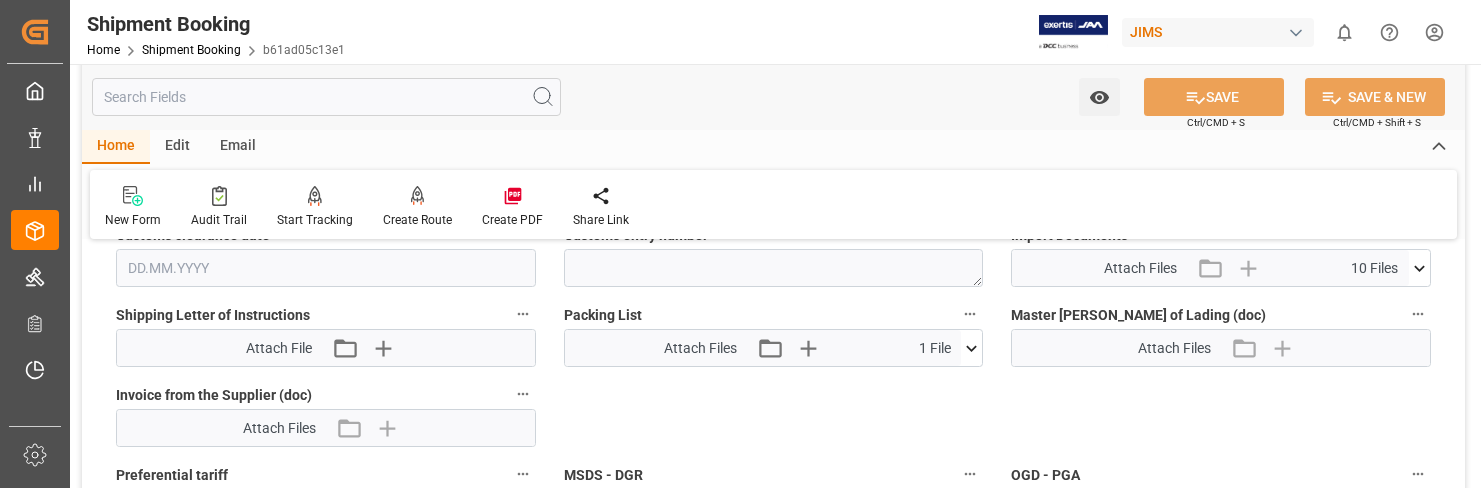 scroll, scrollTop: 900, scrollLeft: 0, axis: vertical 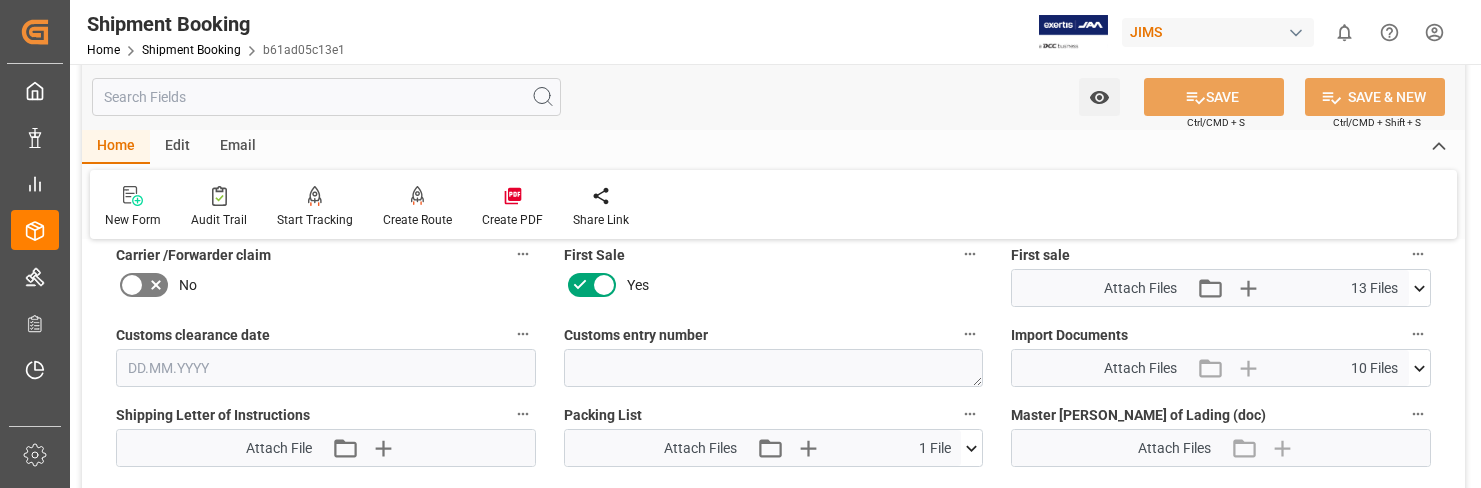 click 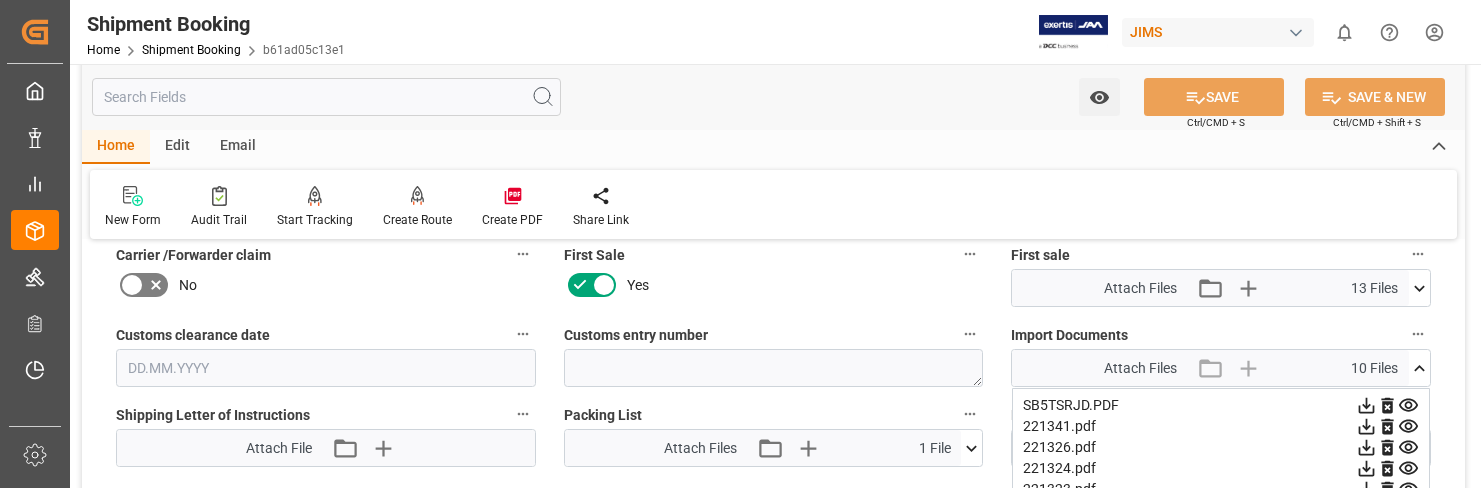scroll, scrollTop: 1000, scrollLeft: 0, axis: vertical 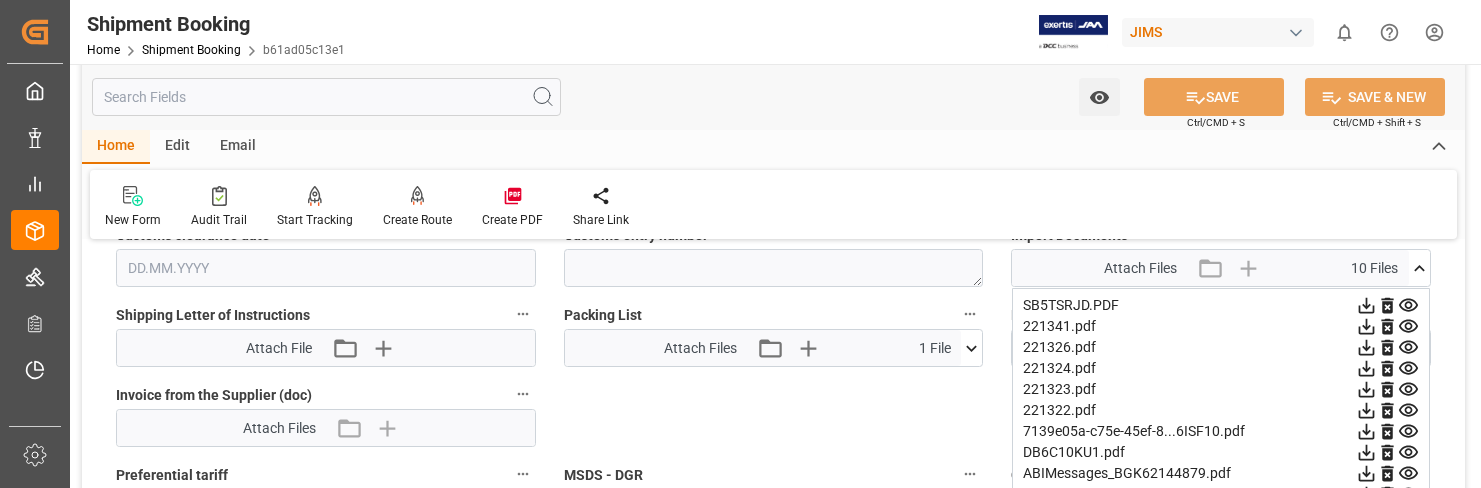 click on "New Form Audit Trail Start Tracking Create Empty Shipment Tracking Create Route Create PDF Share Link" at bounding box center [773, 204] 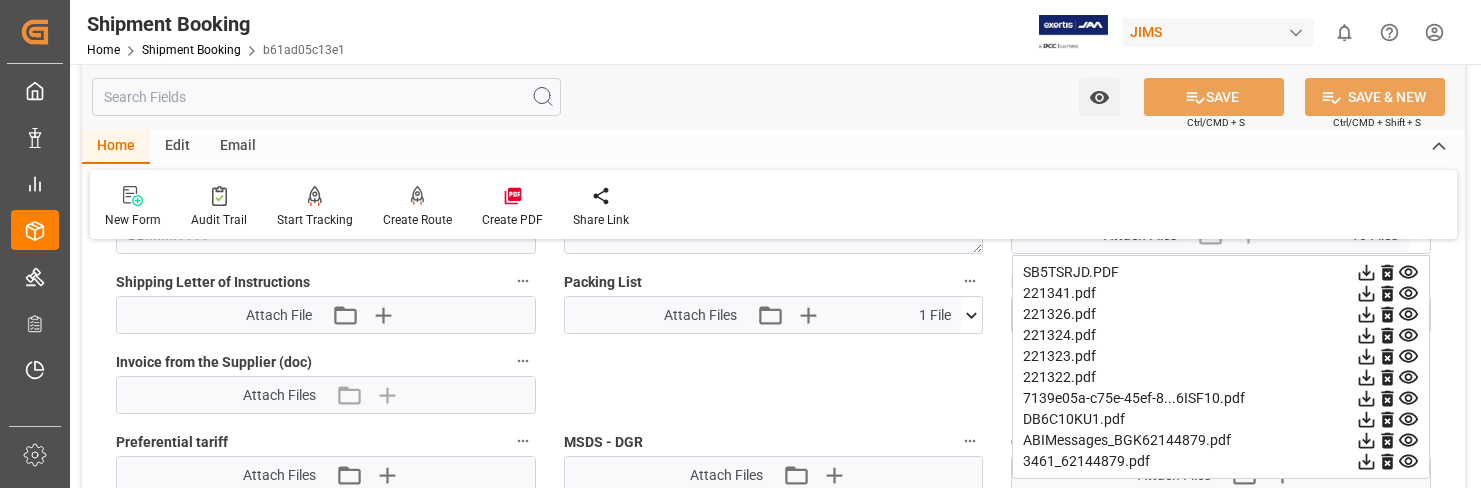 scroll, scrollTop: 1000, scrollLeft: 0, axis: vertical 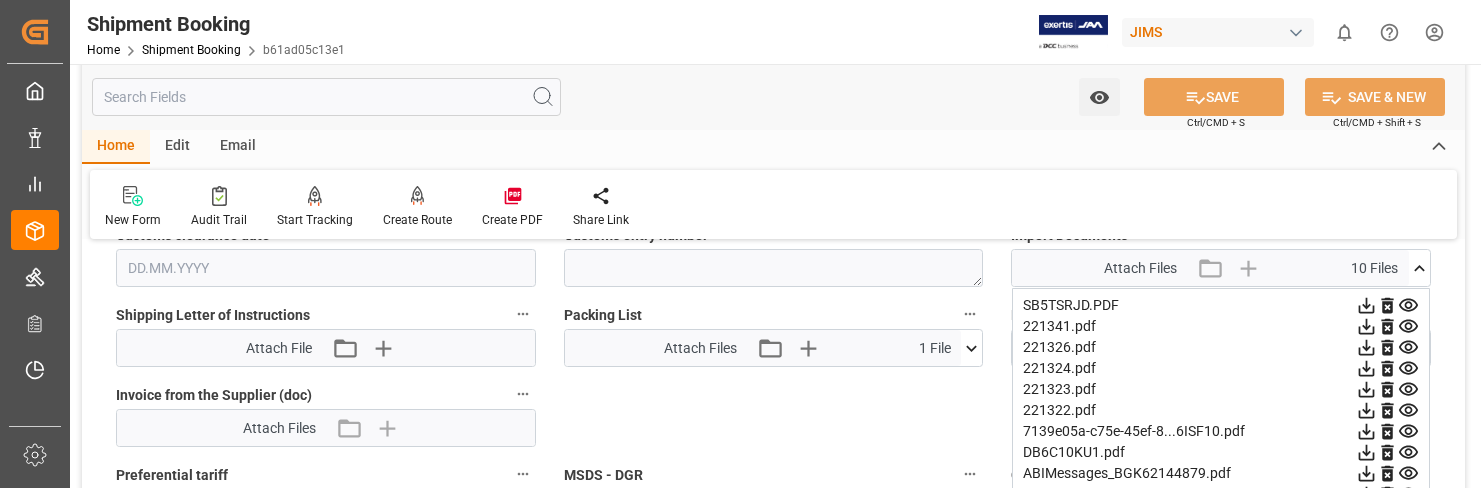 click 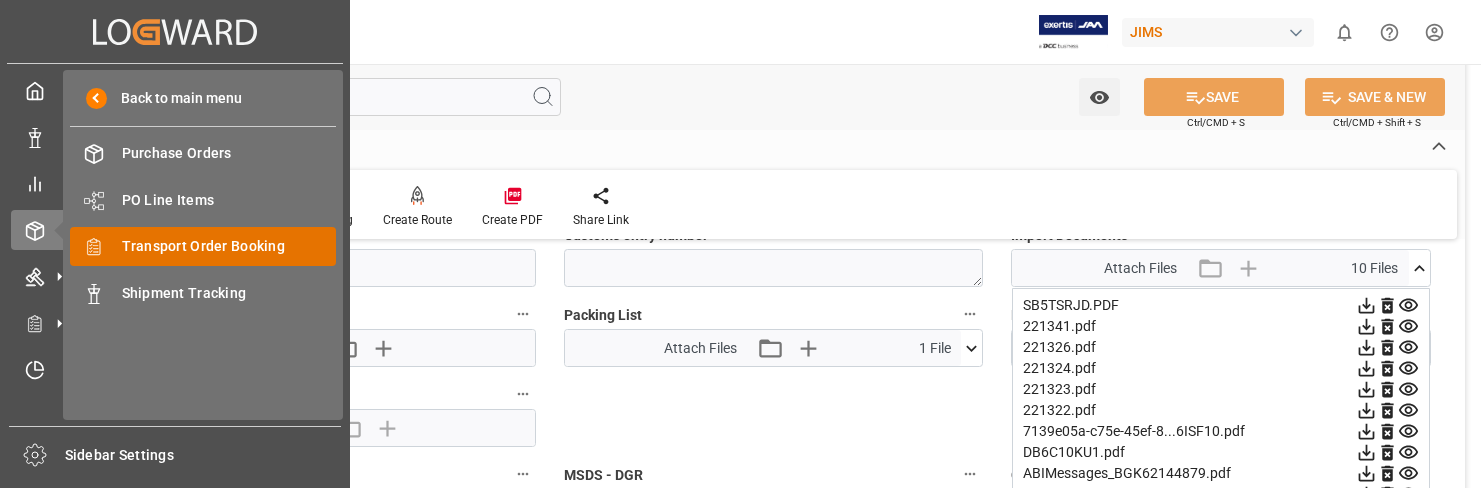 click on "Transport Order Booking" at bounding box center [229, 246] 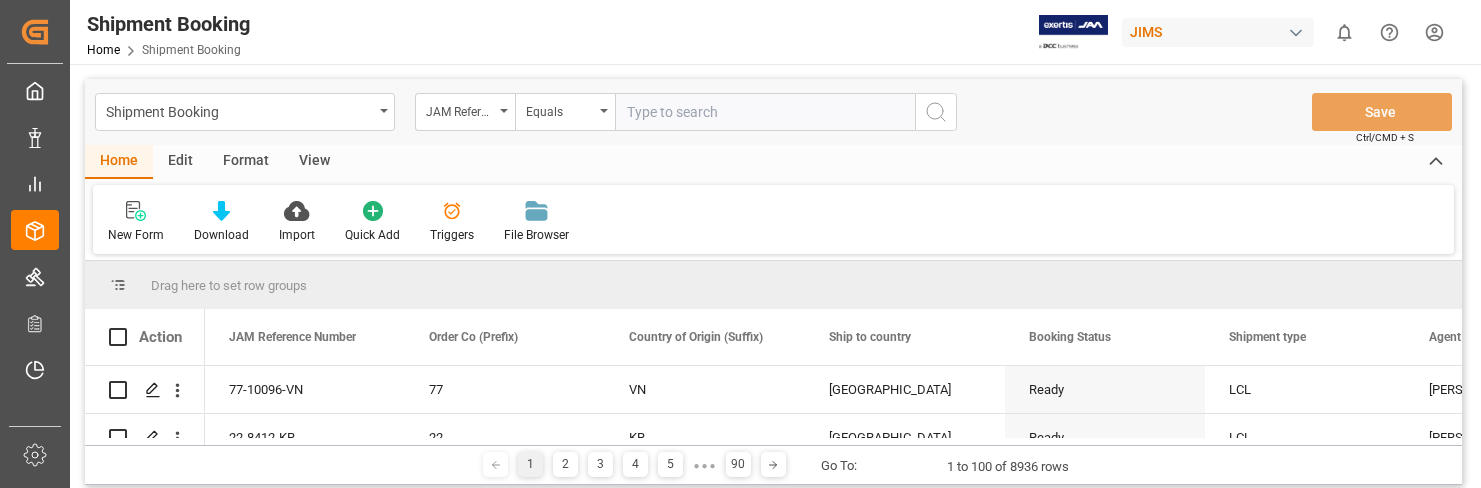 click at bounding box center [765, 112] 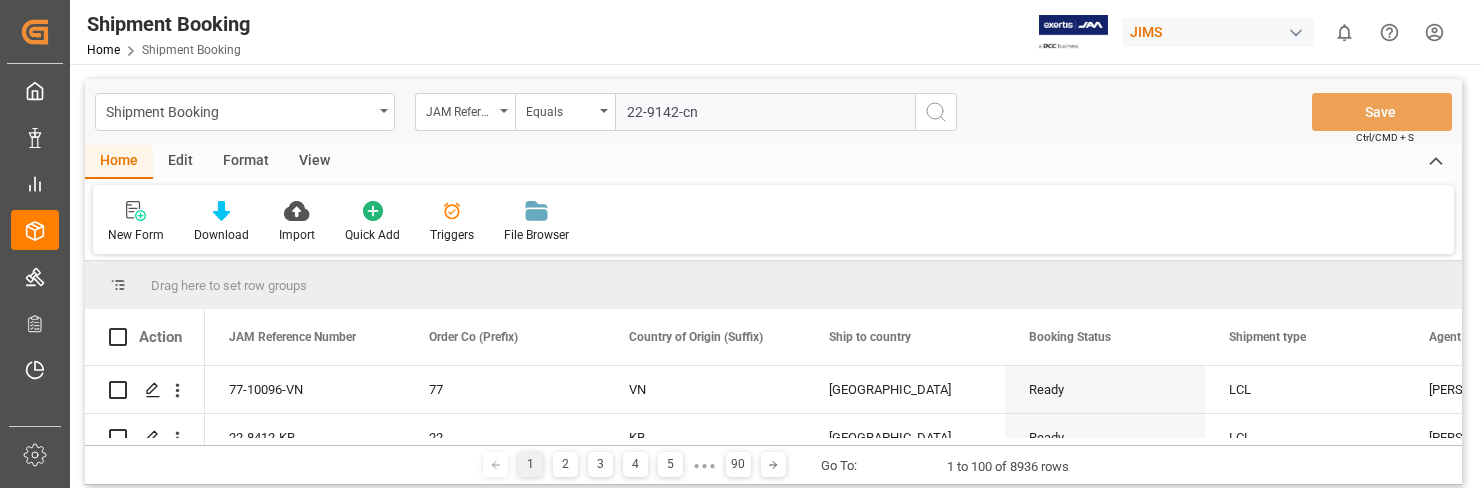 type on "22-9142-cn" 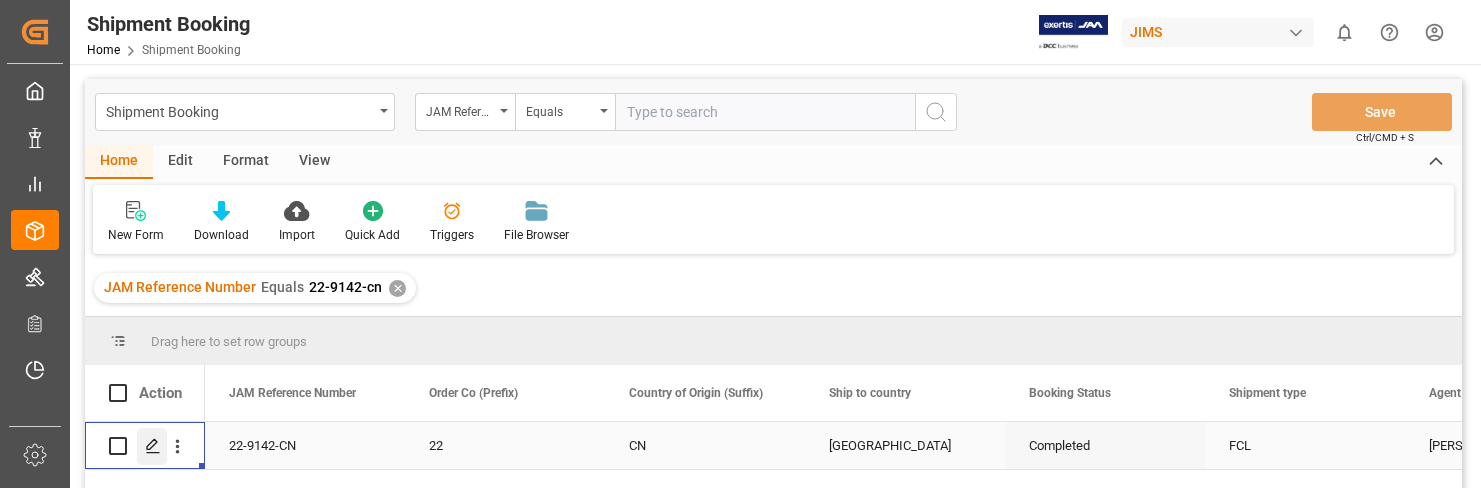 click 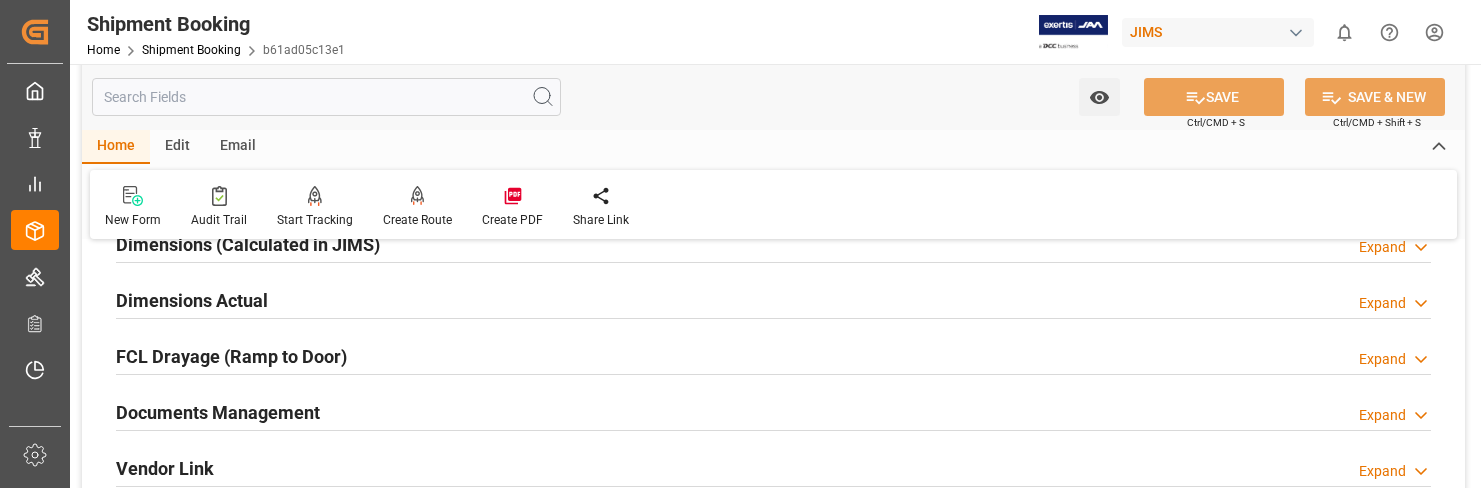 scroll, scrollTop: 500, scrollLeft: 0, axis: vertical 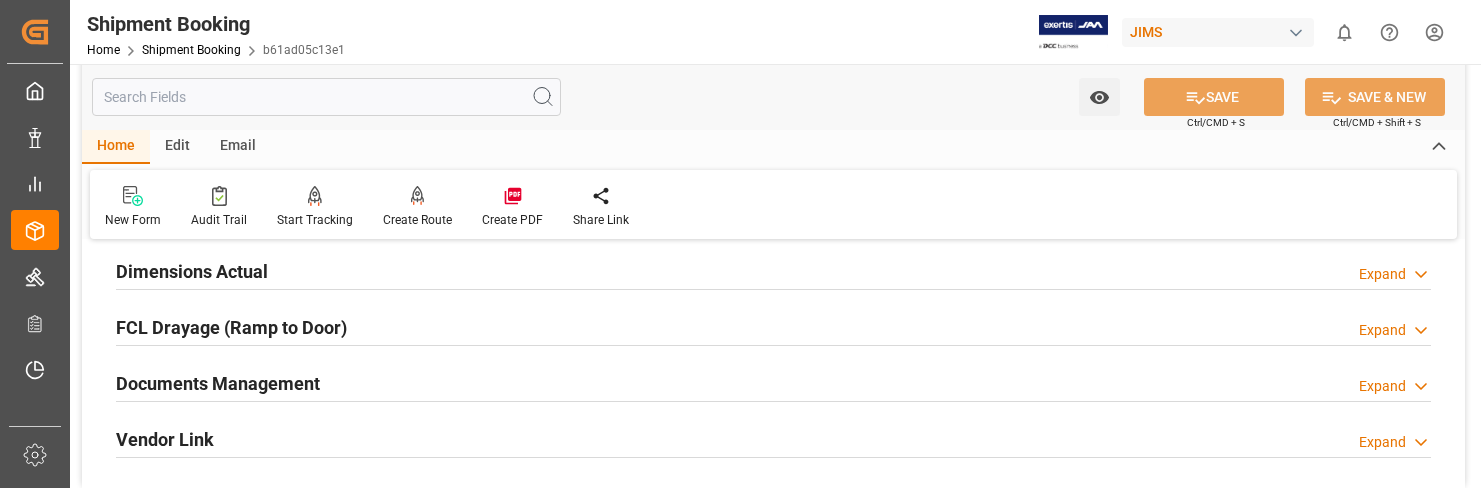 click on "Expand" at bounding box center [1382, 386] 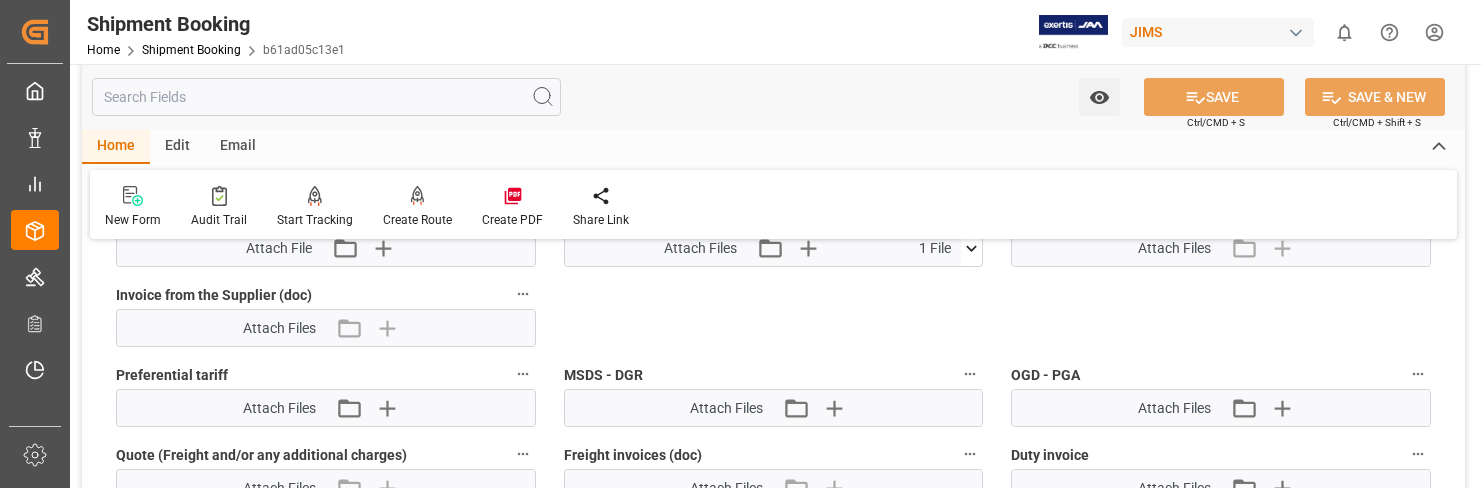 scroll, scrollTop: 900, scrollLeft: 0, axis: vertical 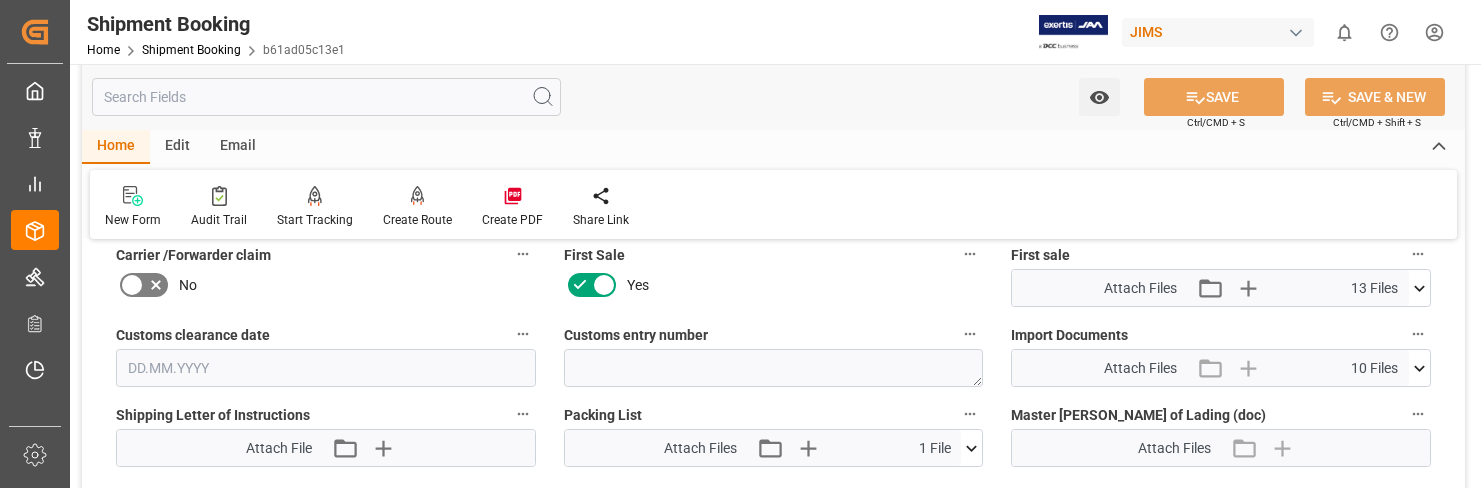 click 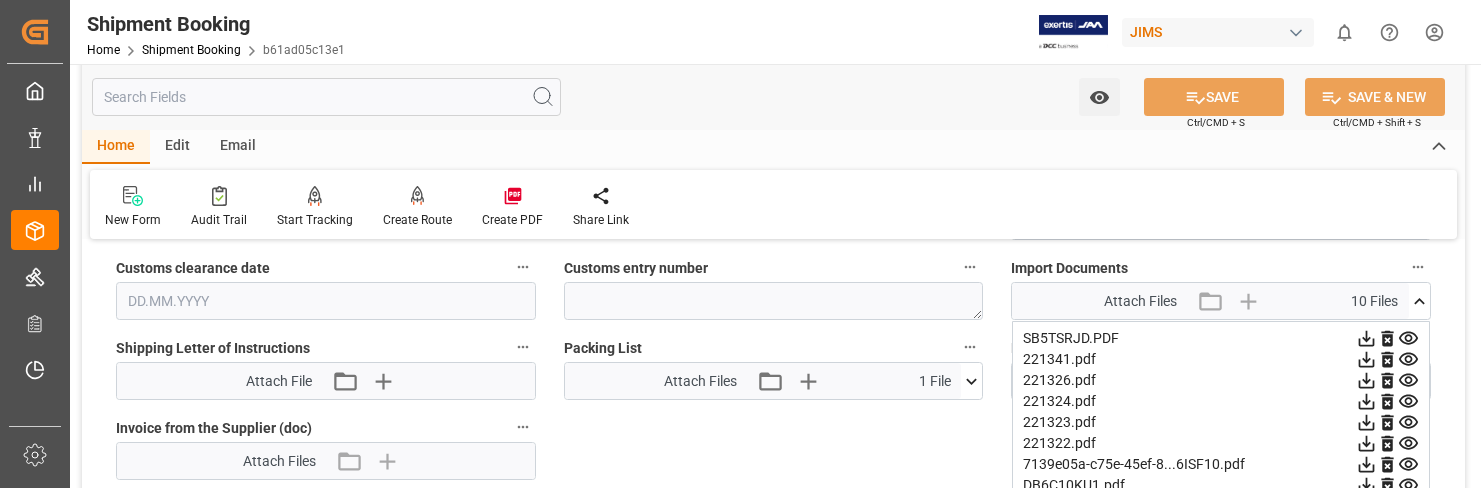 scroll, scrollTop: 1000, scrollLeft: 0, axis: vertical 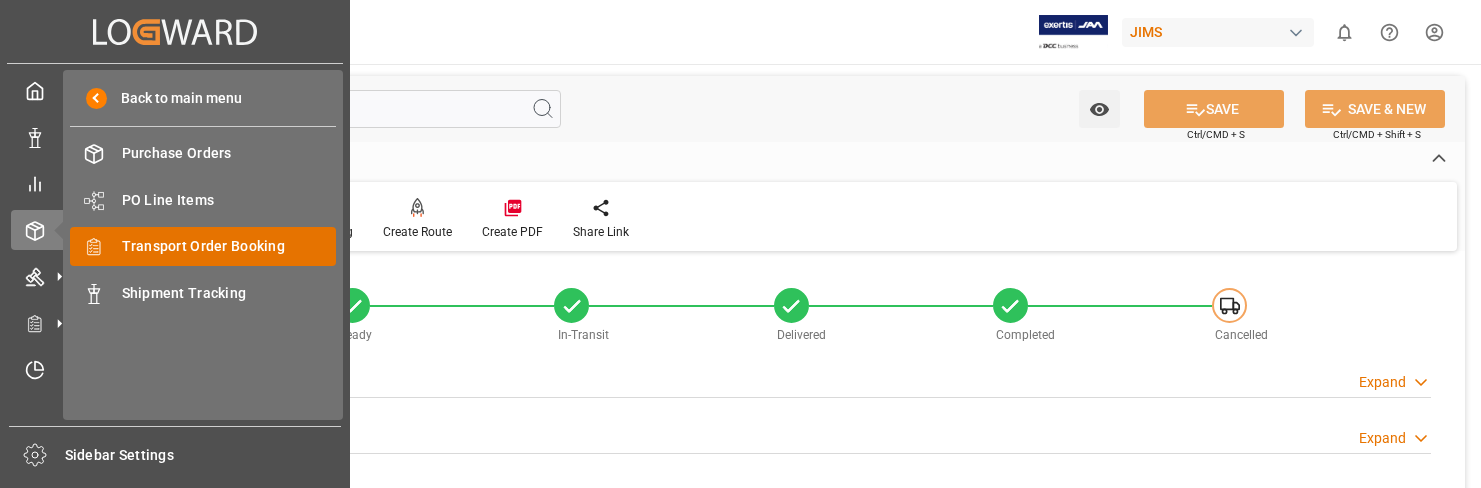 click on "Transport Order Booking" at bounding box center [229, 246] 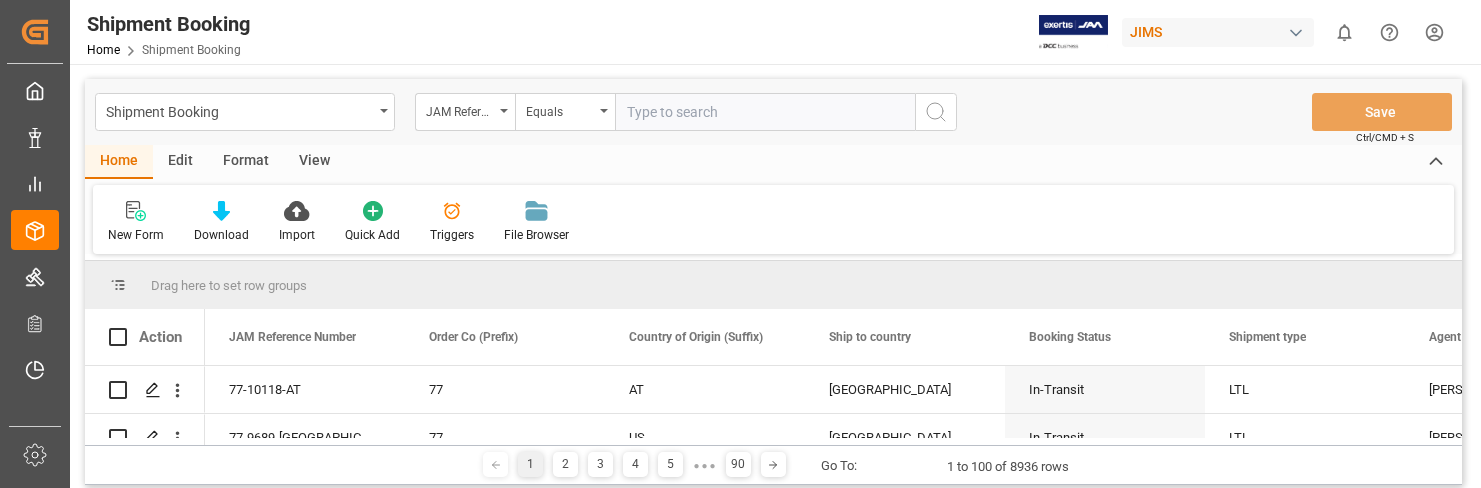 click at bounding box center [765, 112] 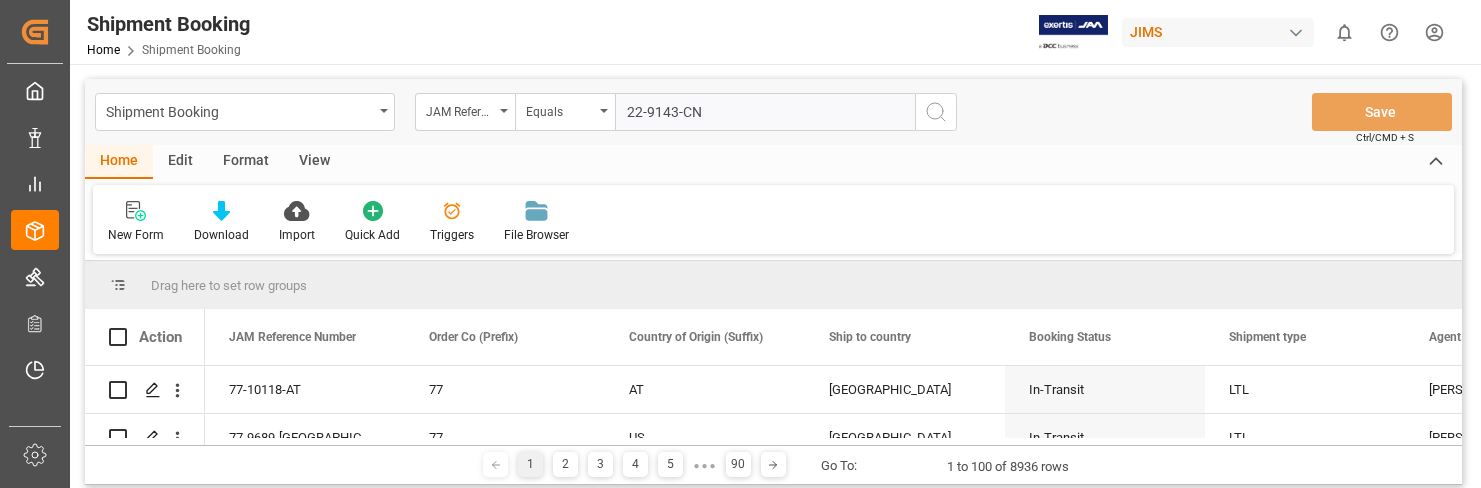 type on "22-9143-CN" 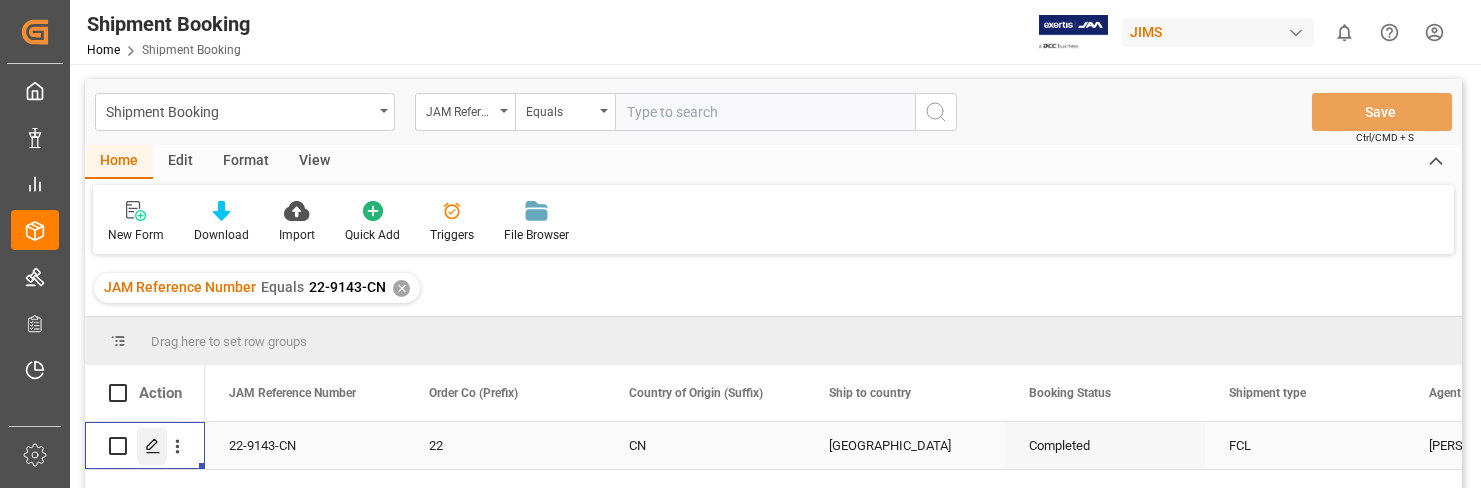 click 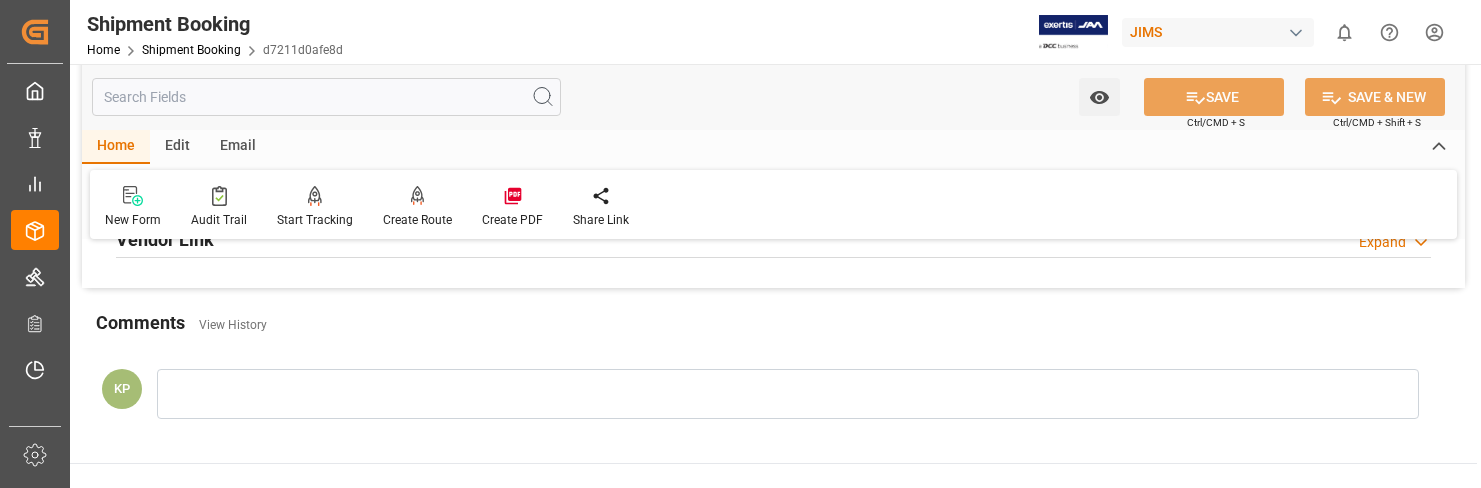 scroll, scrollTop: 500, scrollLeft: 0, axis: vertical 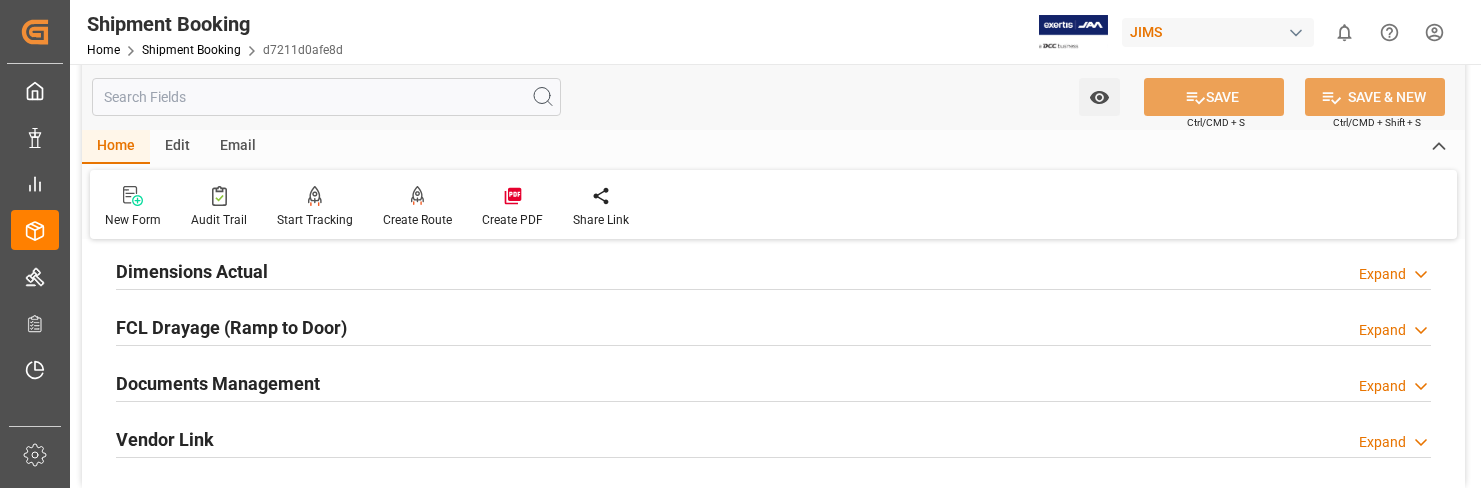 click on "Expand" at bounding box center (1382, 386) 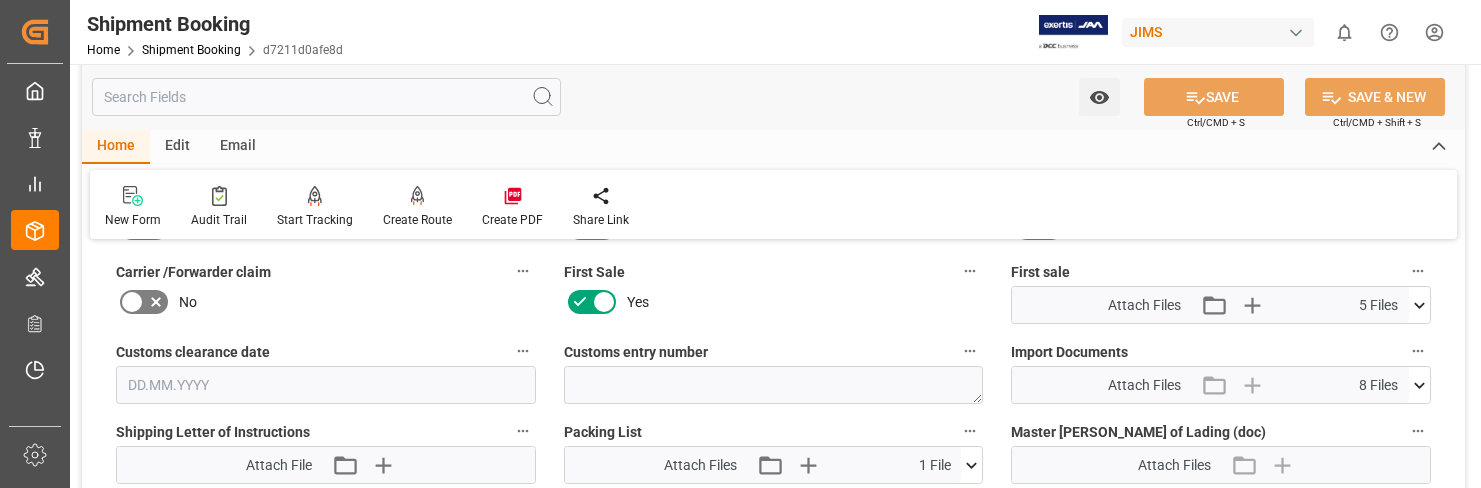 scroll, scrollTop: 900, scrollLeft: 0, axis: vertical 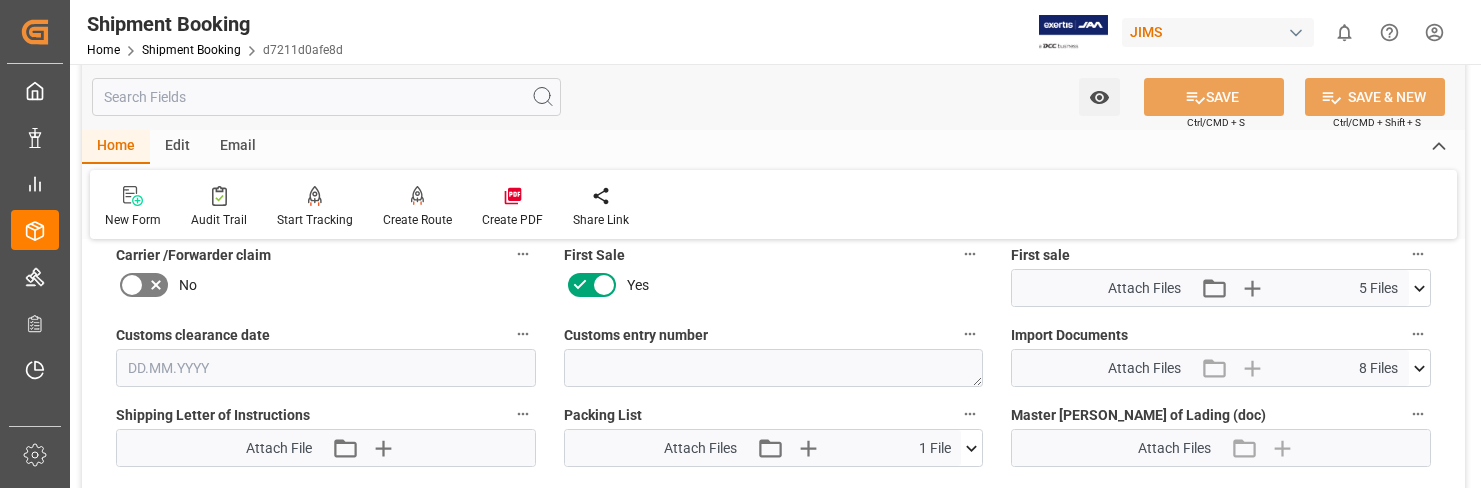 click 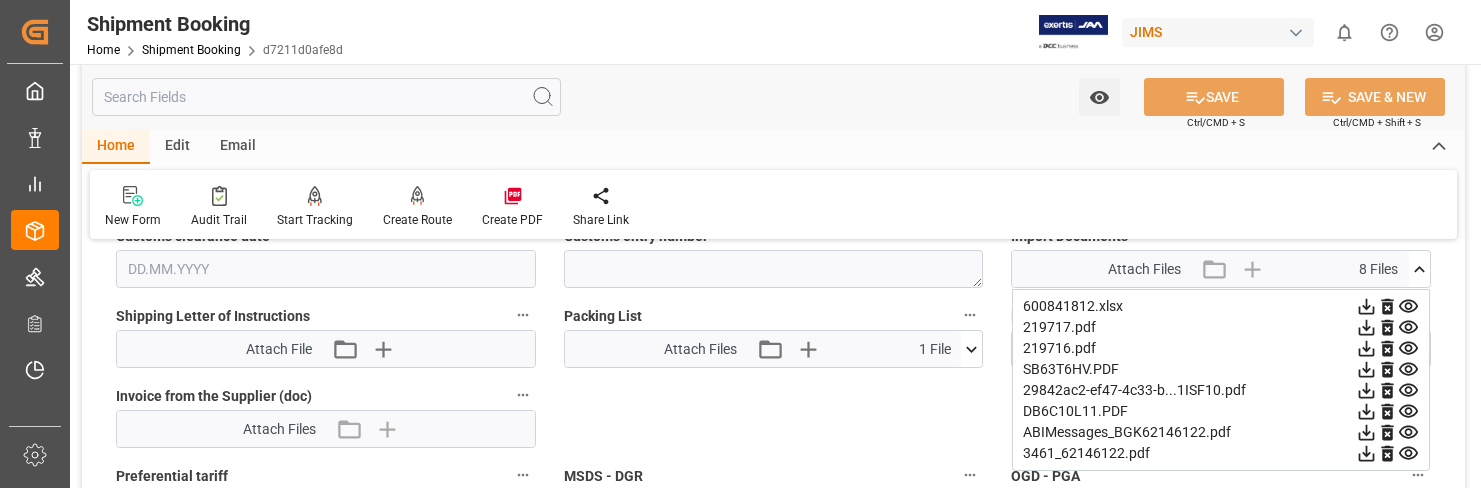 scroll, scrollTop: 1000, scrollLeft: 0, axis: vertical 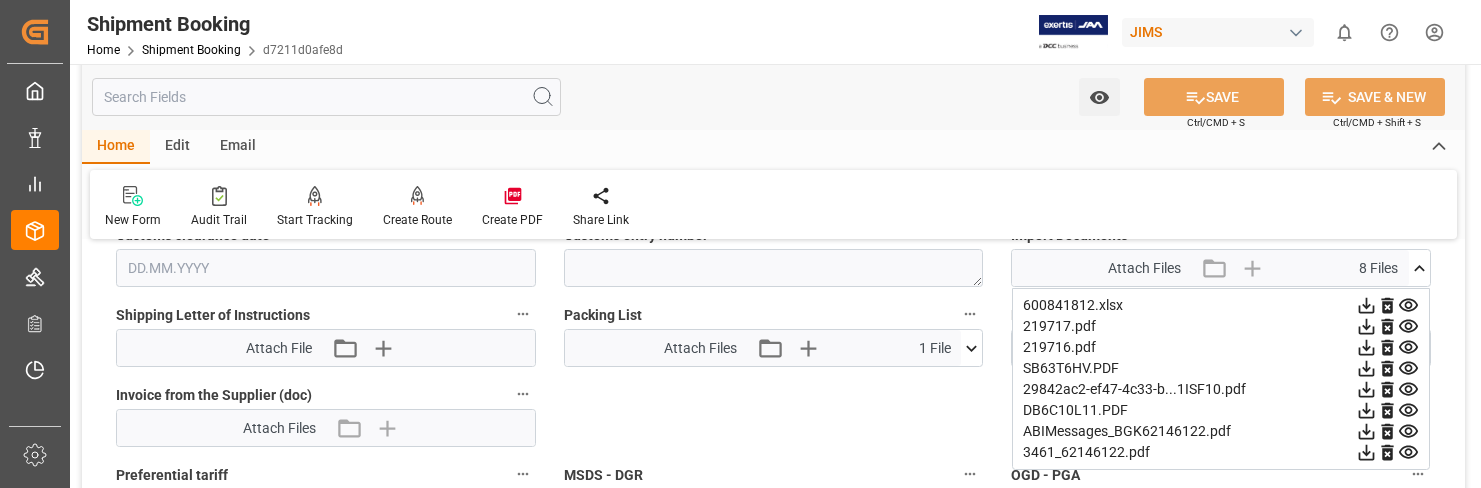click 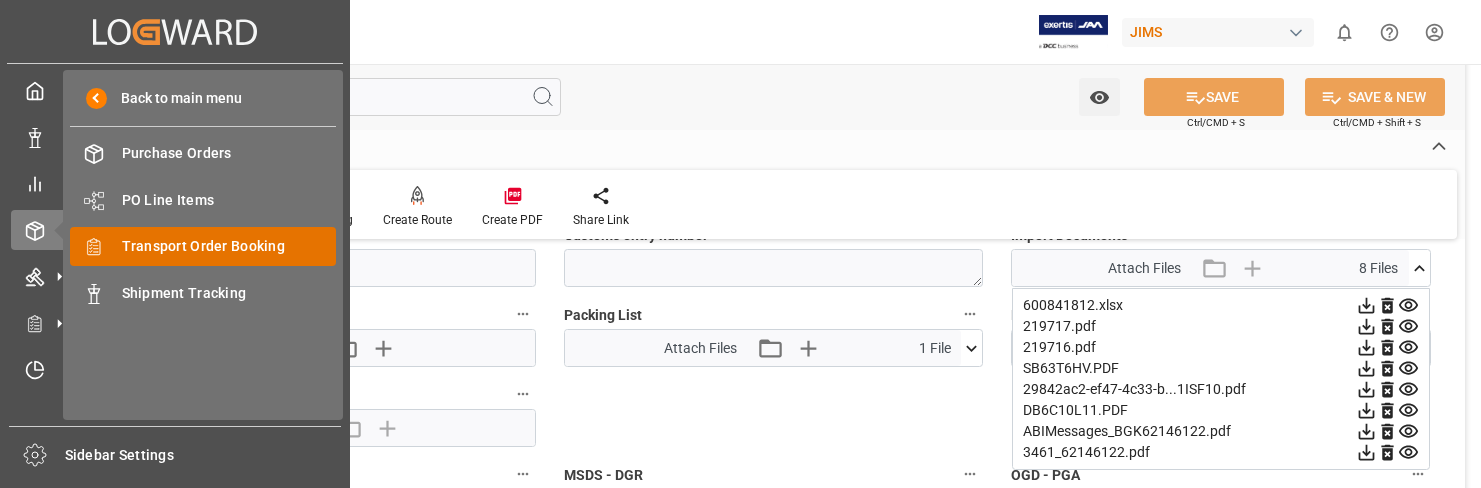 click on "Transport Order Booking" at bounding box center [229, 246] 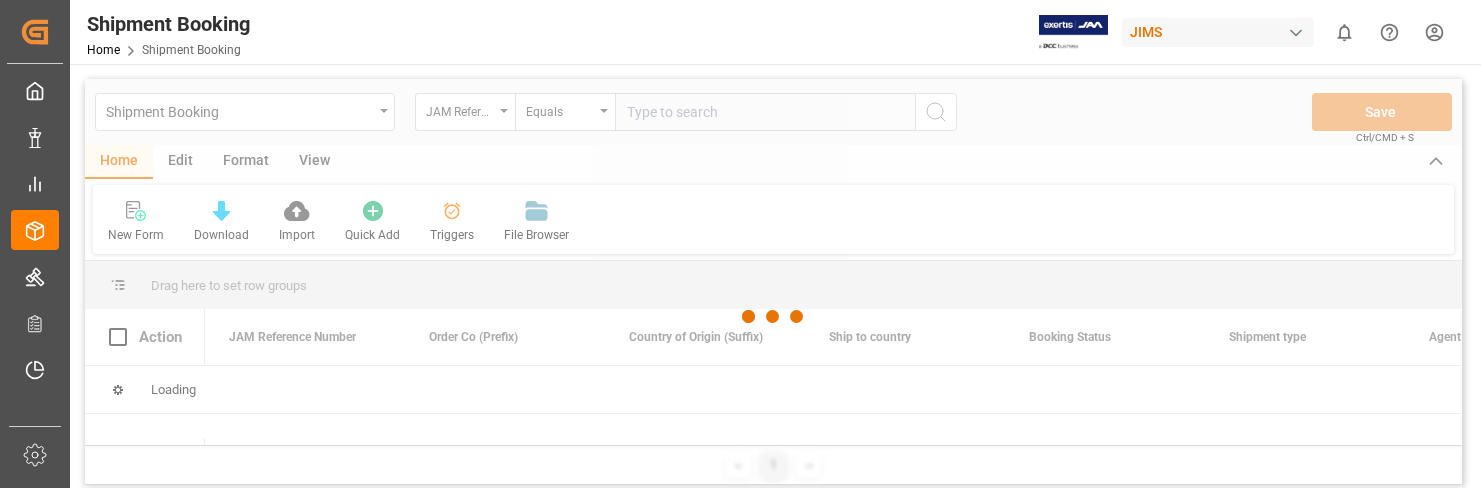click at bounding box center [773, 317] 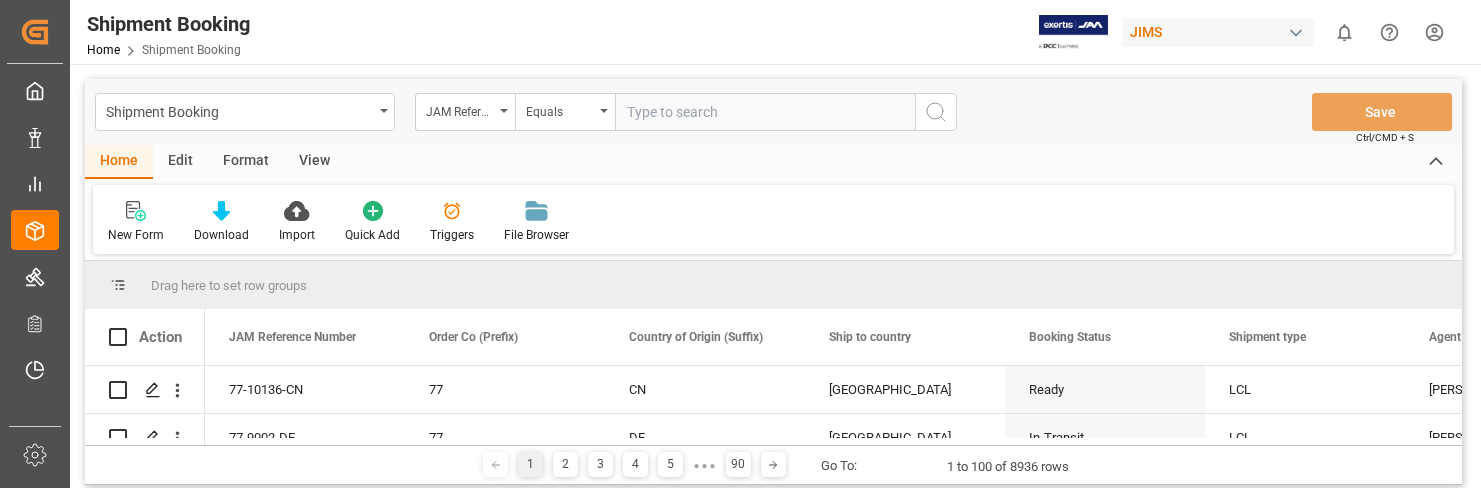 click at bounding box center [765, 112] 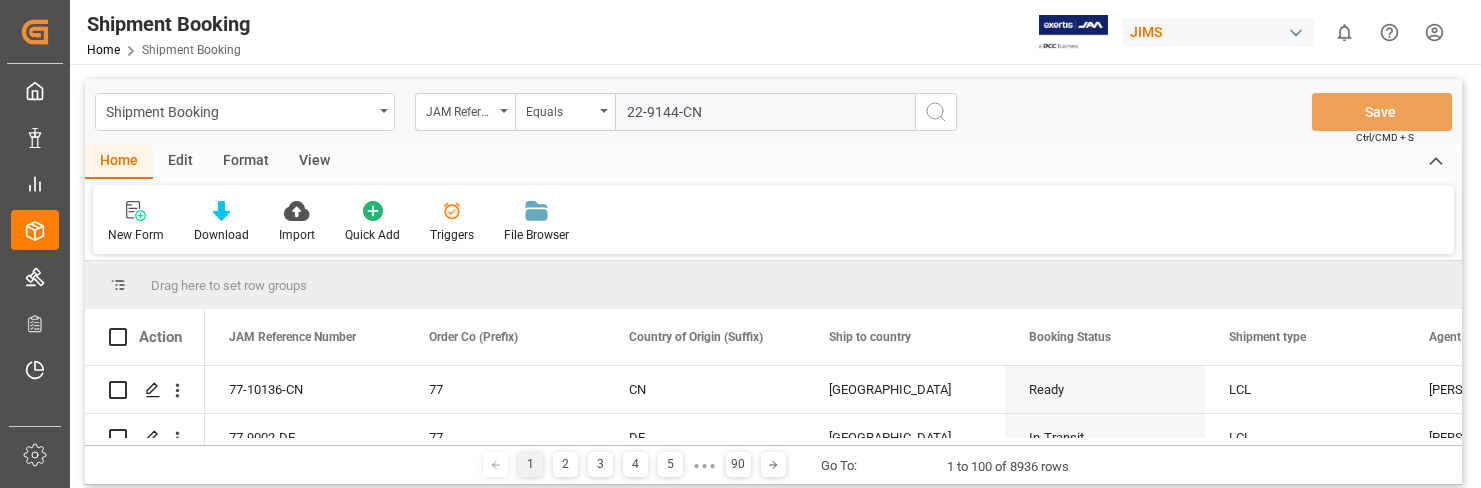 type on "22-9144-CN" 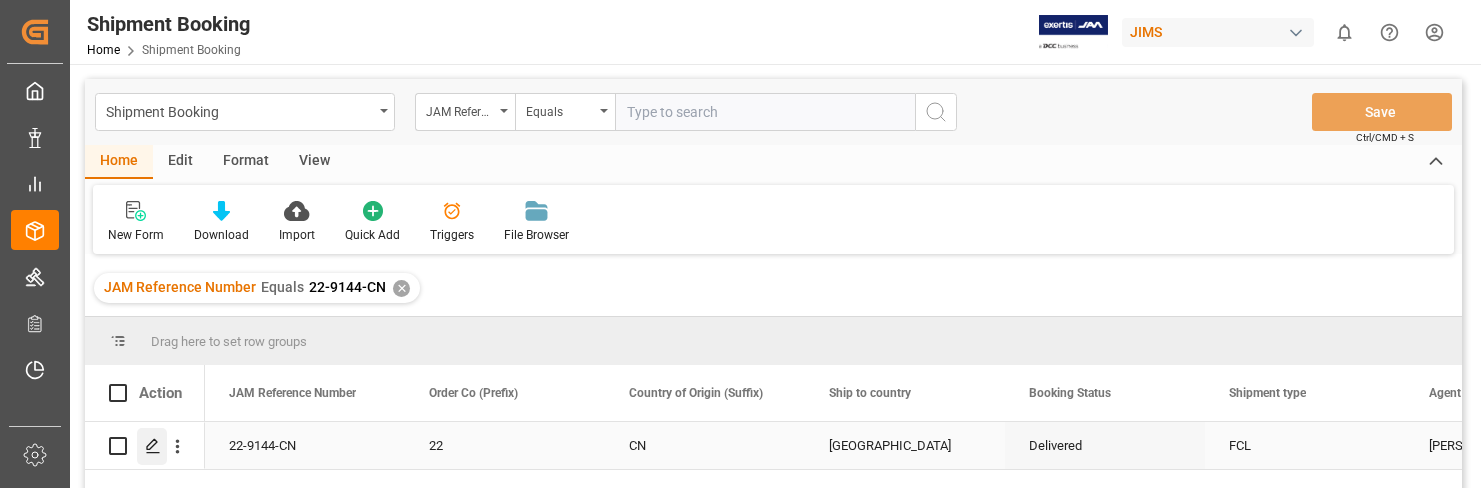 click at bounding box center (152, 446) 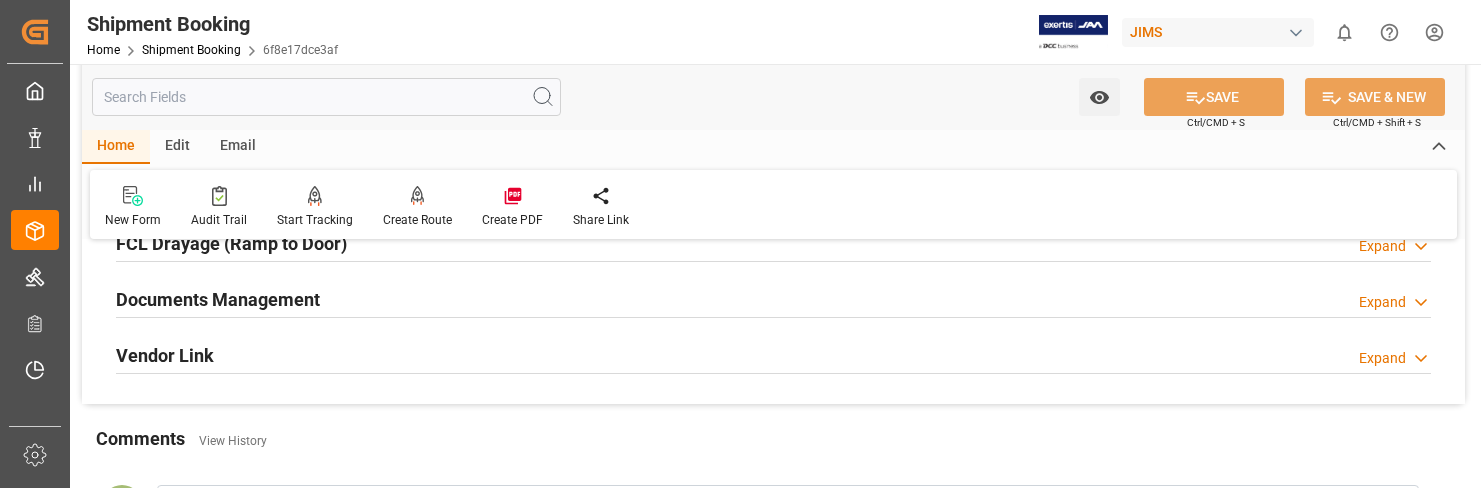 scroll, scrollTop: 600, scrollLeft: 0, axis: vertical 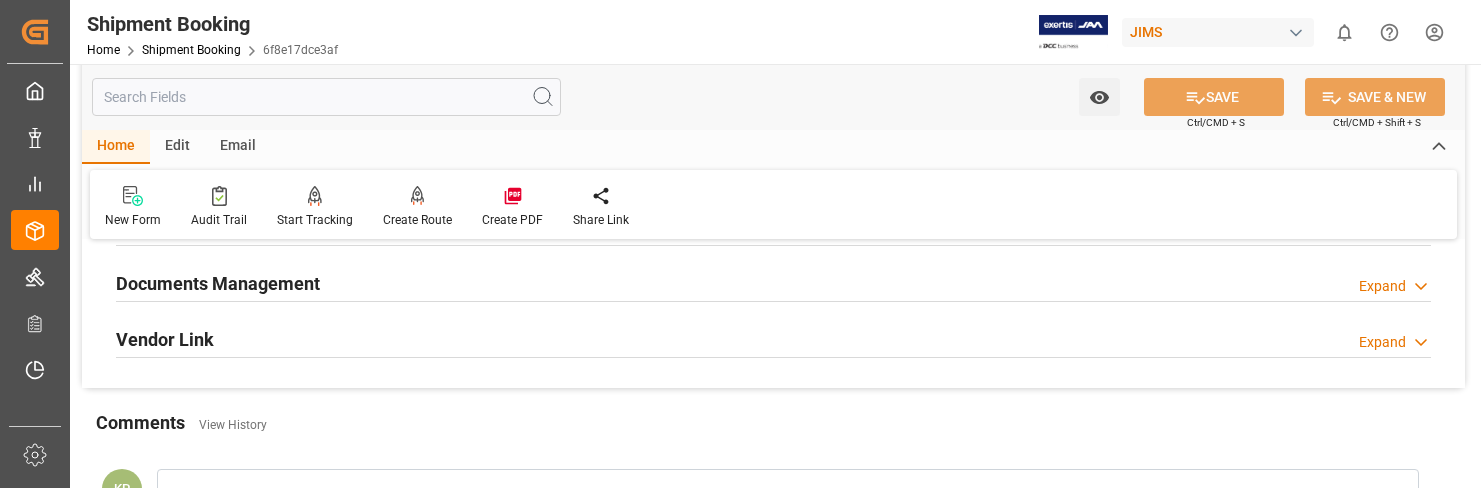 click on "Expand" at bounding box center [1382, 286] 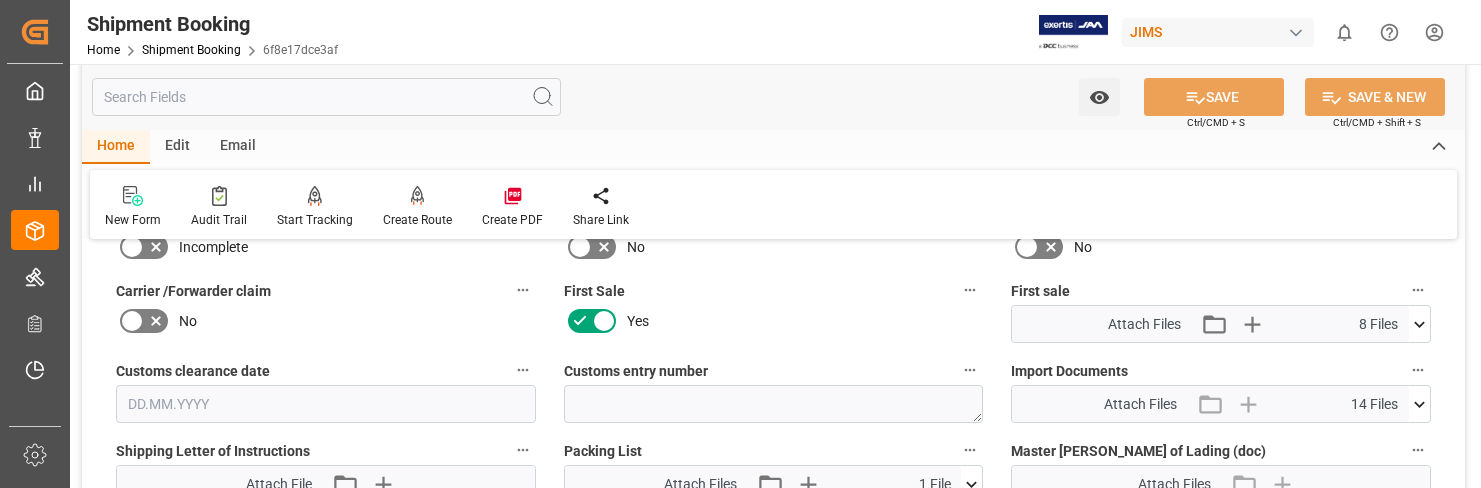 scroll, scrollTop: 900, scrollLeft: 0, axis: vertical 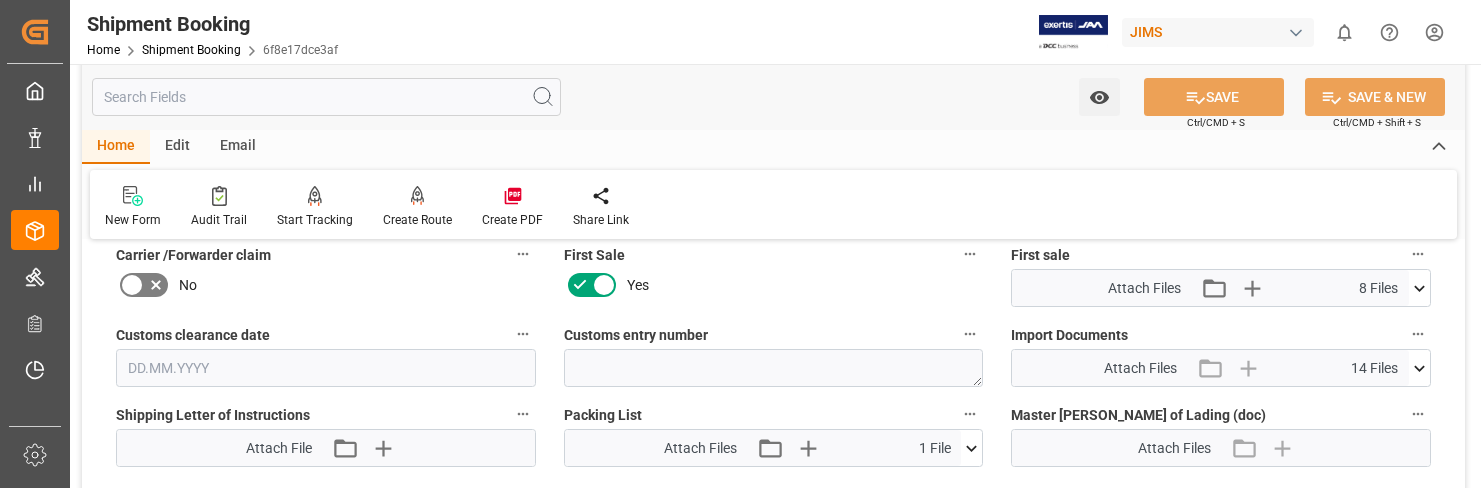 click 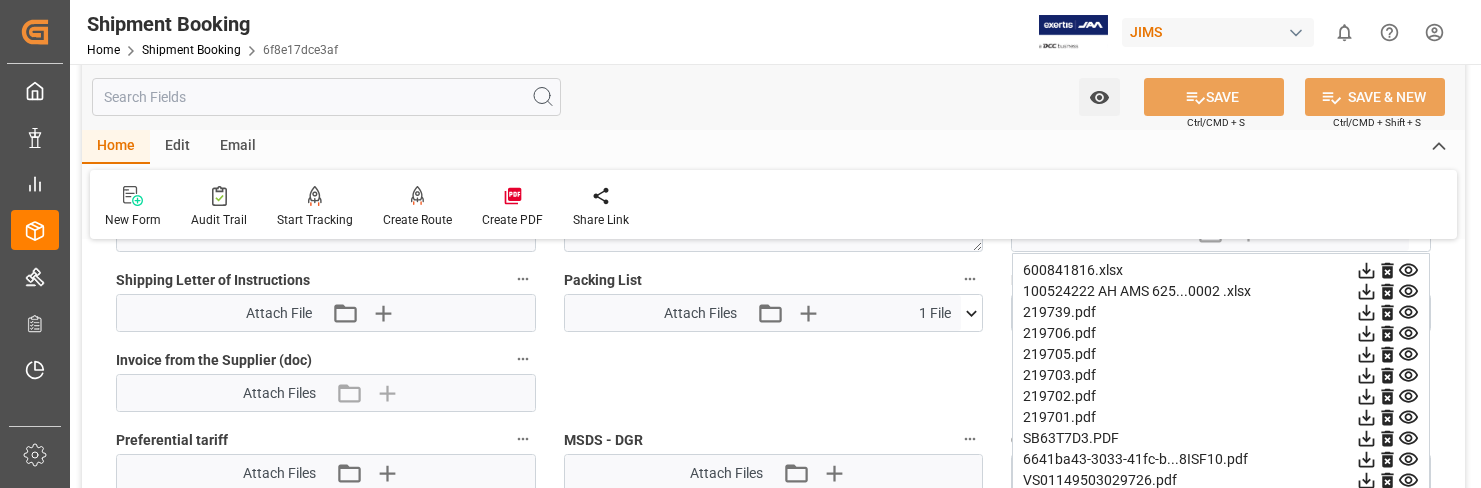scroll, scrollTop: 1000, scrollLeft: 0, axis: vertical 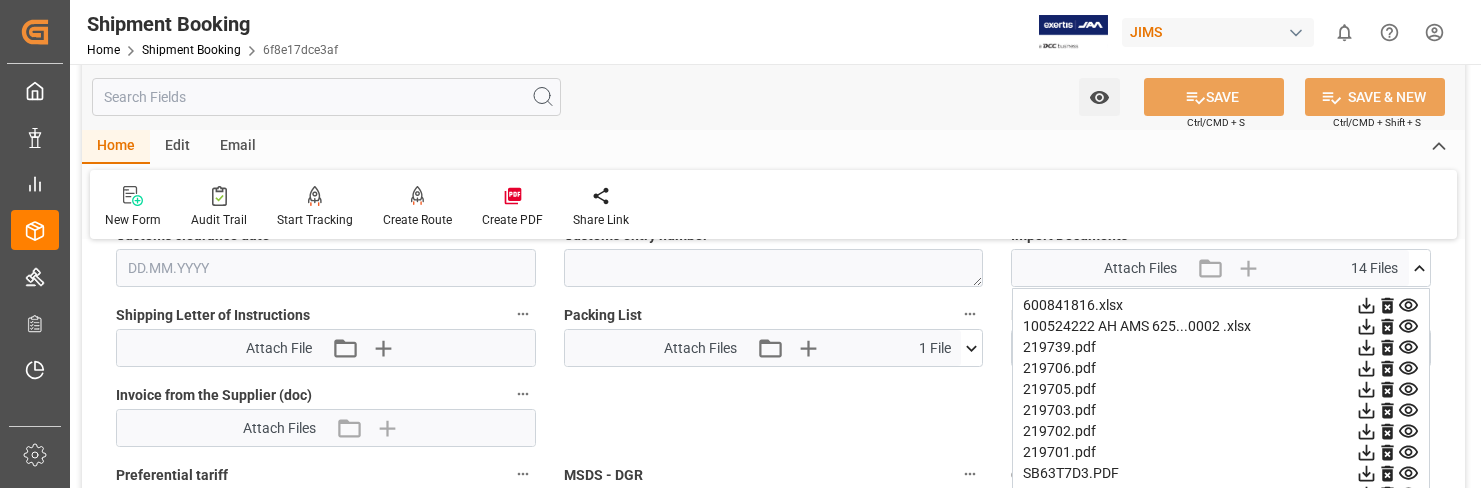 click 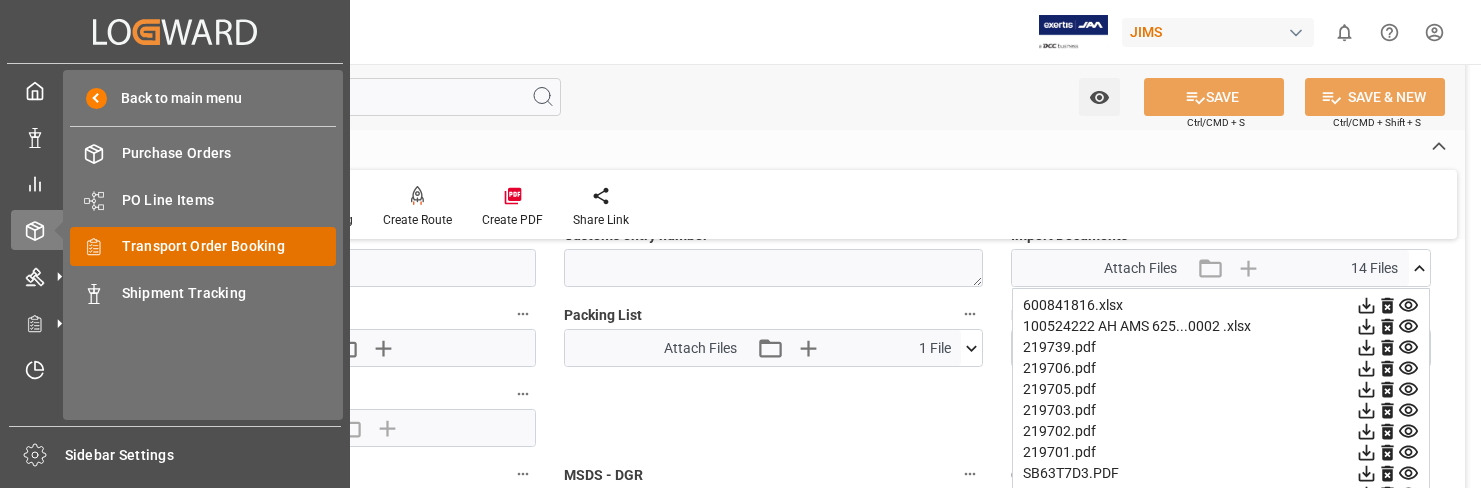 click on "Transport Order Booking" at bounding box center (229, 246) 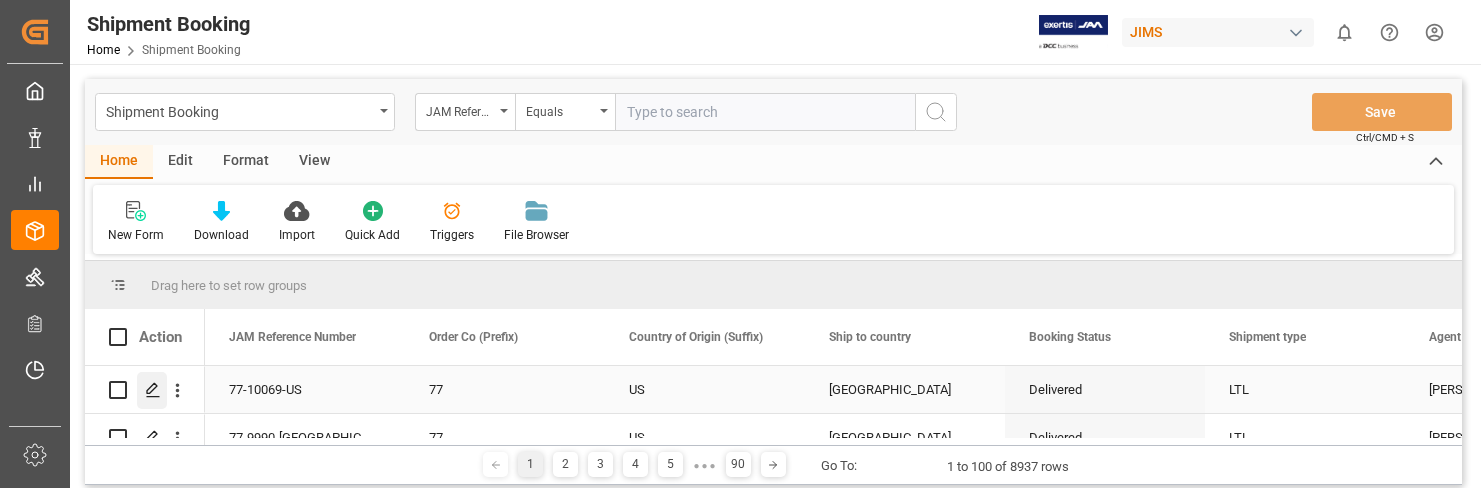 click 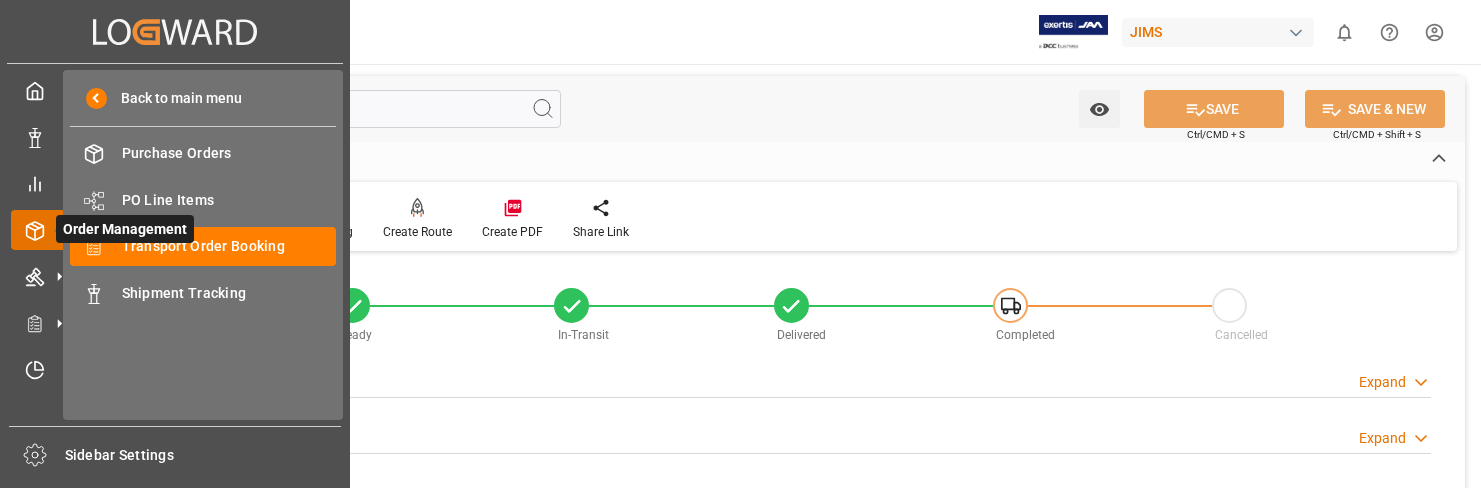 click on "Order Management" at bounding box center [125, 229] 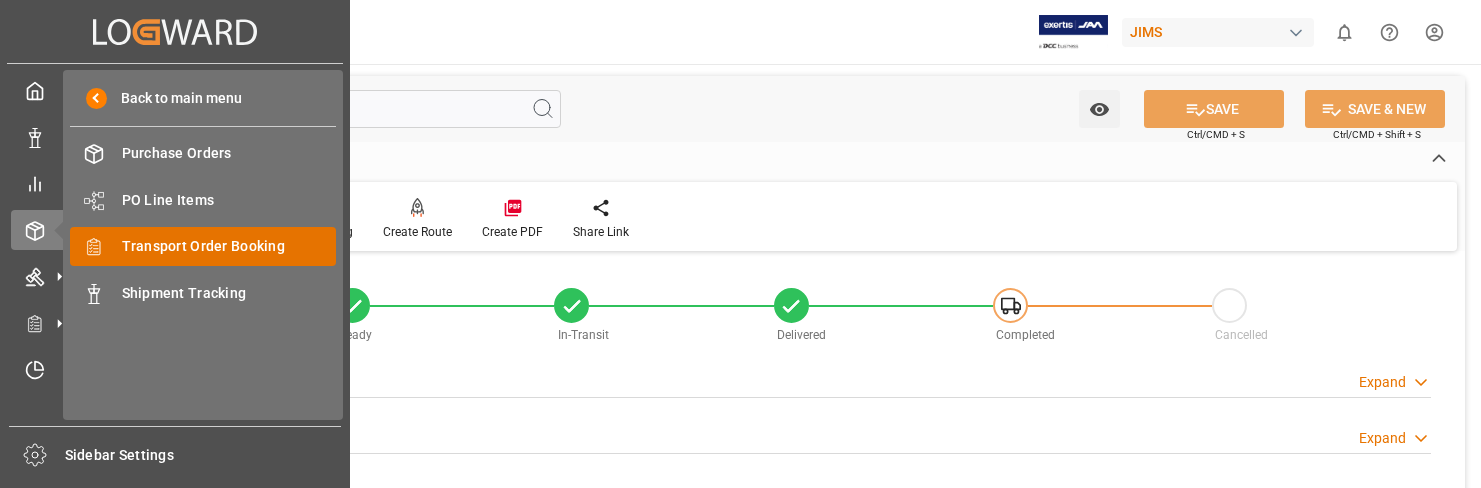 click on "Transport Order Booking" at bounding box center (229, 246) 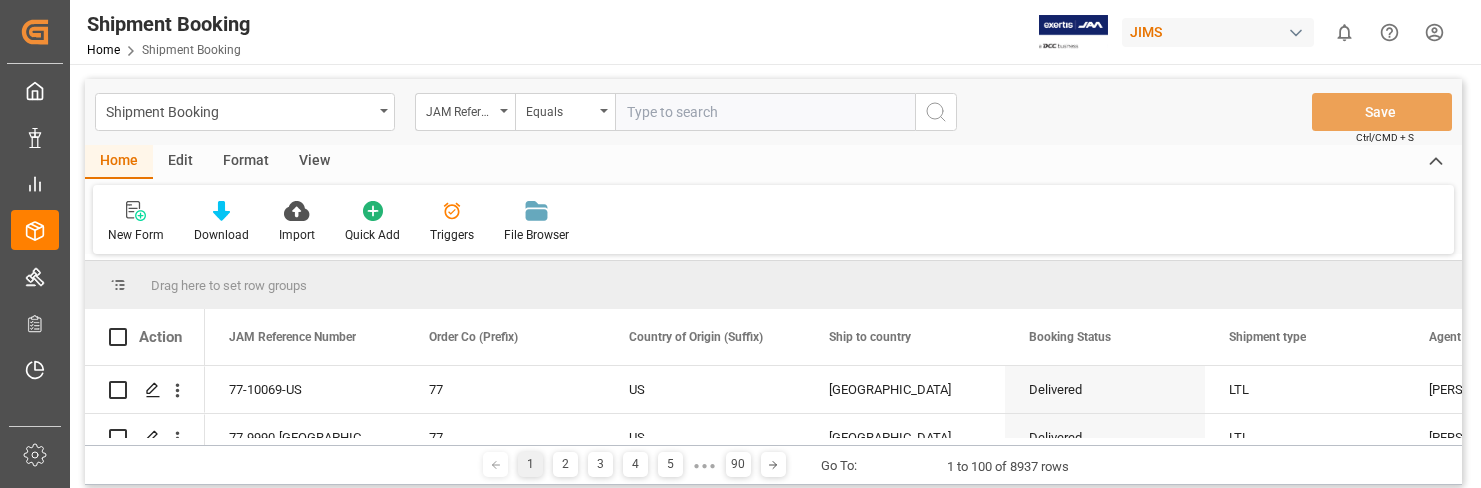click at bounding box center [765, 112] 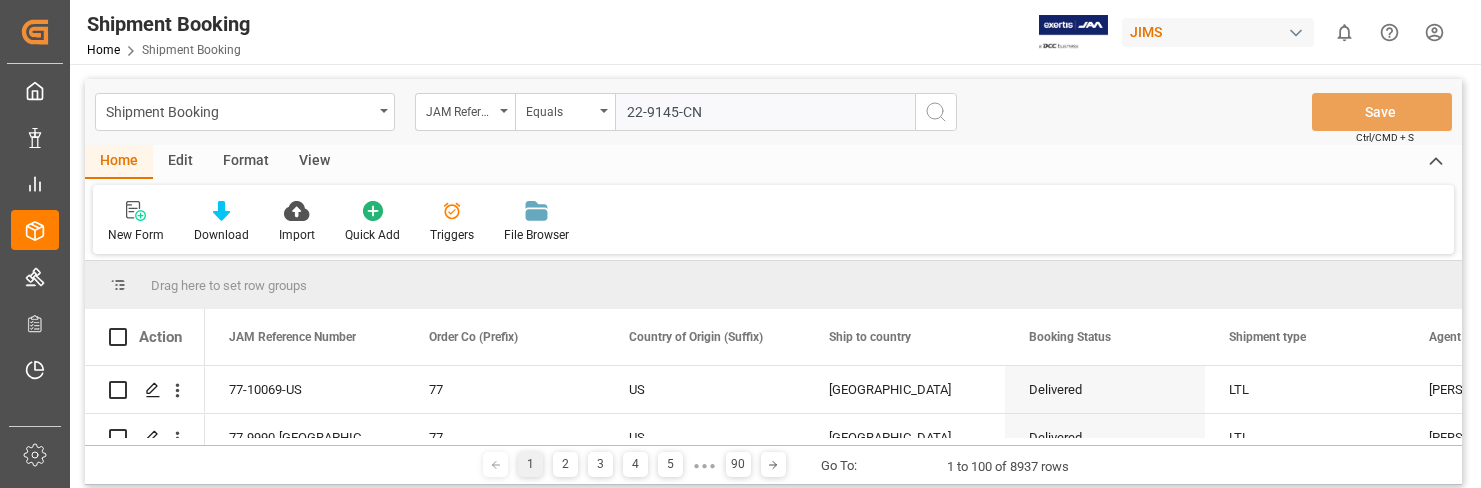 type on "22-9145-CN" 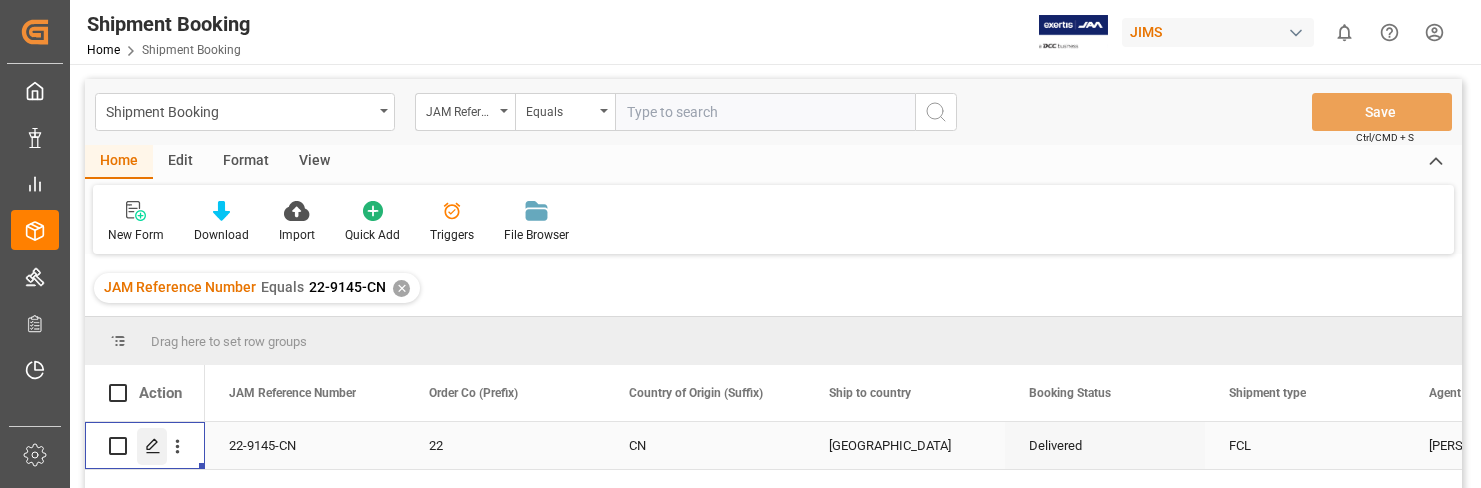 click 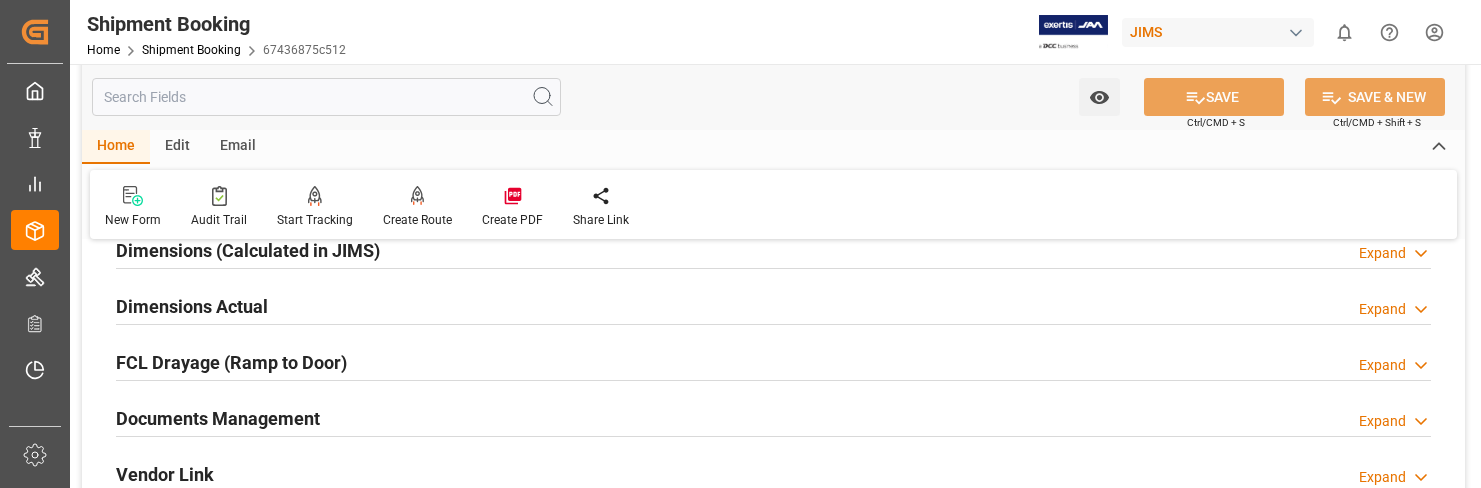 scroll, scrollTop: 500, scrollLeft: 0, axis: vertical 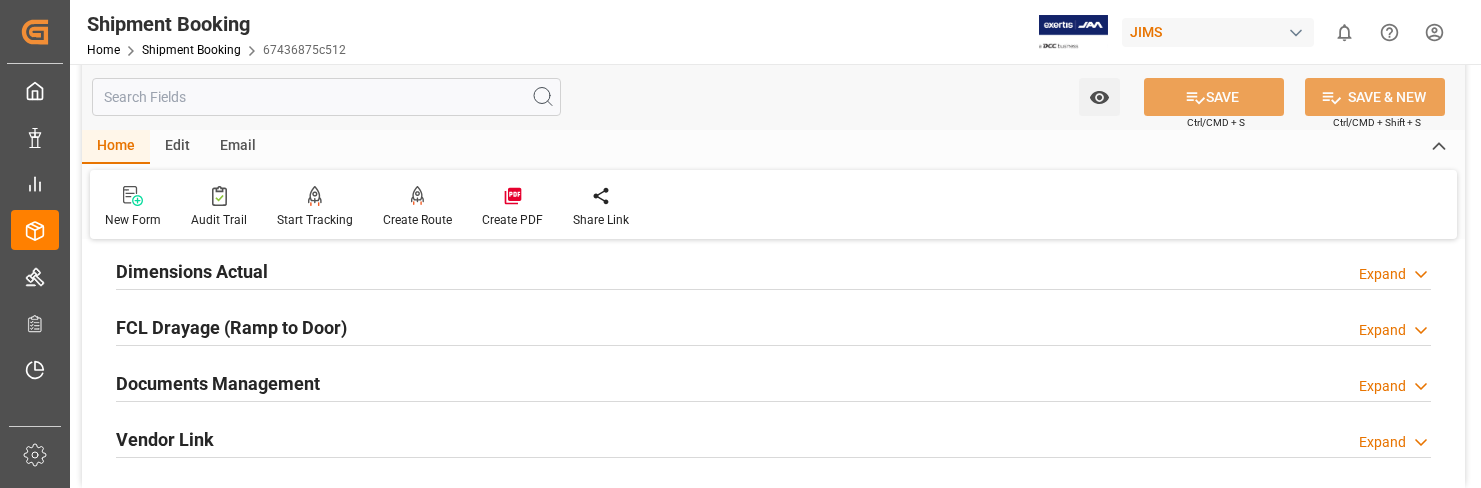 click on "Expand" at bounding box center [1382, 386] 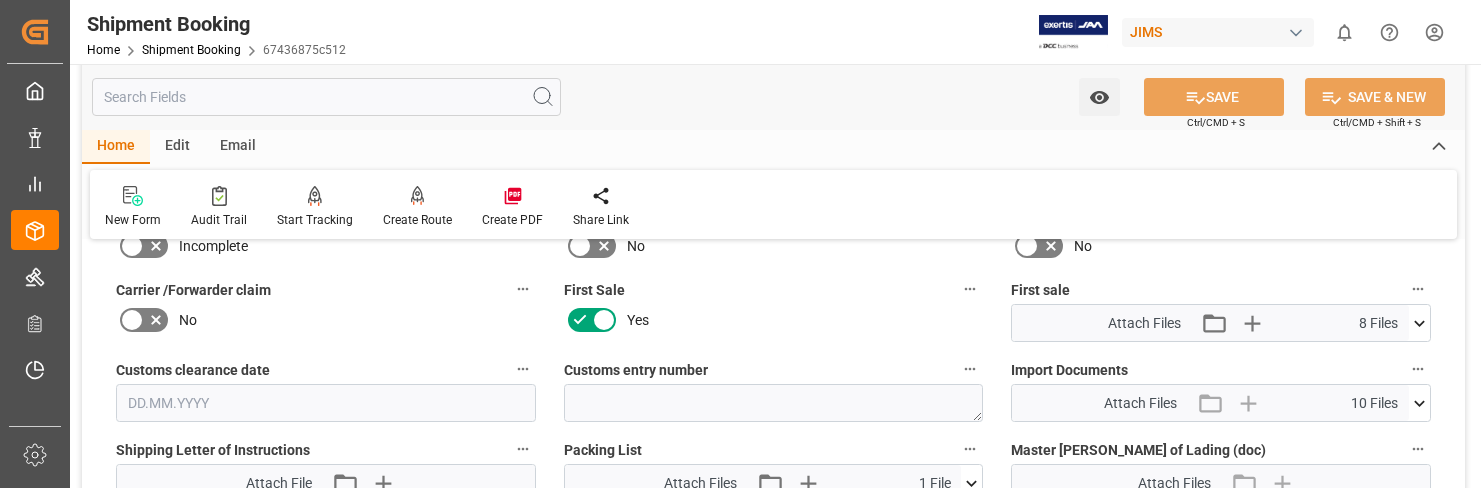 scroll, scrollTop: 900, scrollLeft: 0, axis: vertical 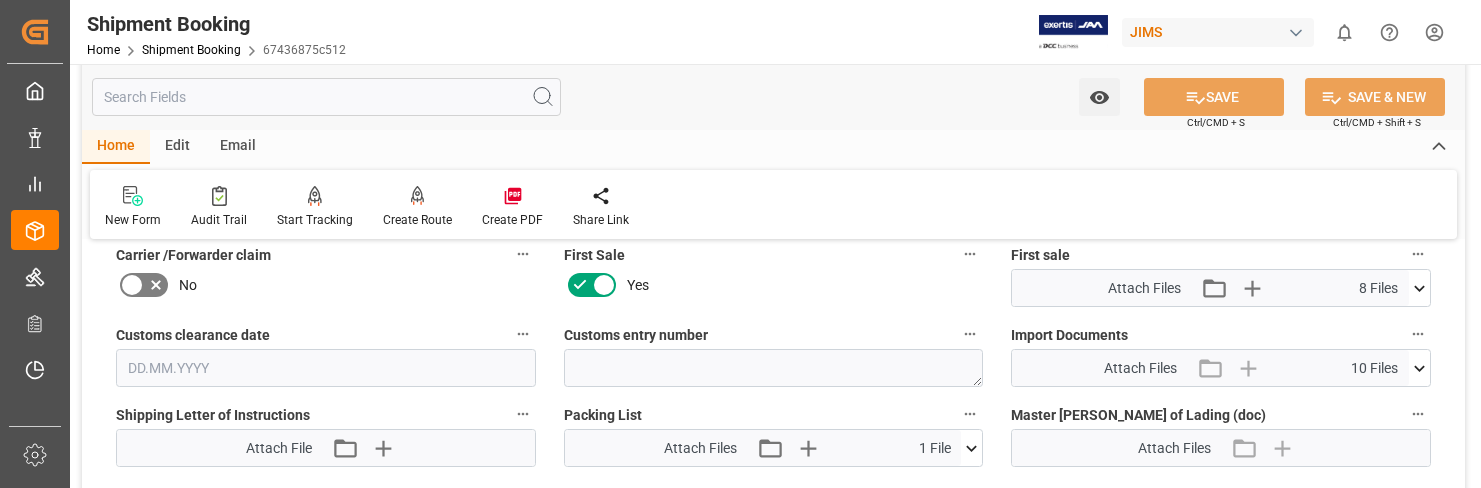 click 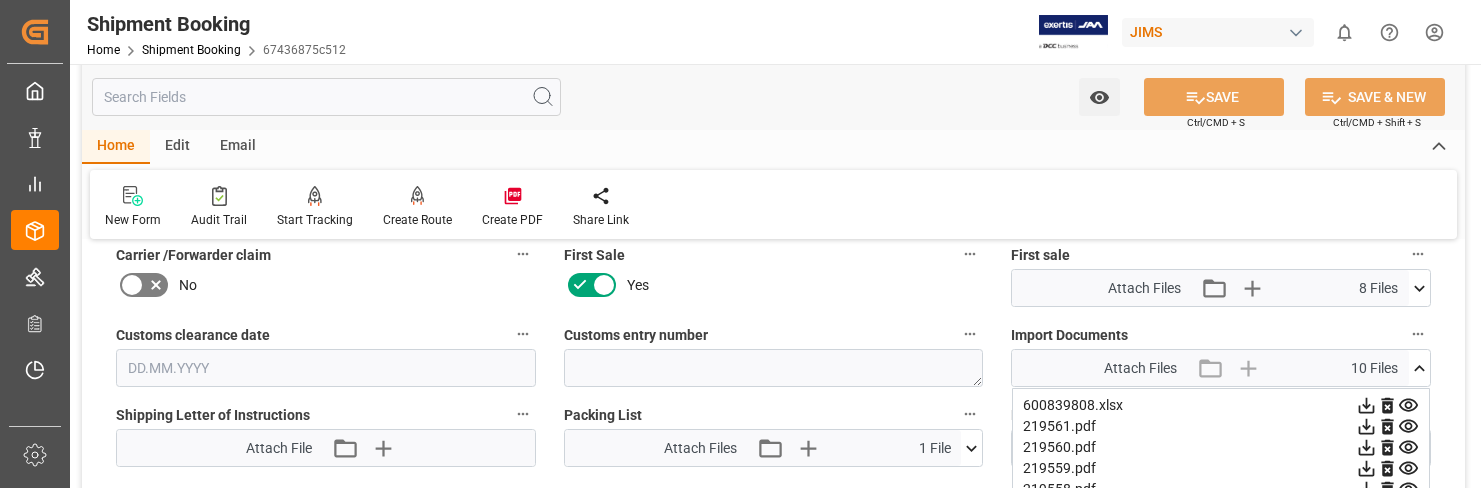 scroll, scrollTop: 1000, scrollLeft: 0, axis: vertical 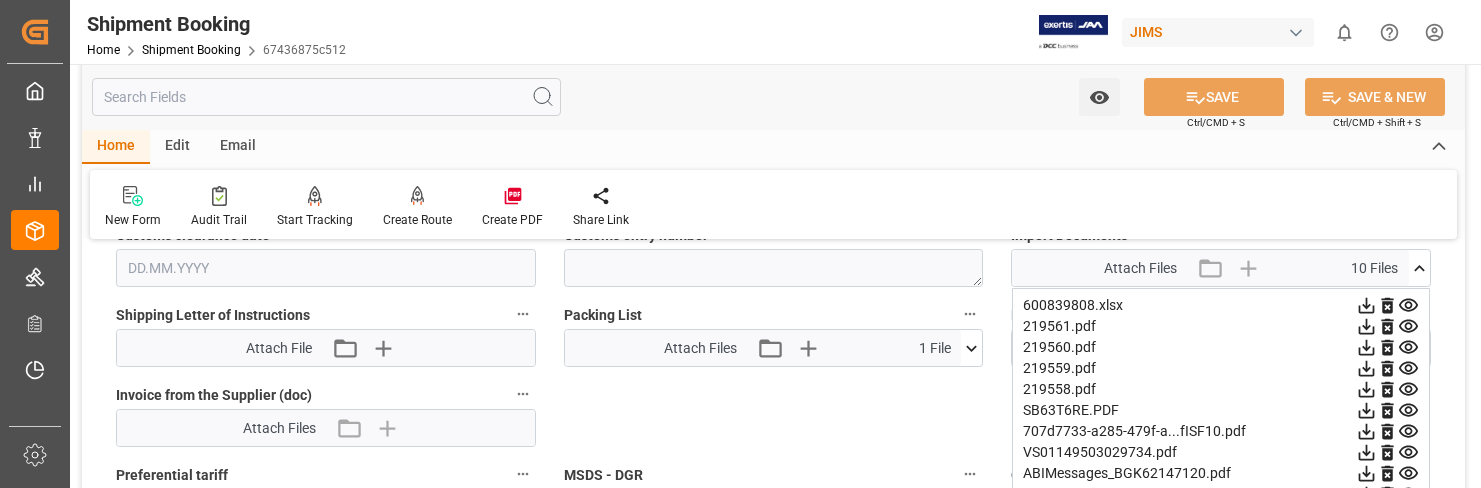 click 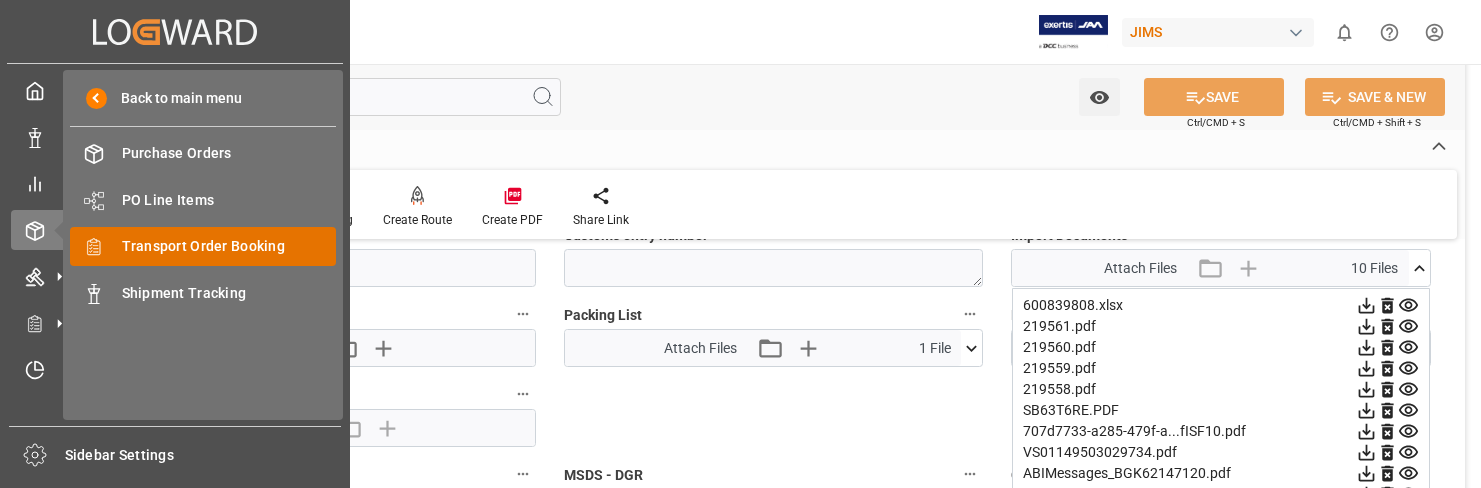 click on "Transport Order Booking" at bounding box center (229, 246) 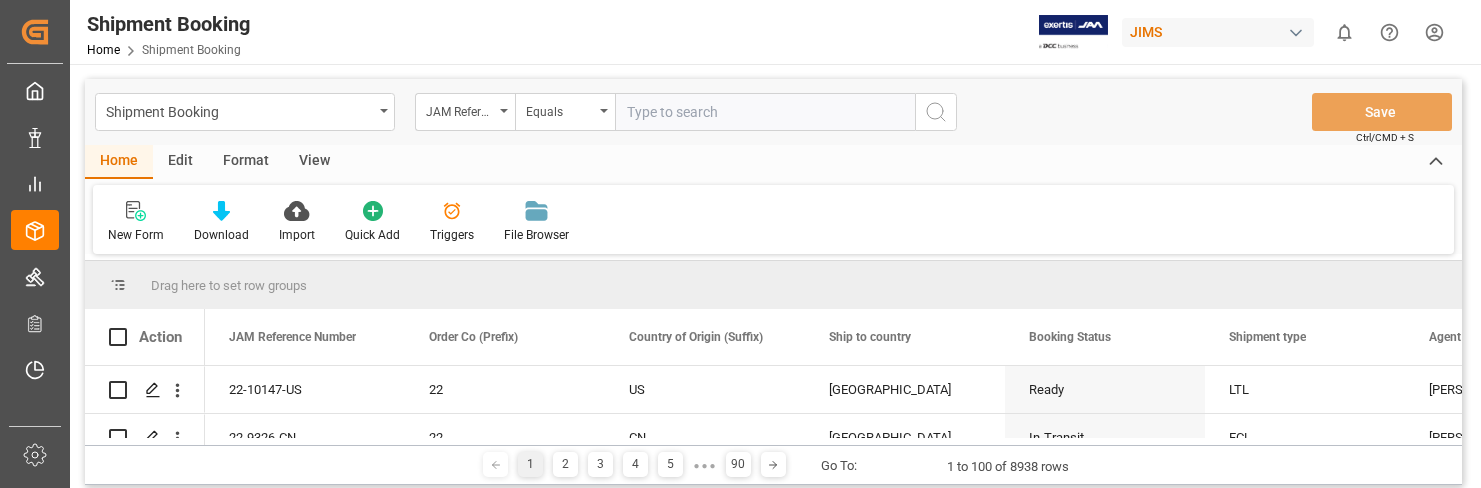 click at bounding box center [765, 112] 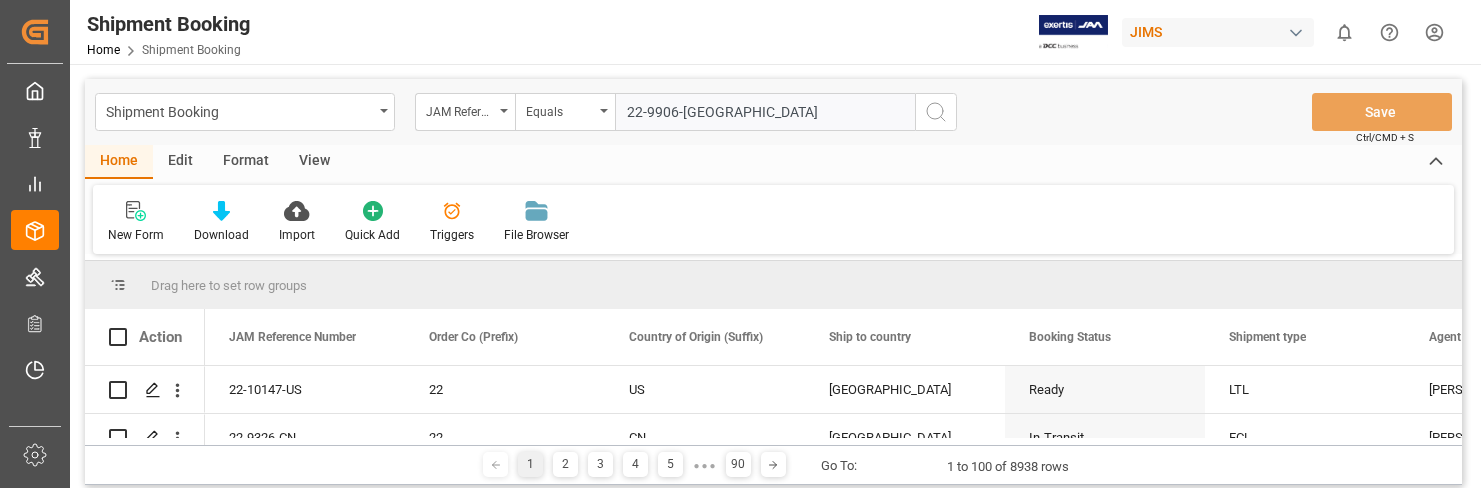 type on "22-9906-[GEOGRAPHIC_DATA]" 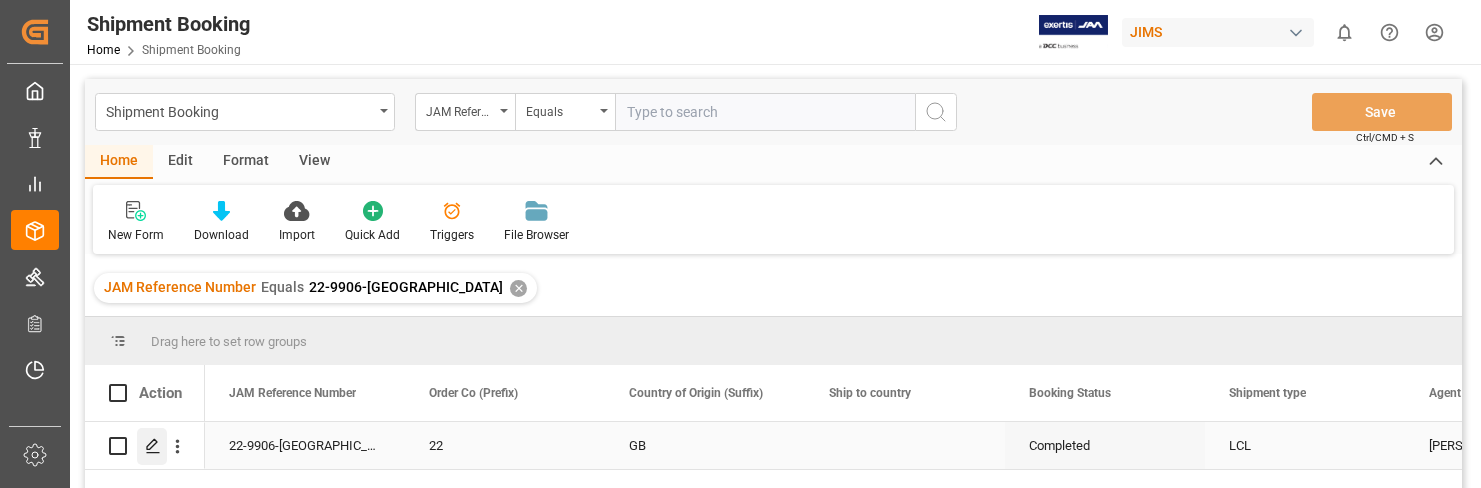 click 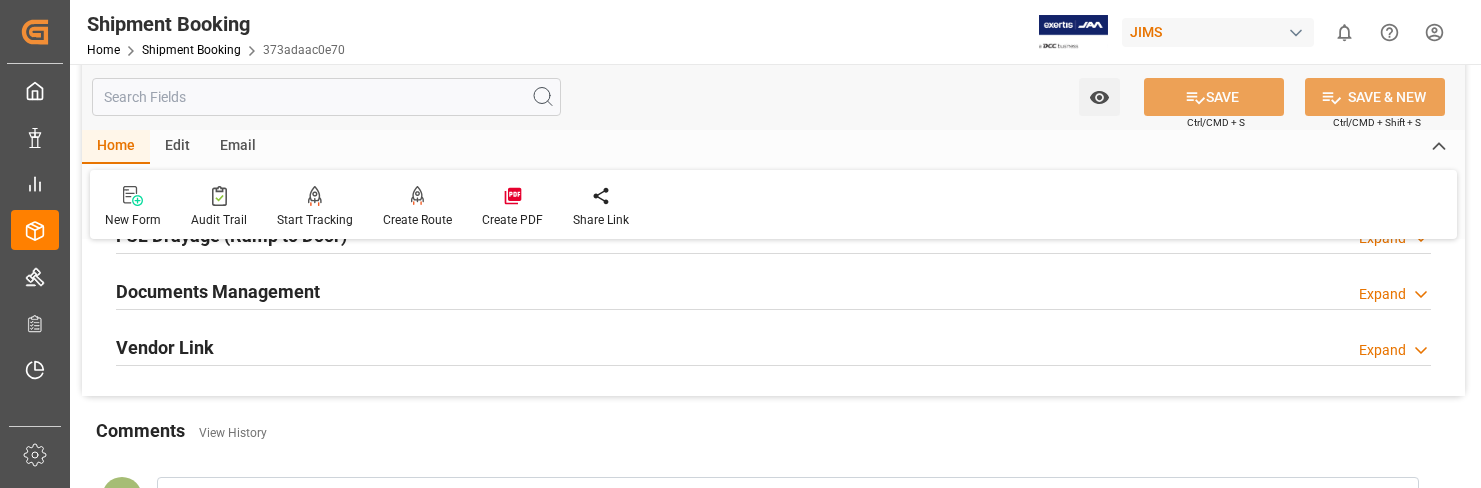 scroll, scrollTop: 600, scrollLeft: 0, axis: vertical 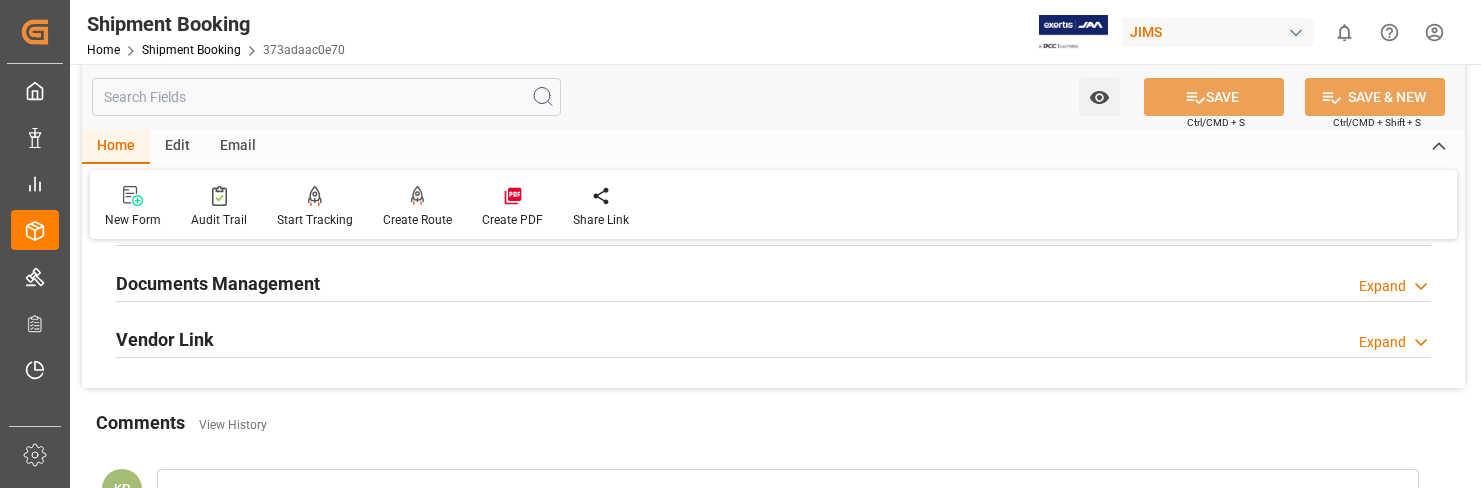 click on "Expand" at bounding box center [1382, 286] 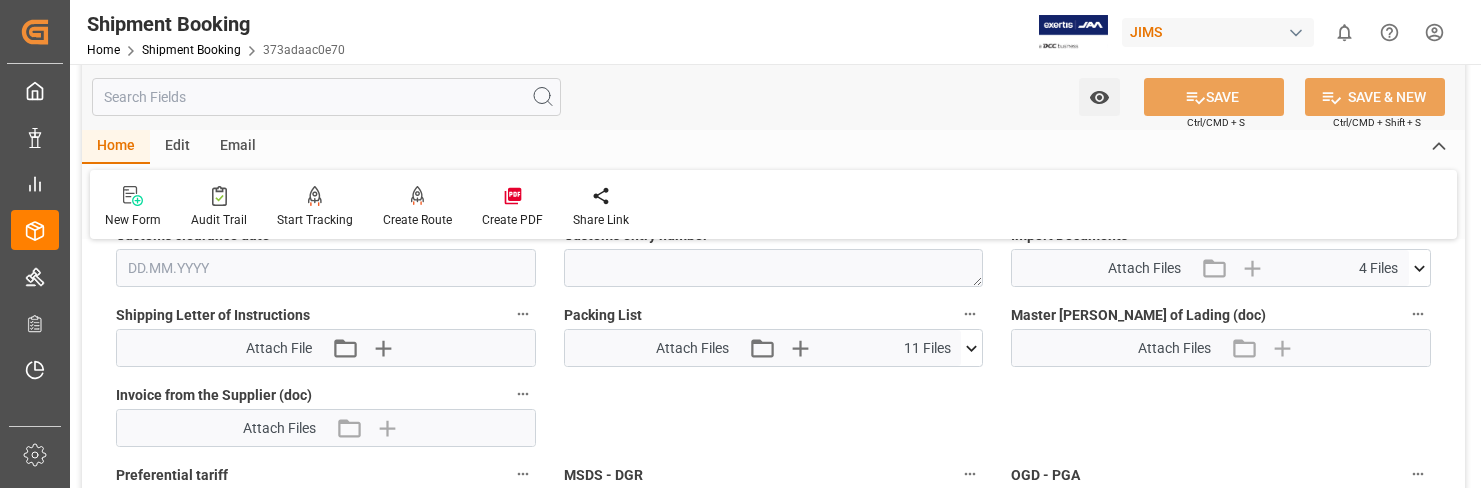 scroll, scrollTop: 900, scrollLeft: 0, axis: vertical 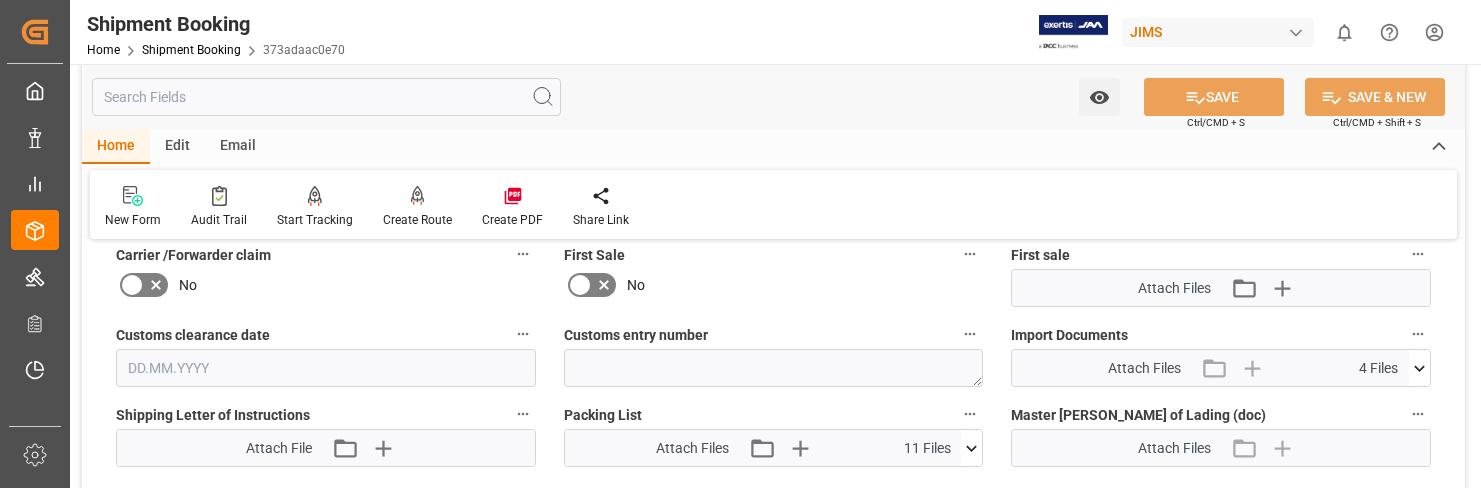 click 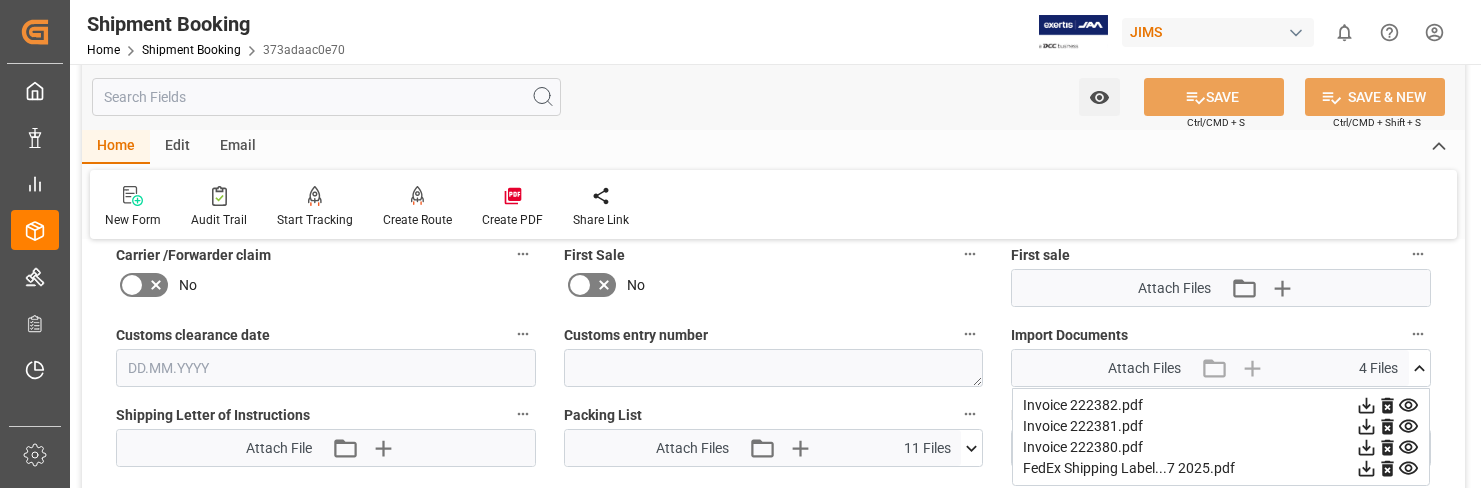 click 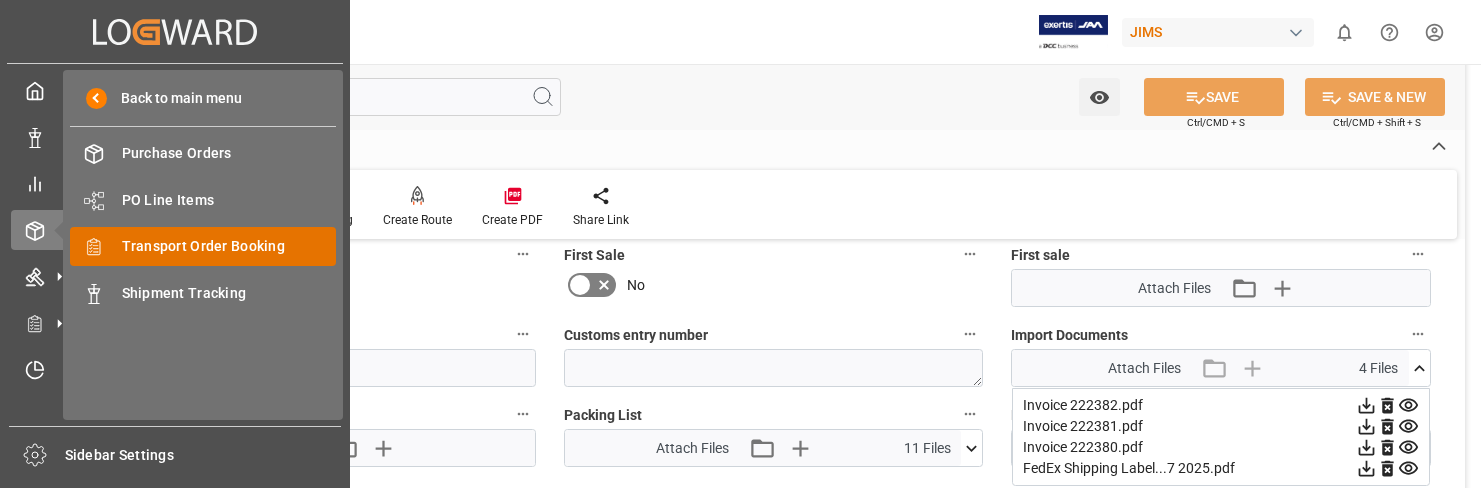 click on "Transport Order Booking" at bounding box center (229, 246) 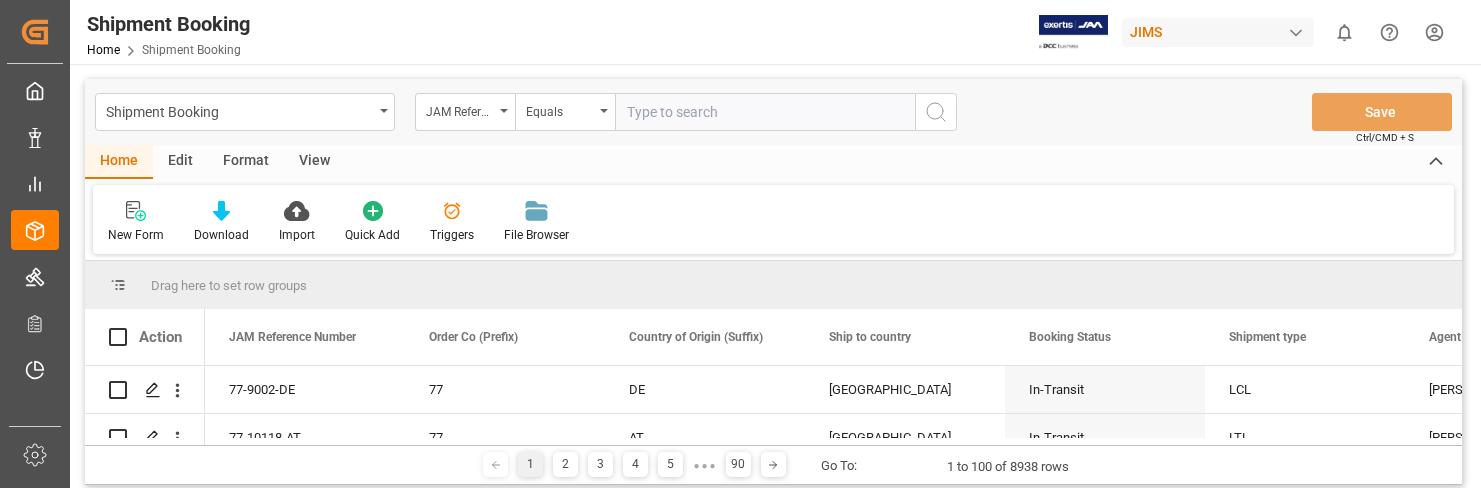 click at bounding box center [765, 112] 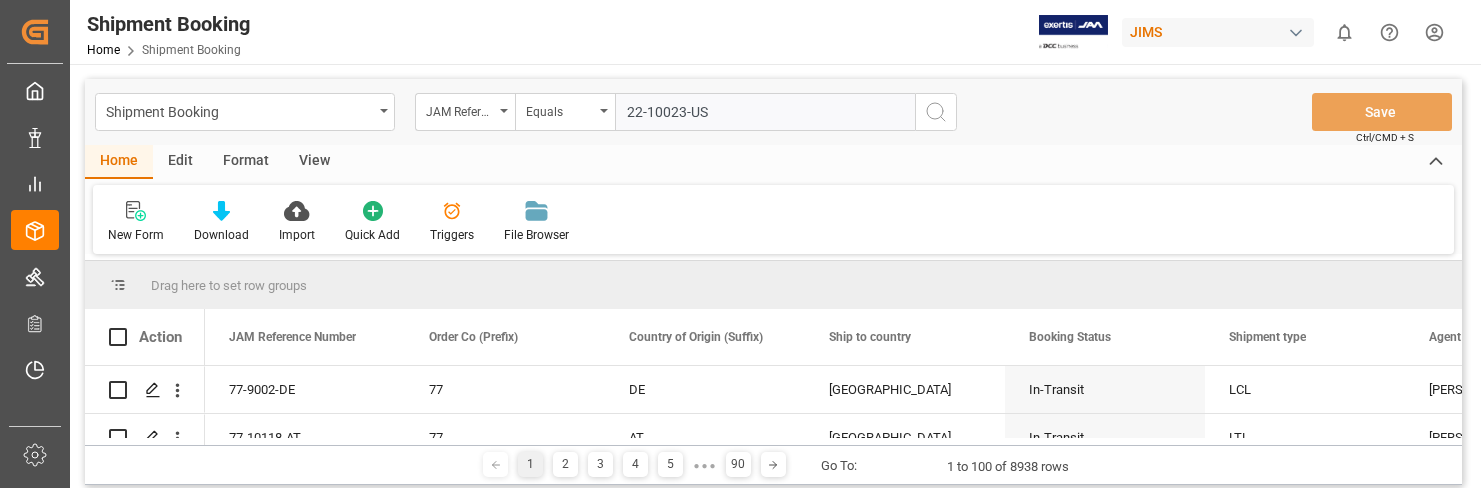 type on "22-10023-US" 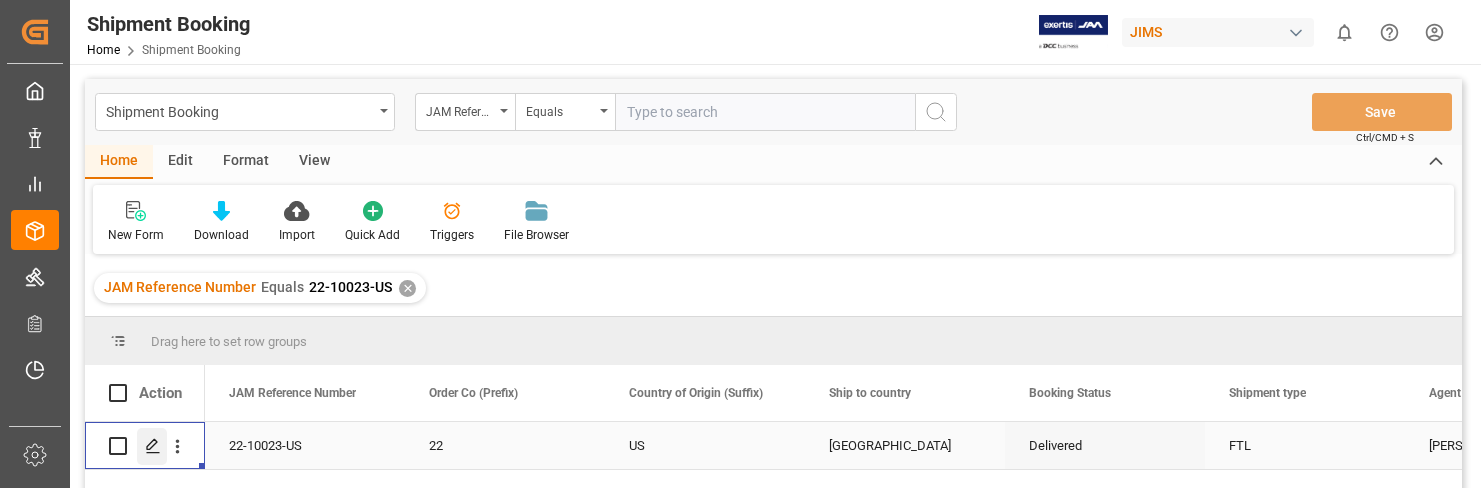 click 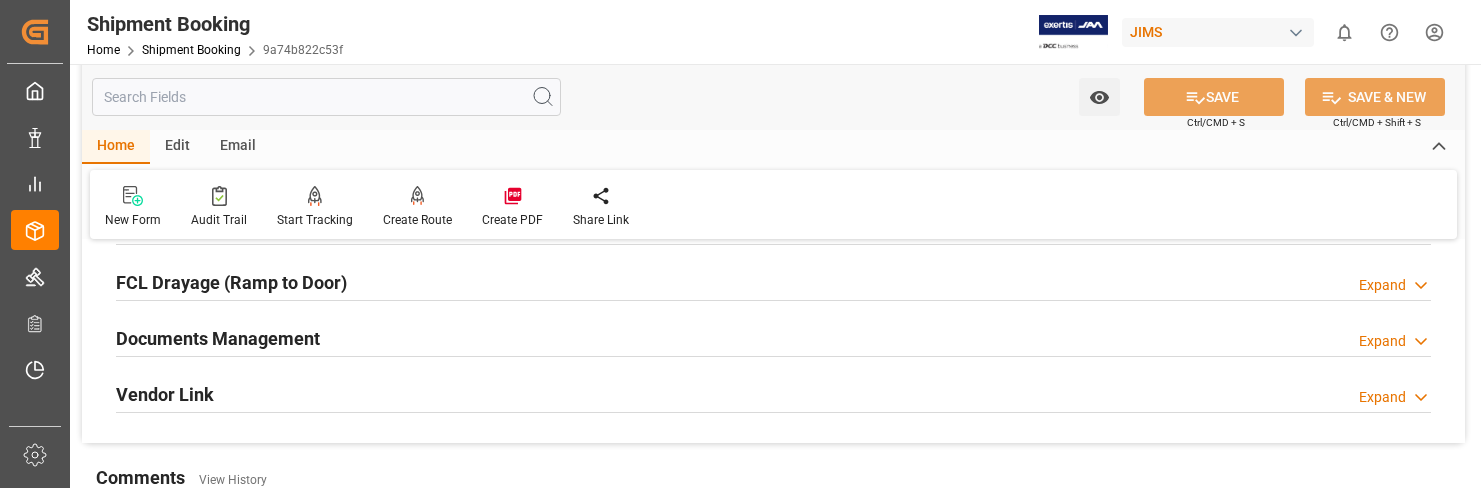 scroll, scrollTop: 600, scrollLeft: 0, axis: vertical 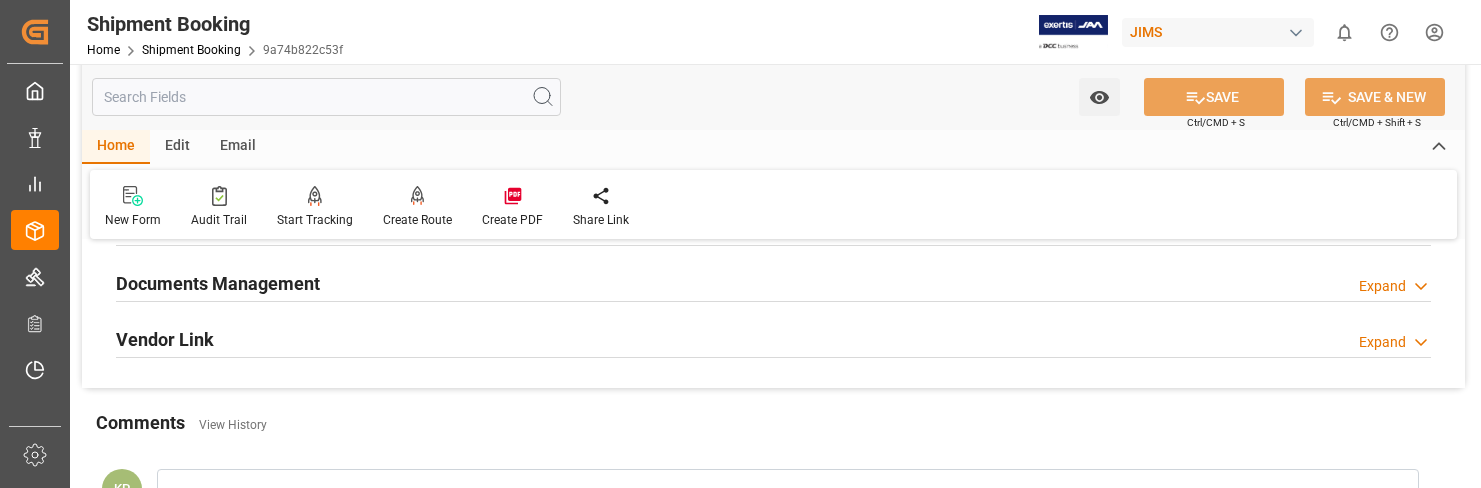 click on "Expand" at bounding box center (1382, 286) 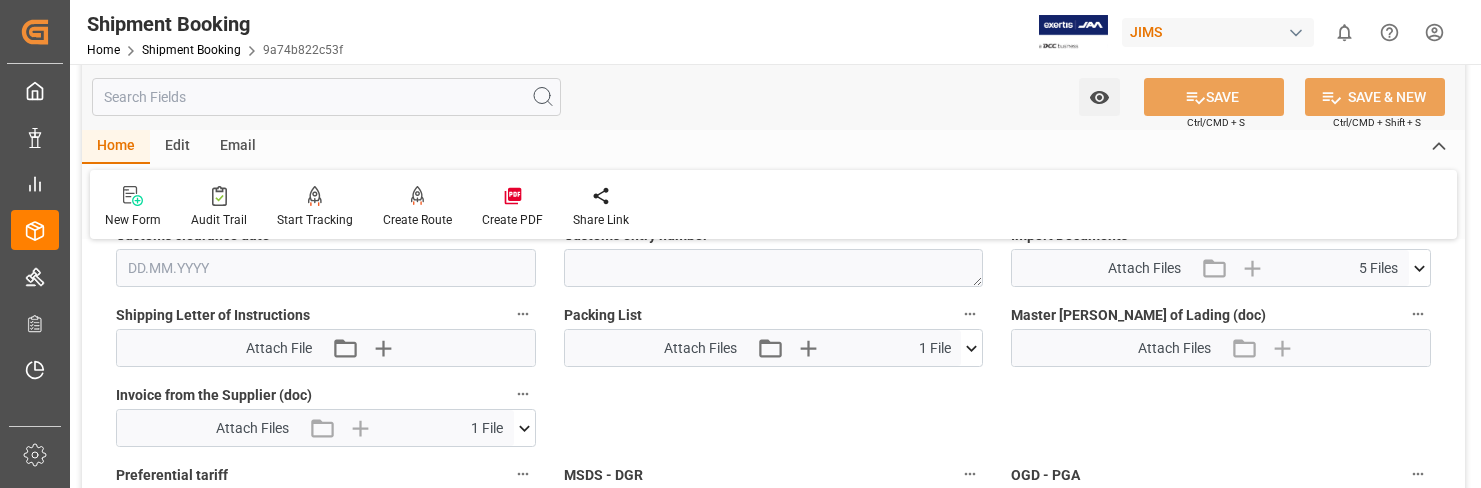 scroll, scrollTop: 900, scrollLeft: 0, axis: vertical 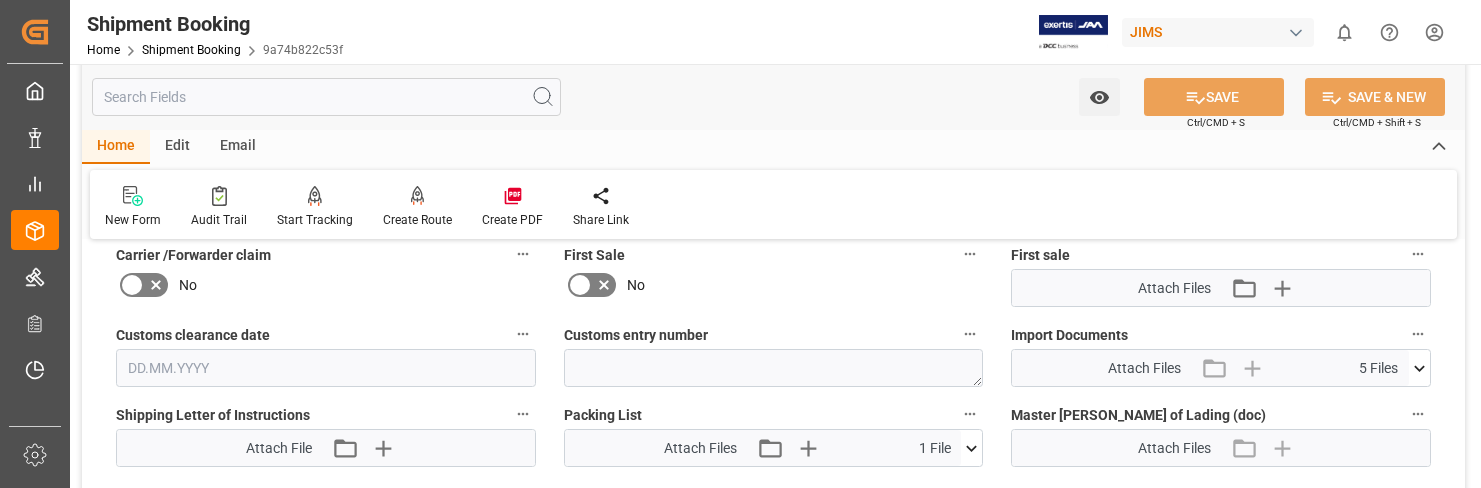 click 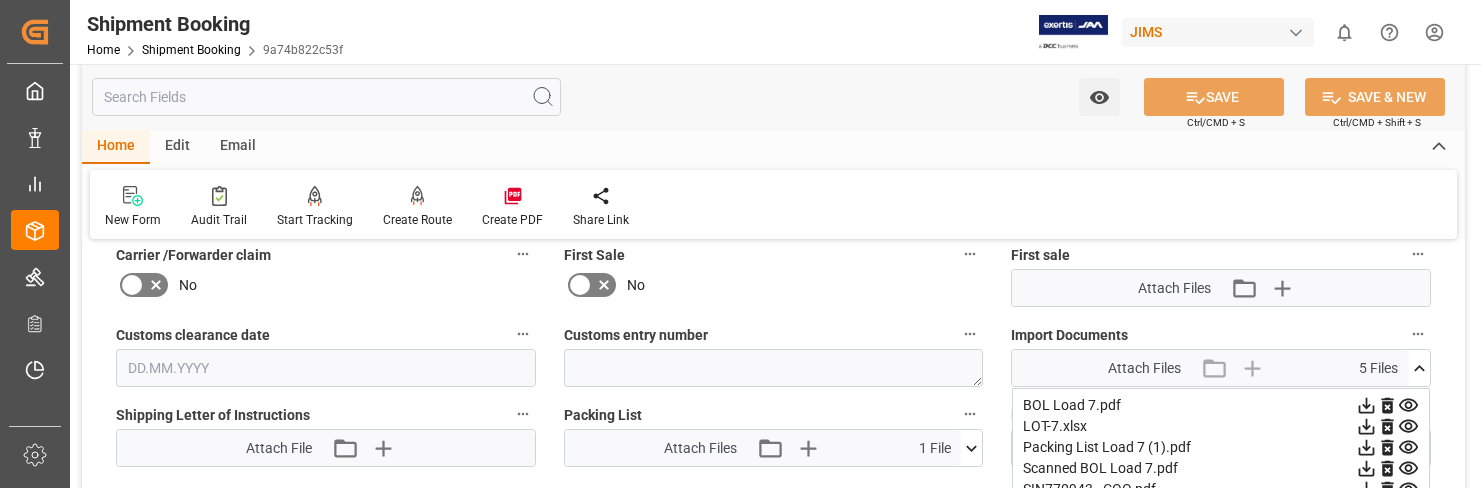 scroll, scrollTop: 1000, scrollLeft: 0, axis: vertical 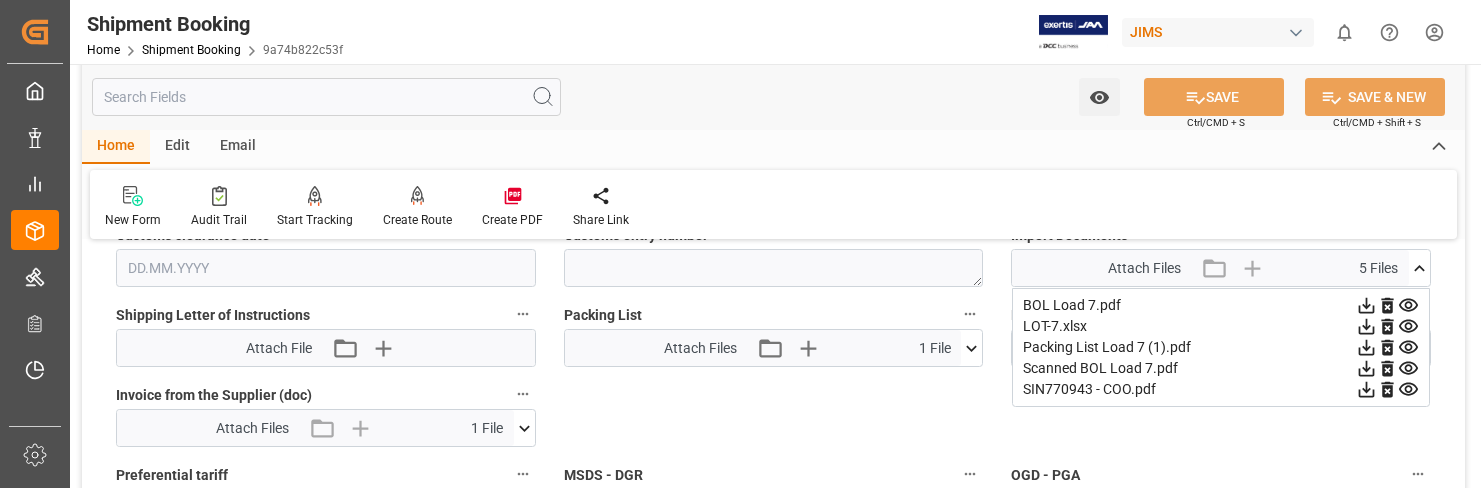 click 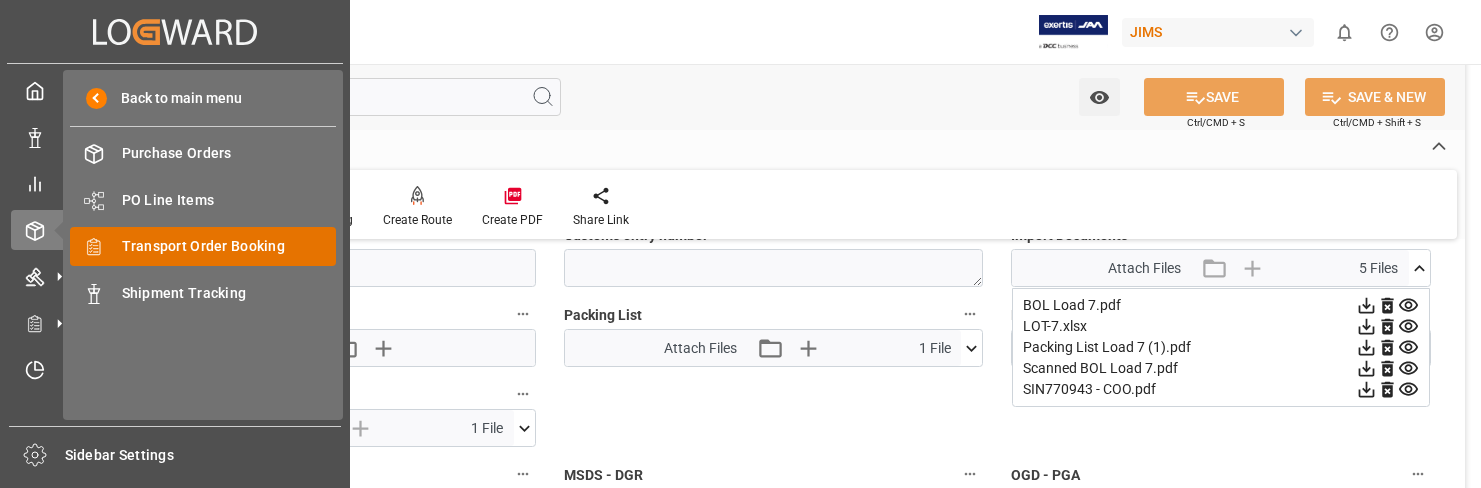 click on "Transport Order Booking" at bounding box center [229, 246] 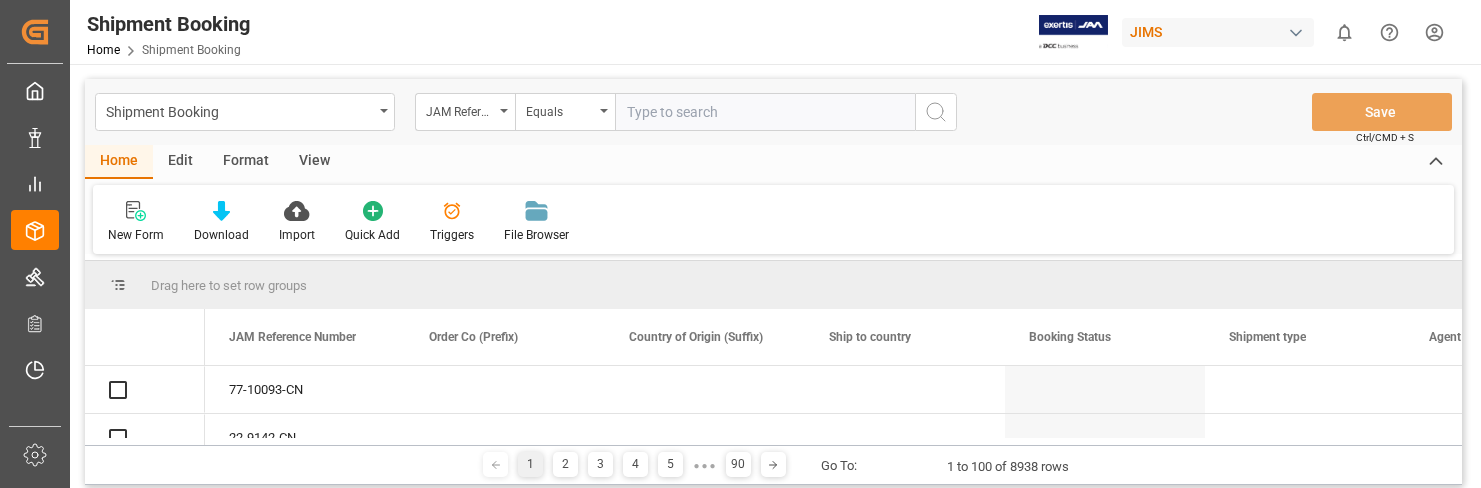 click at bounding box center (765, 112) 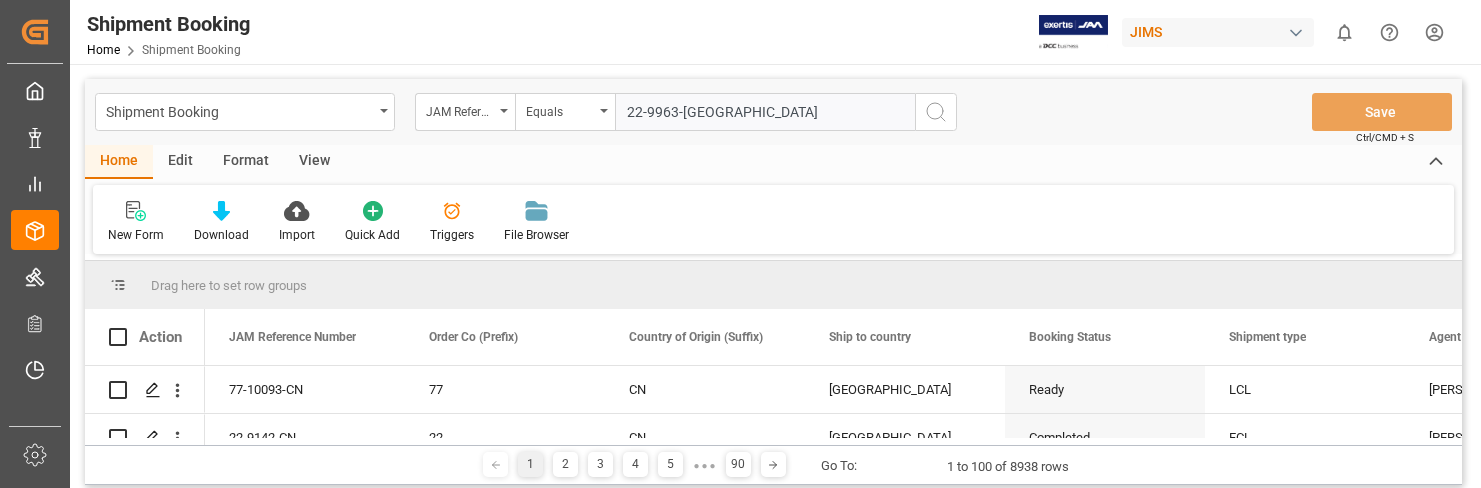 type on "22-9963-[GEOGRAPHIC_DATA]" 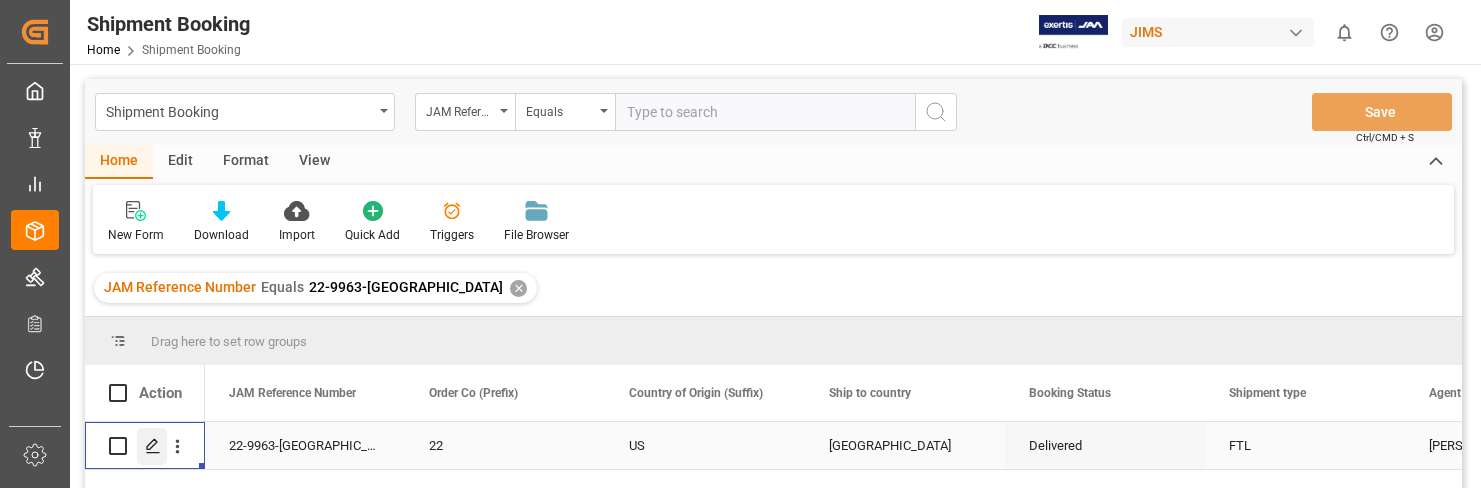 click 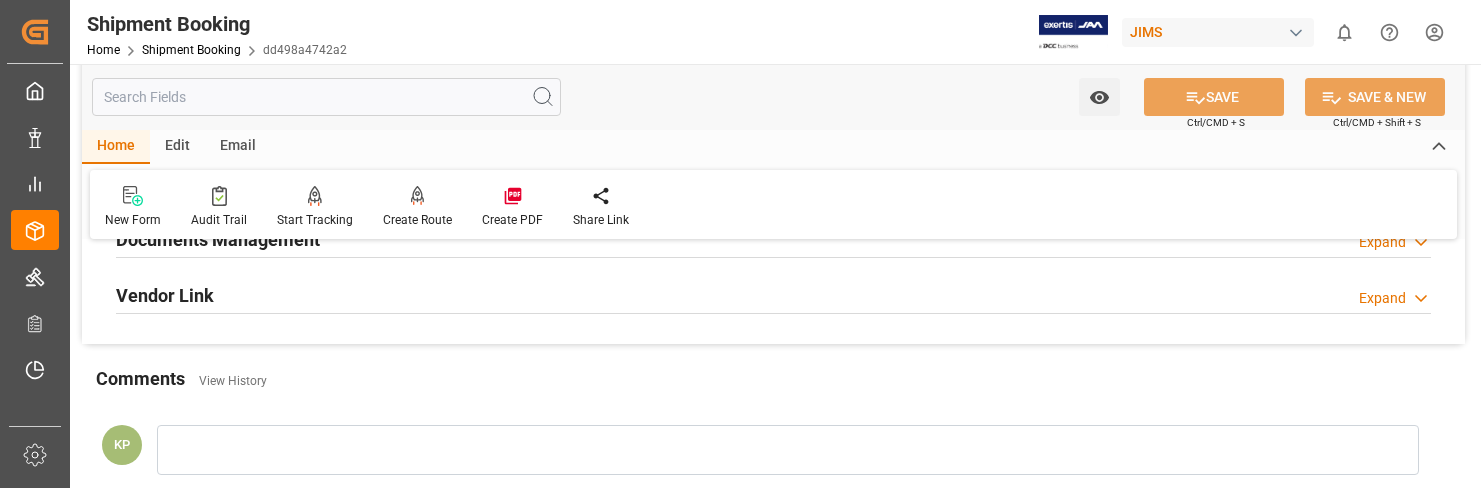 scroll, scrollTop: 600, scrollLeft: 0, axis: vertical 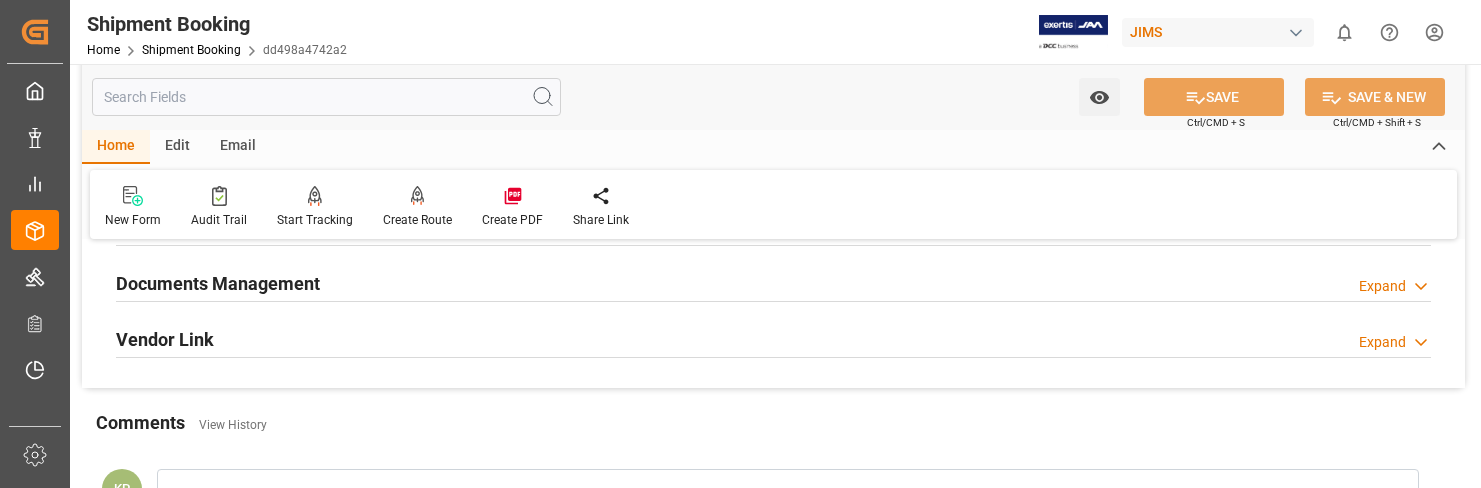 click on "Expand" at bounding box center (1382, 286) 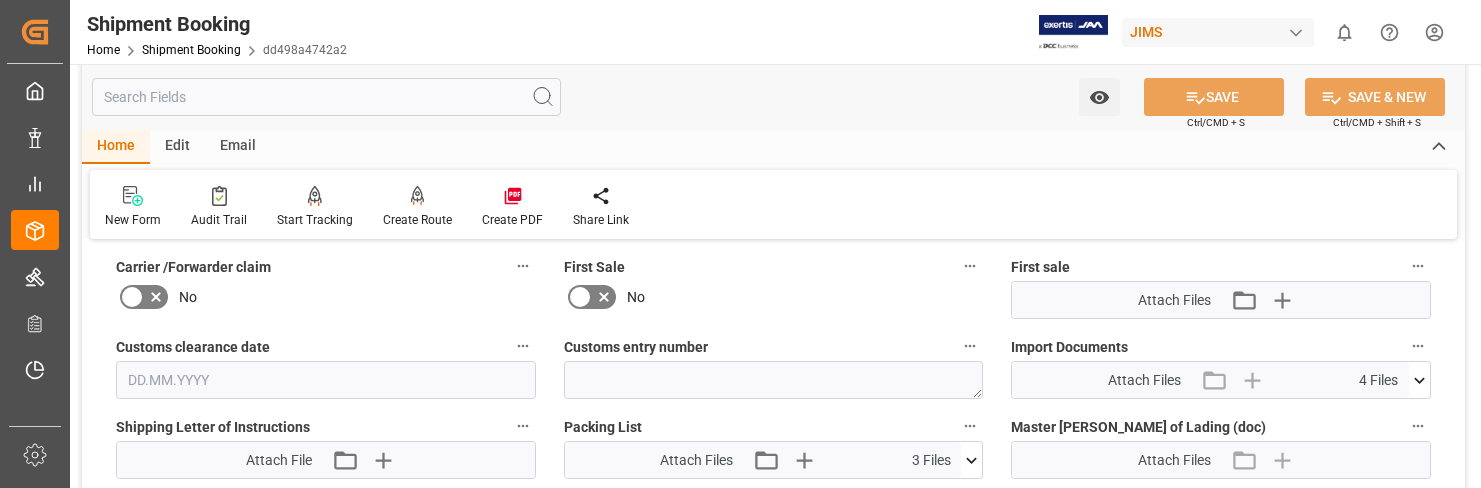 scroll, scrollTop: 900, scrollLeft: 0, axis: vertical 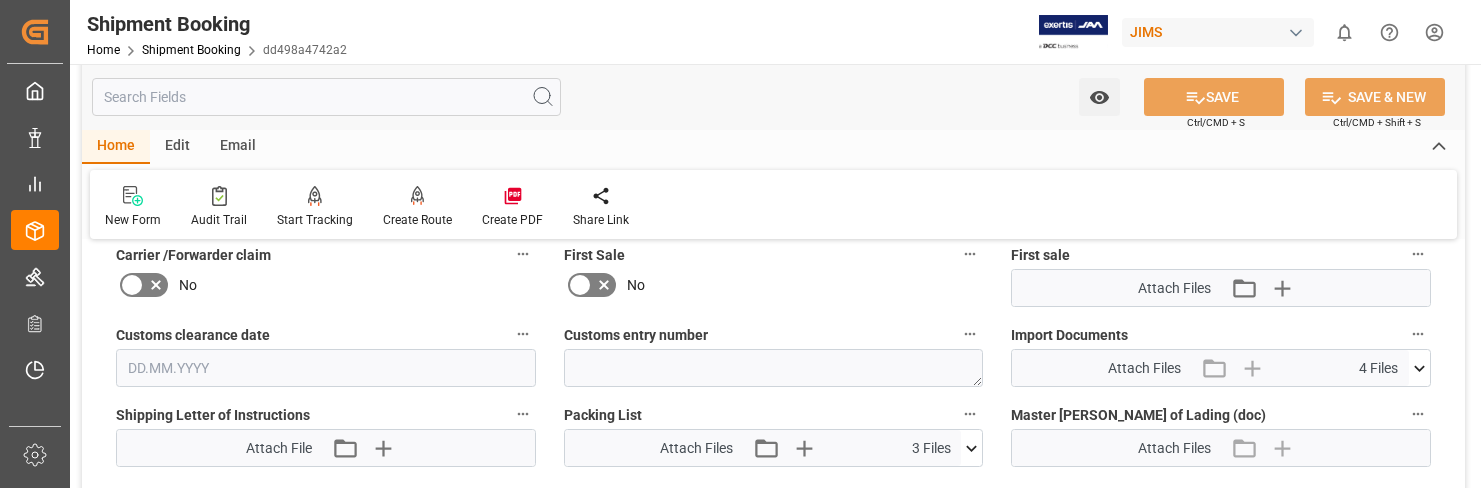 click 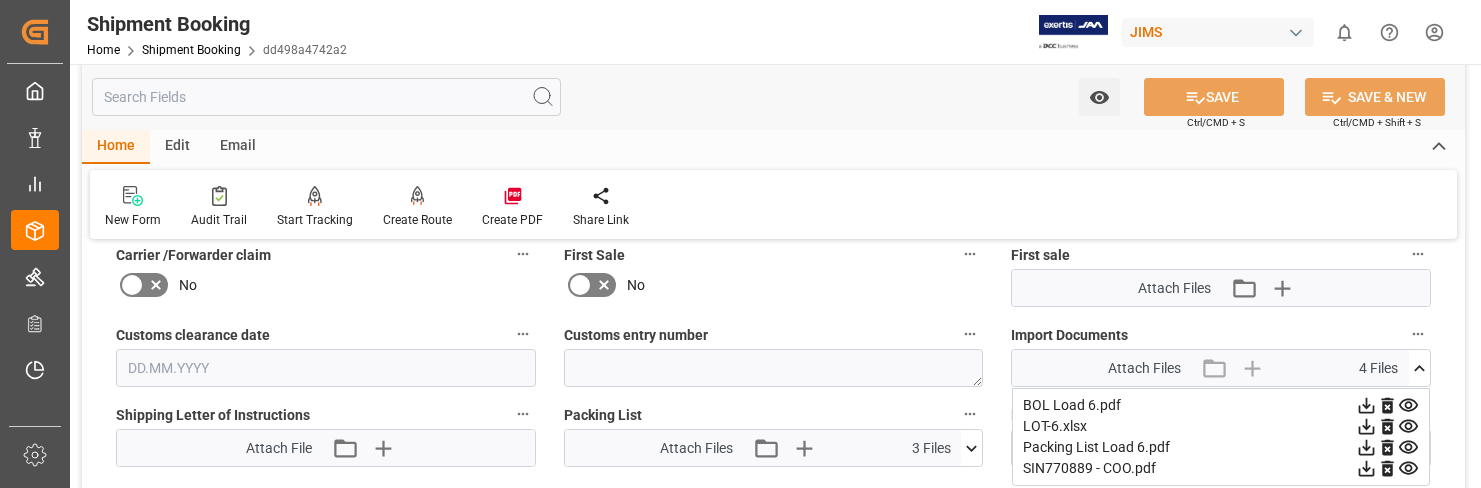 click 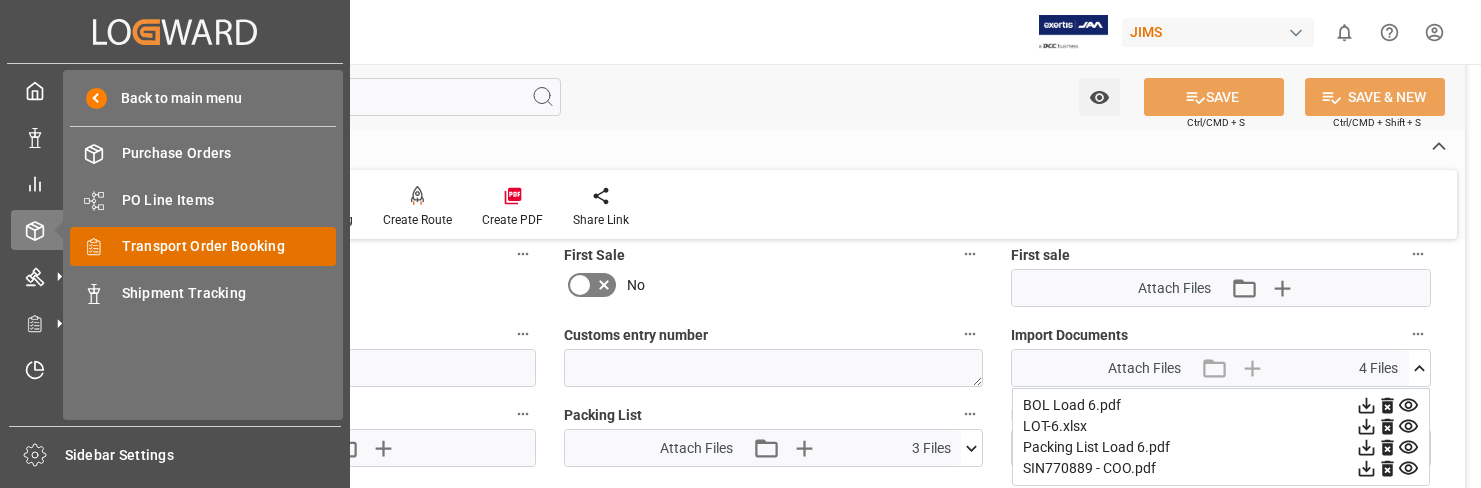 click on "Transport Order Booking" at bounding box center (229, 246) 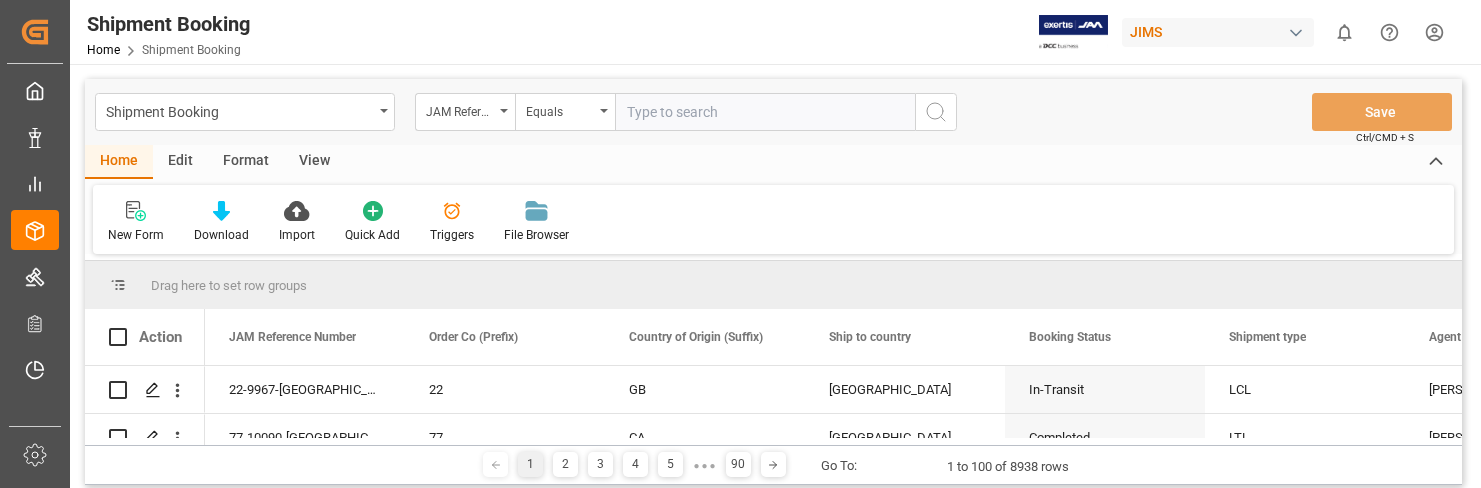 click at bounding box center (765, 112) 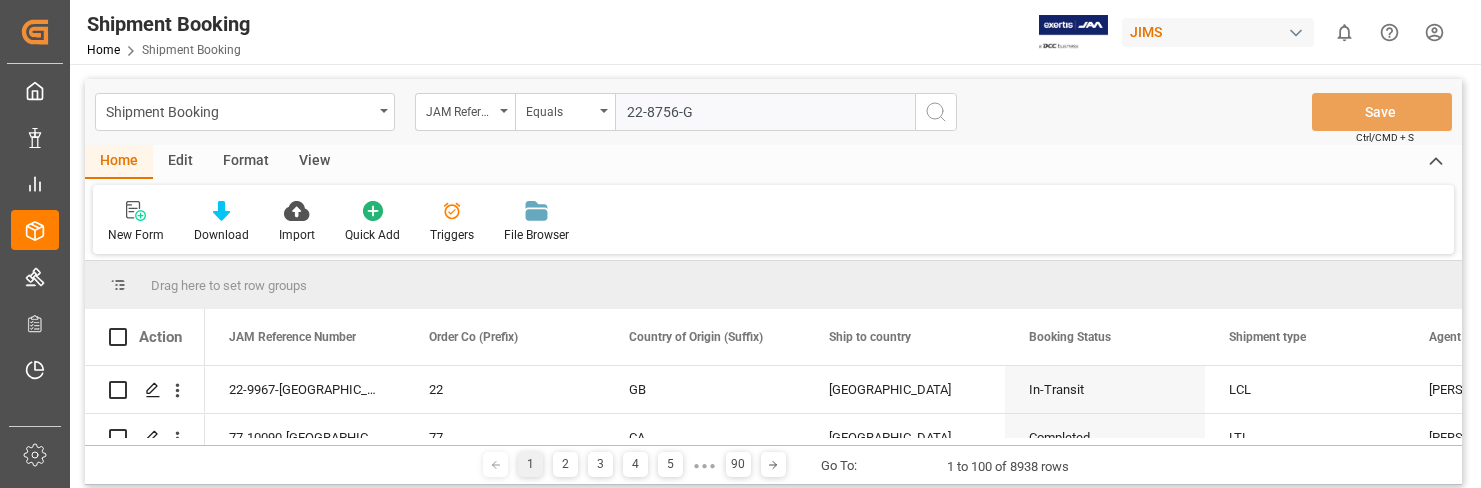 type on "22-8756-[GEOGRAPHIC_DATA]" 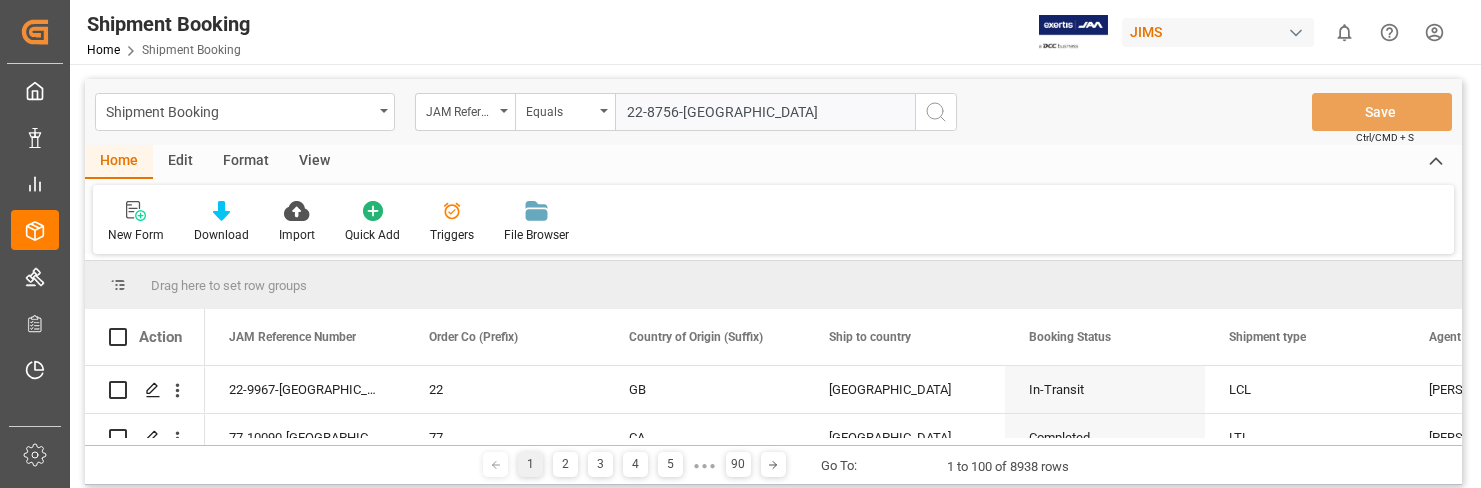 type 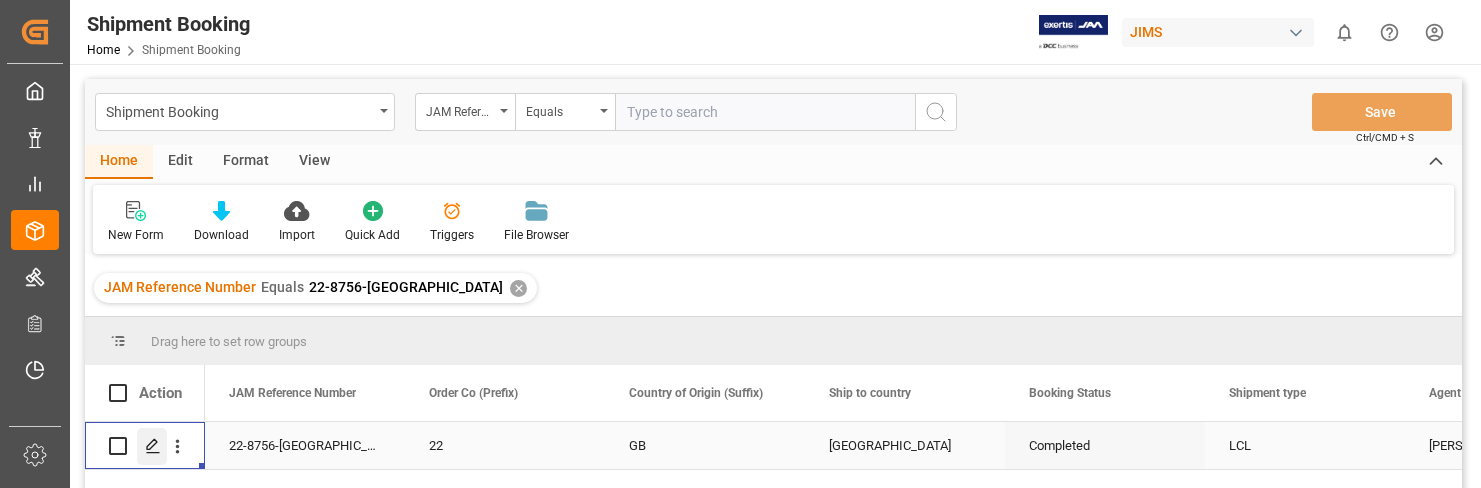 click 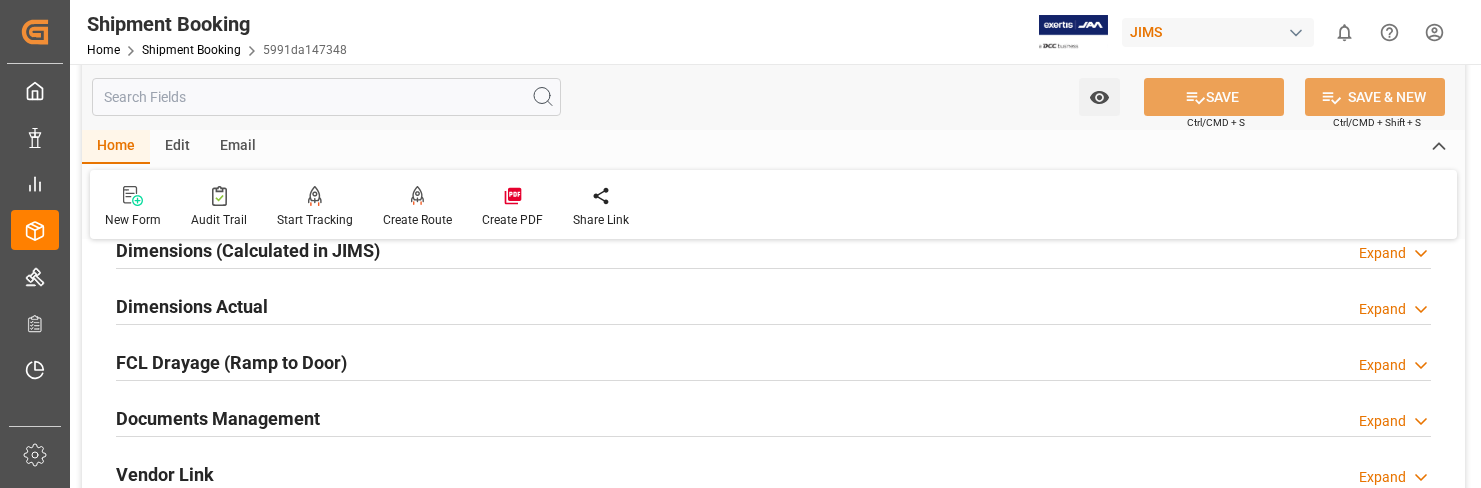 scroll, scrollTop: 500, scrollLeft: 0, axis: vertical 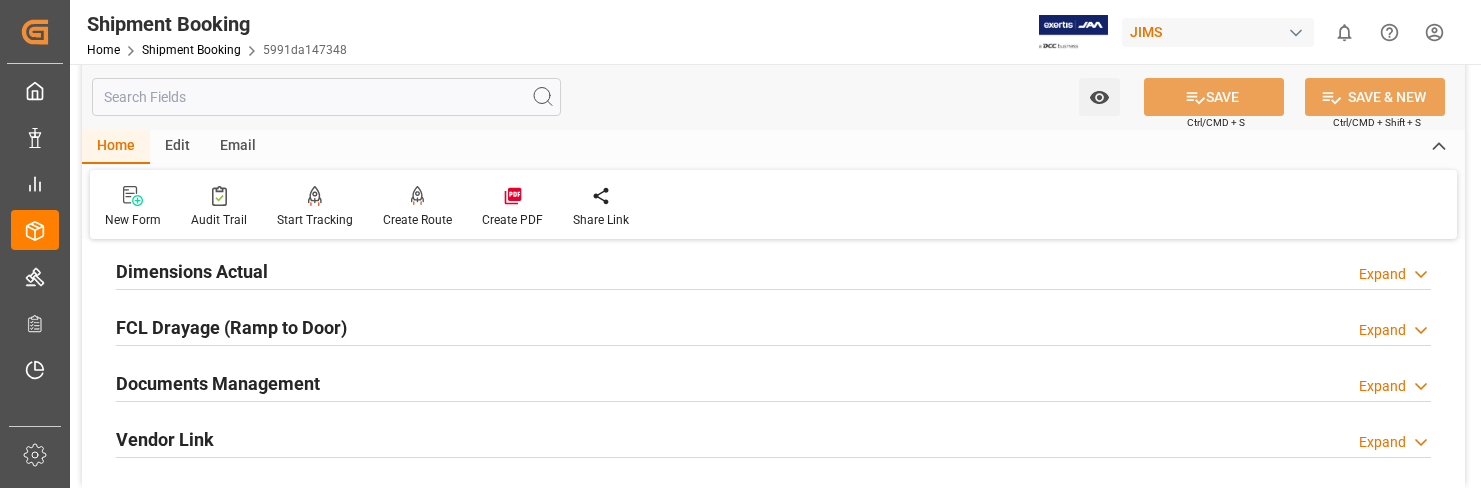 click on "Expand" at bounding box center (1382, 386) 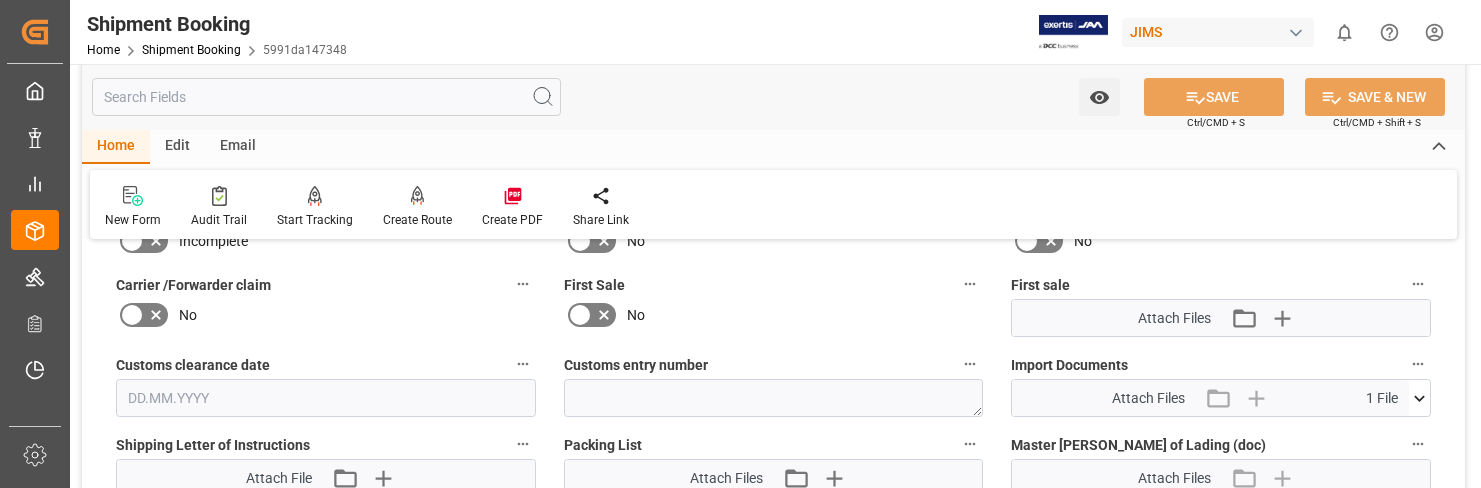 scroll, scrollTop: 900, scrollLeft: 0, axis: vertical 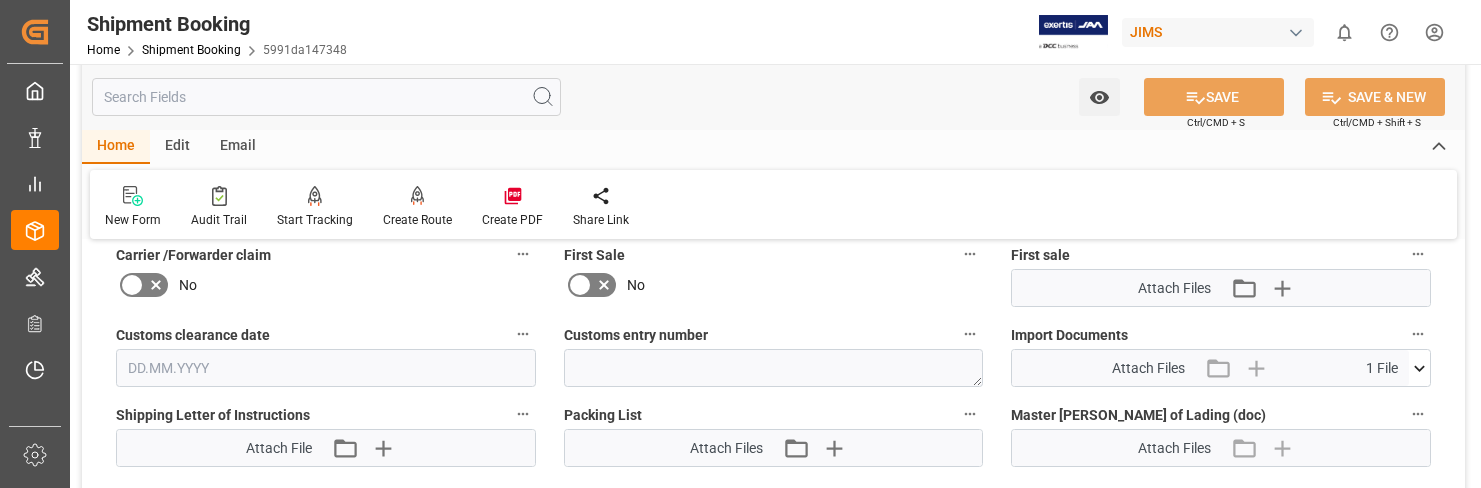 click 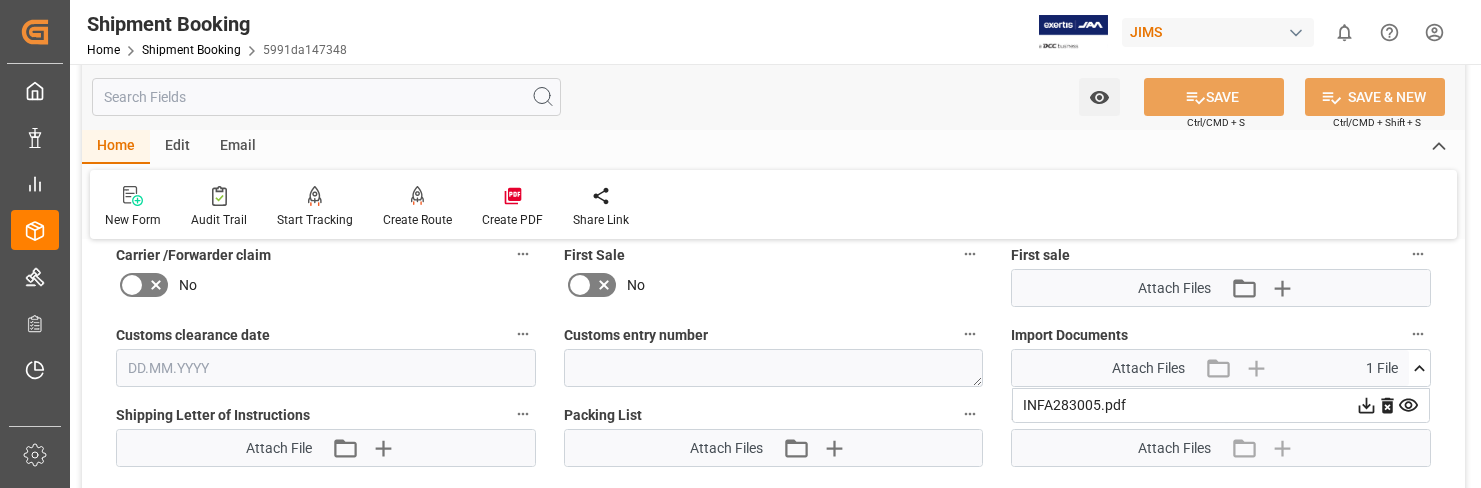 click 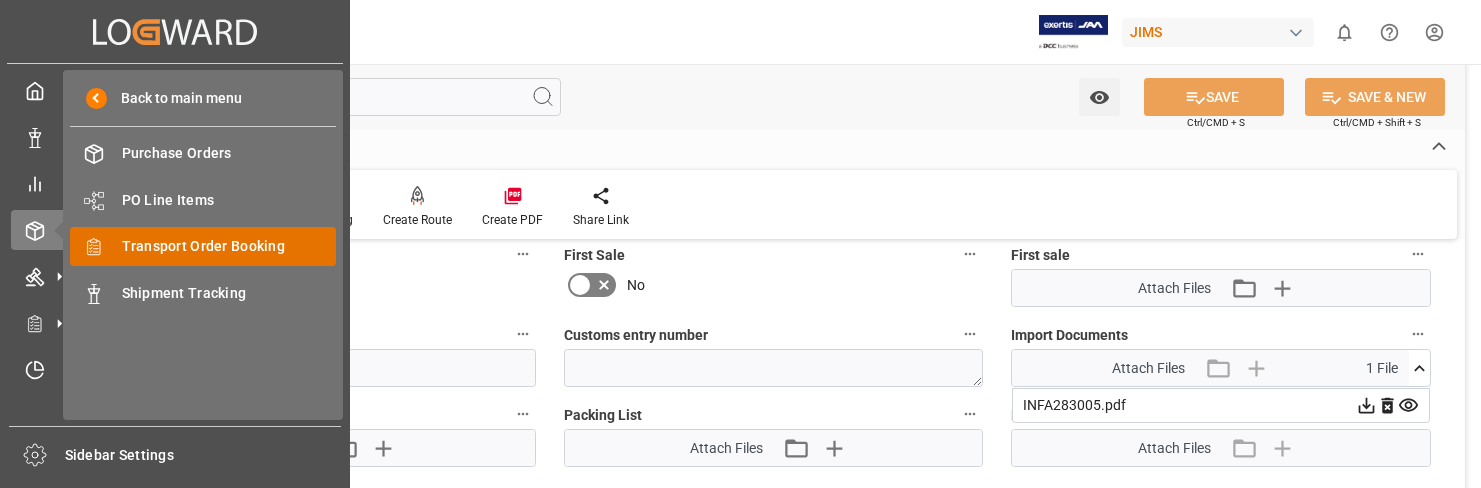 click on "Transport Order Booking" at bounding box center [229, 246] 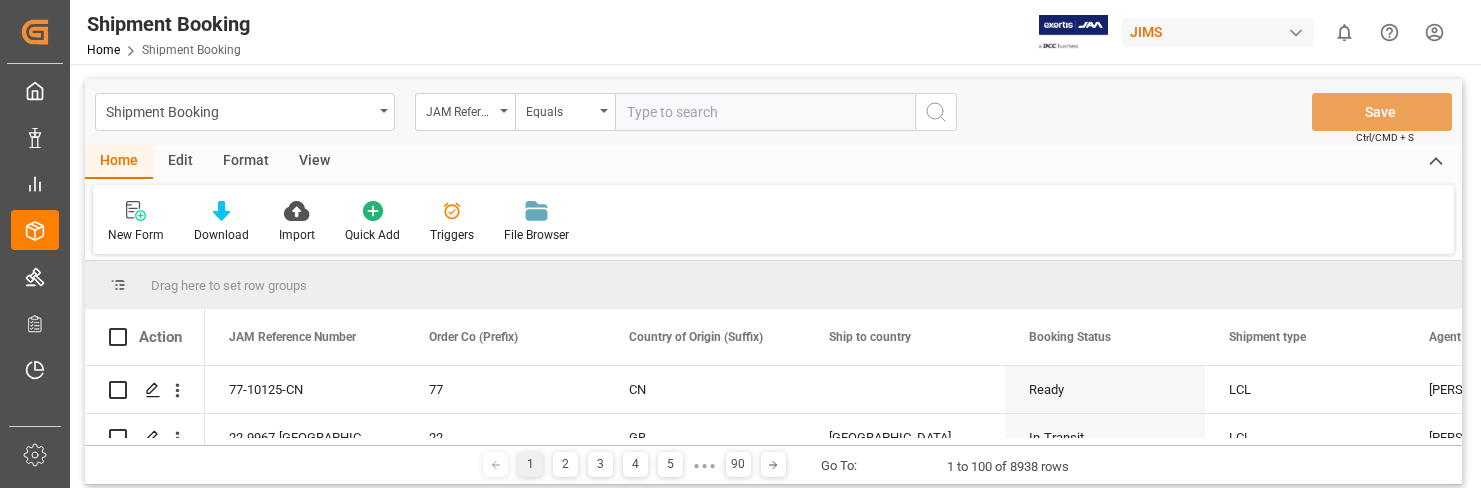click at bounding box center (765, 112) 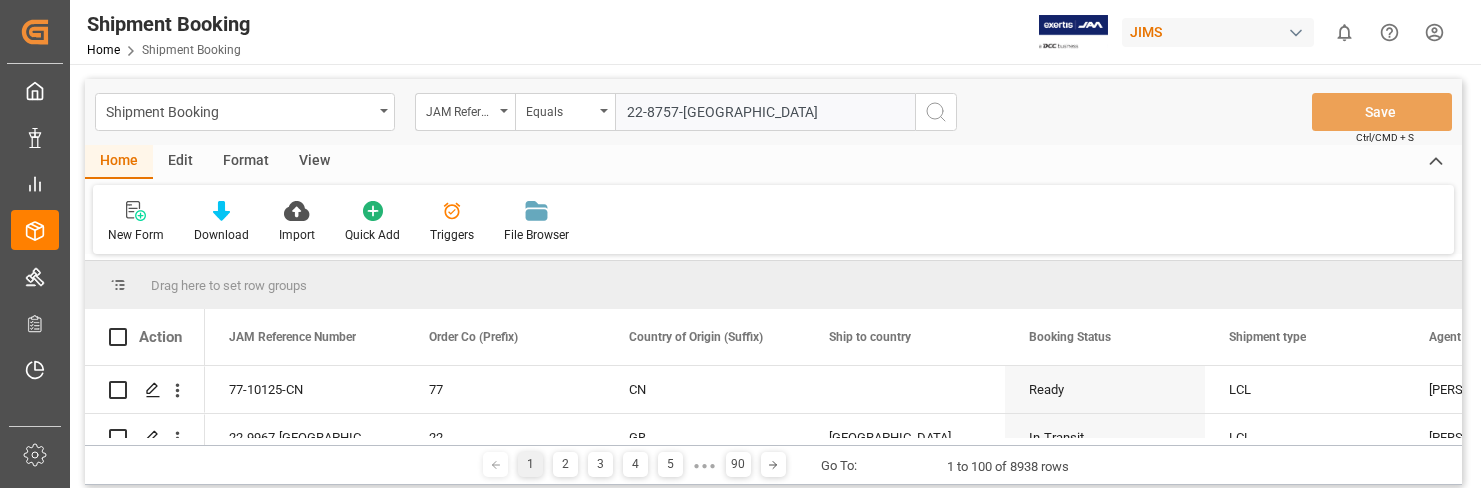 type on "22-8757-[GEOGRAPHIC_DATA]" 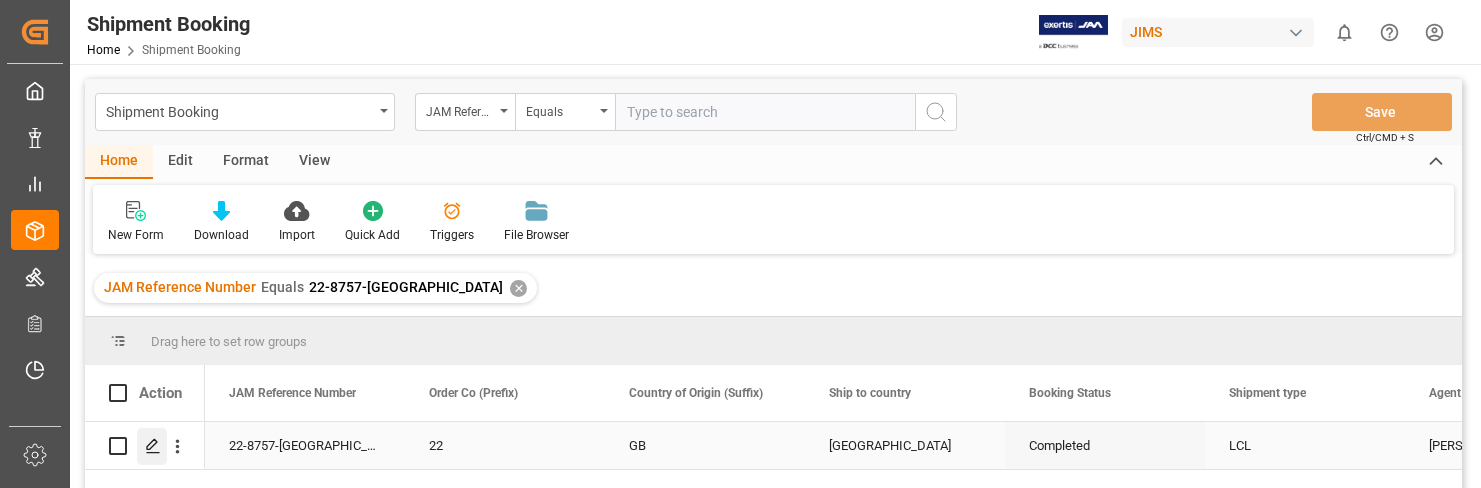 click 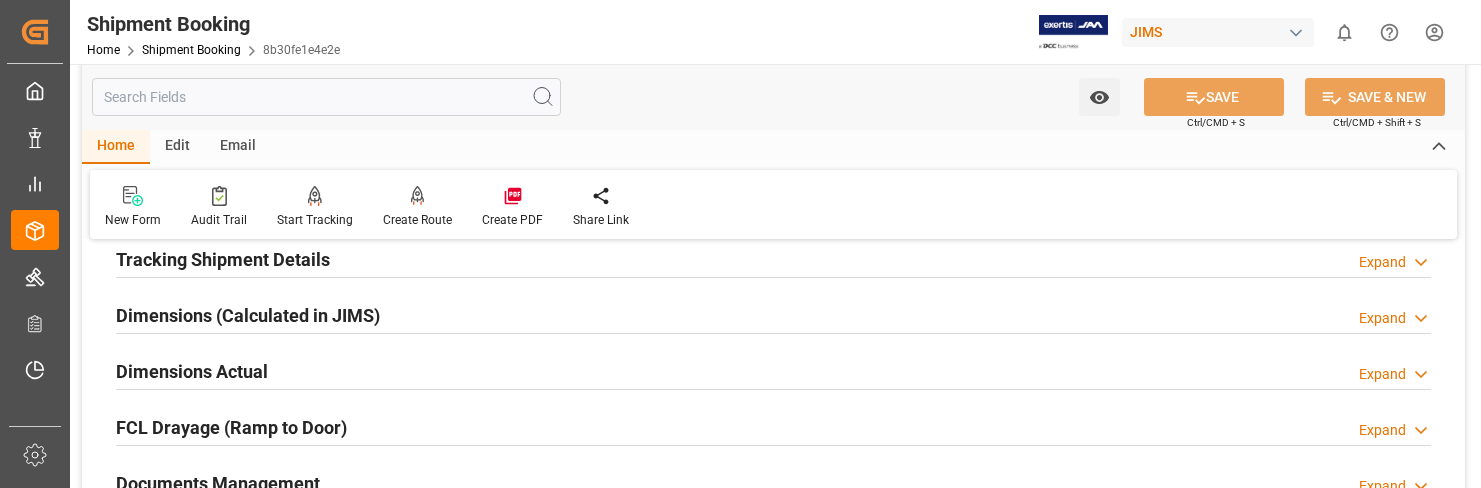 scroll, scrollTop: 500, scrollLeft: 0, axis: vertical 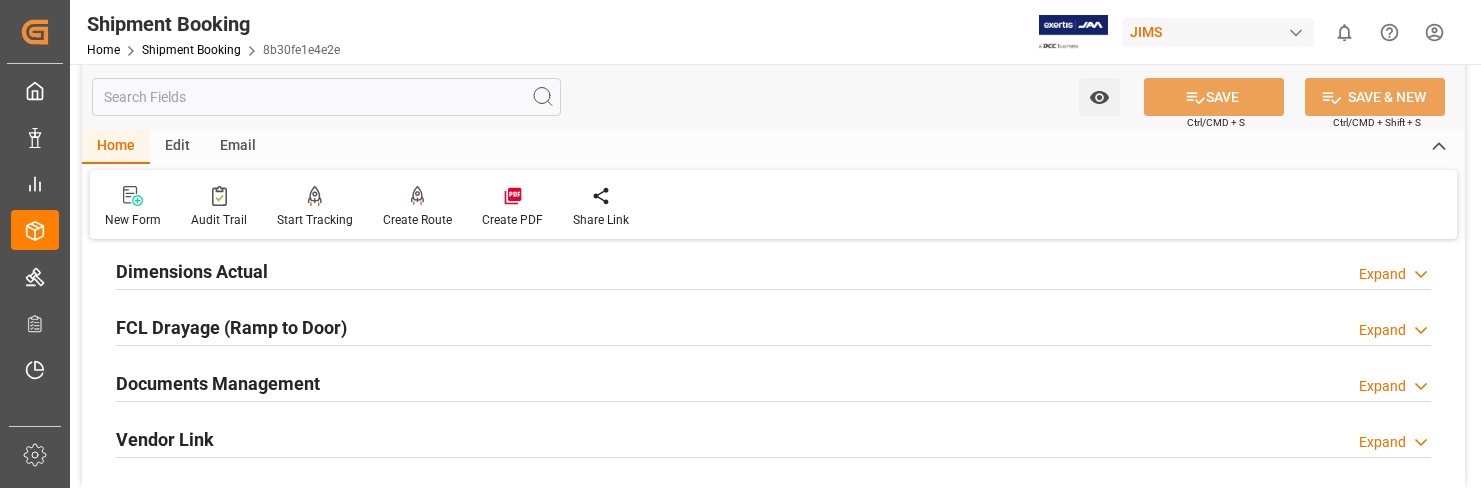 click on "Expand" at bounding box center (1382, 442) 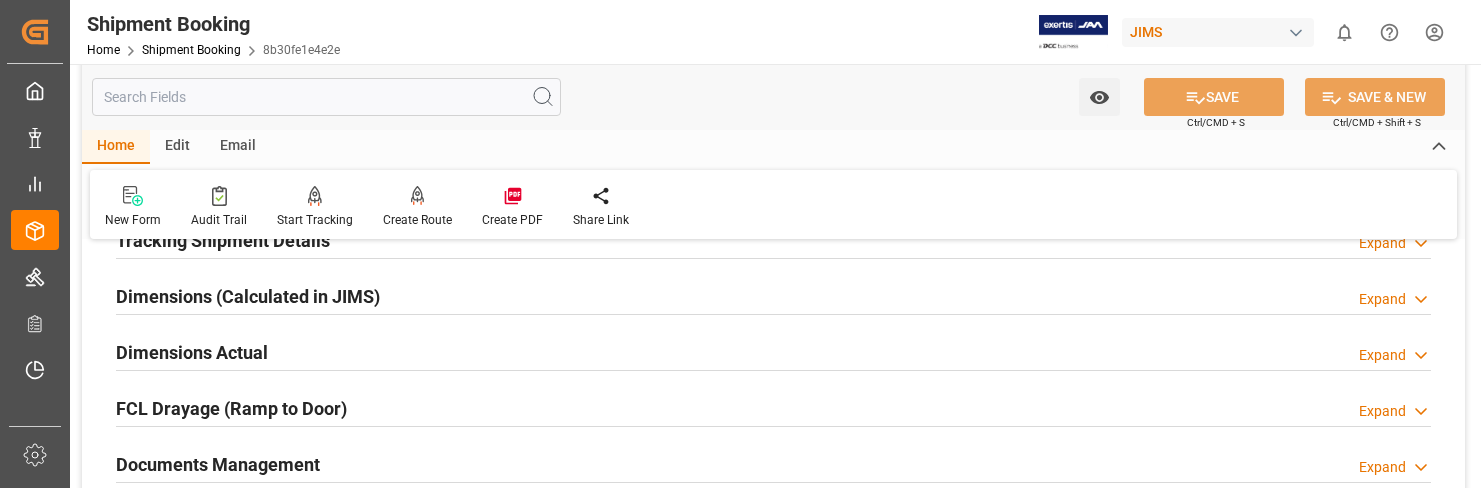 scroll, scrollTop: 519, scrollLeft: 0, axis: vertical 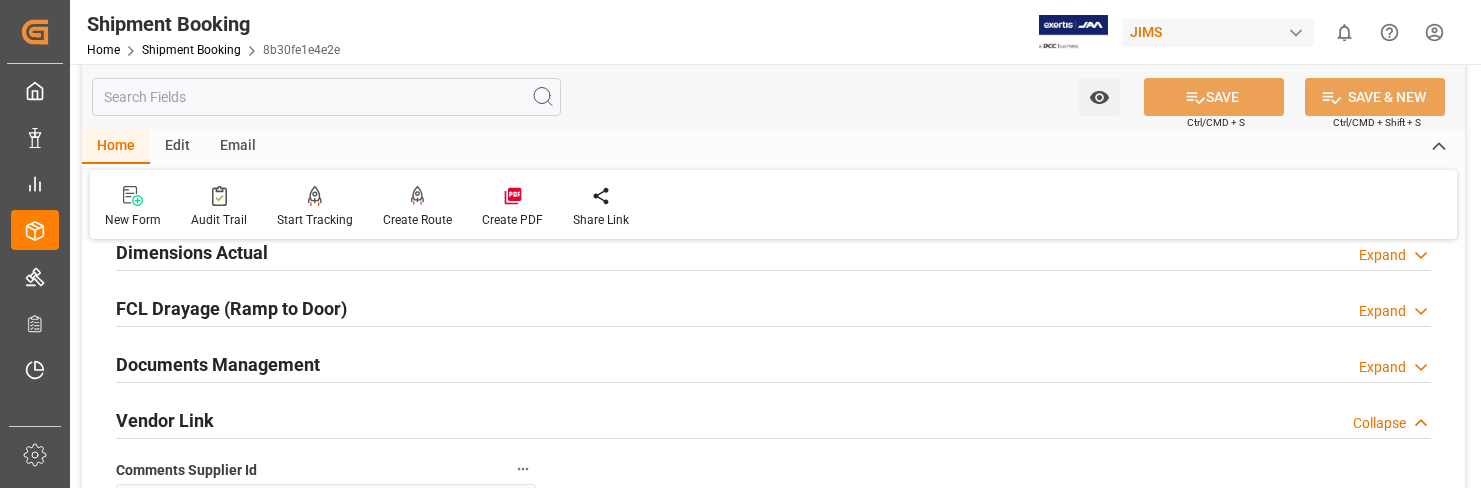 click on "Expand" at bounding box center [1382, 367] 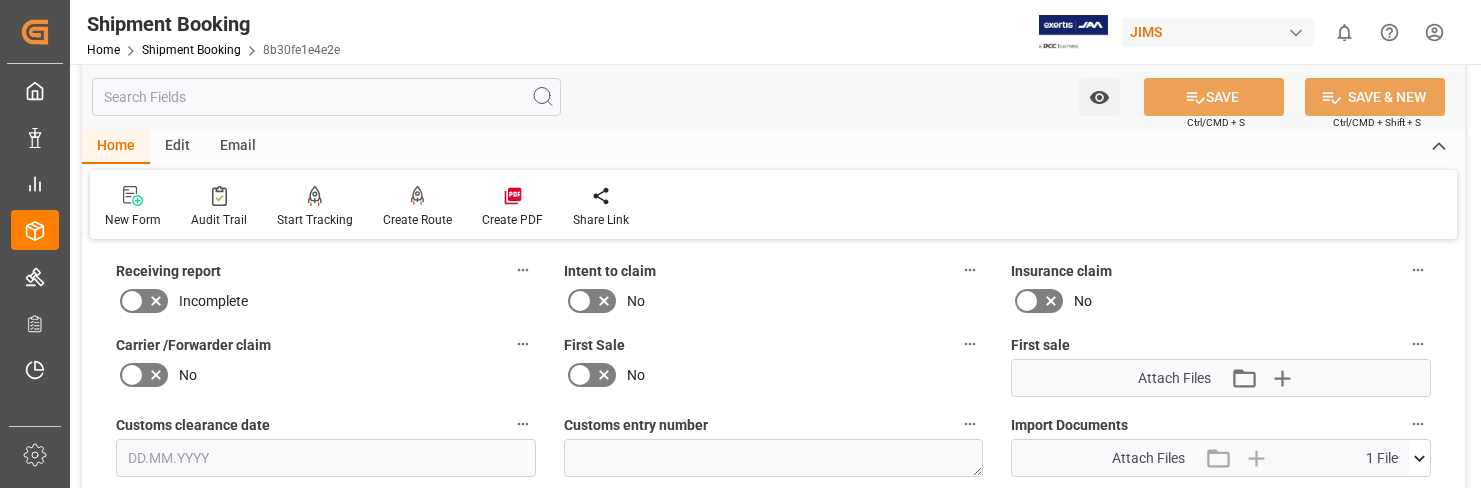 scroll, scrollTop: 819, scrollLeft: 0, axis: vertical 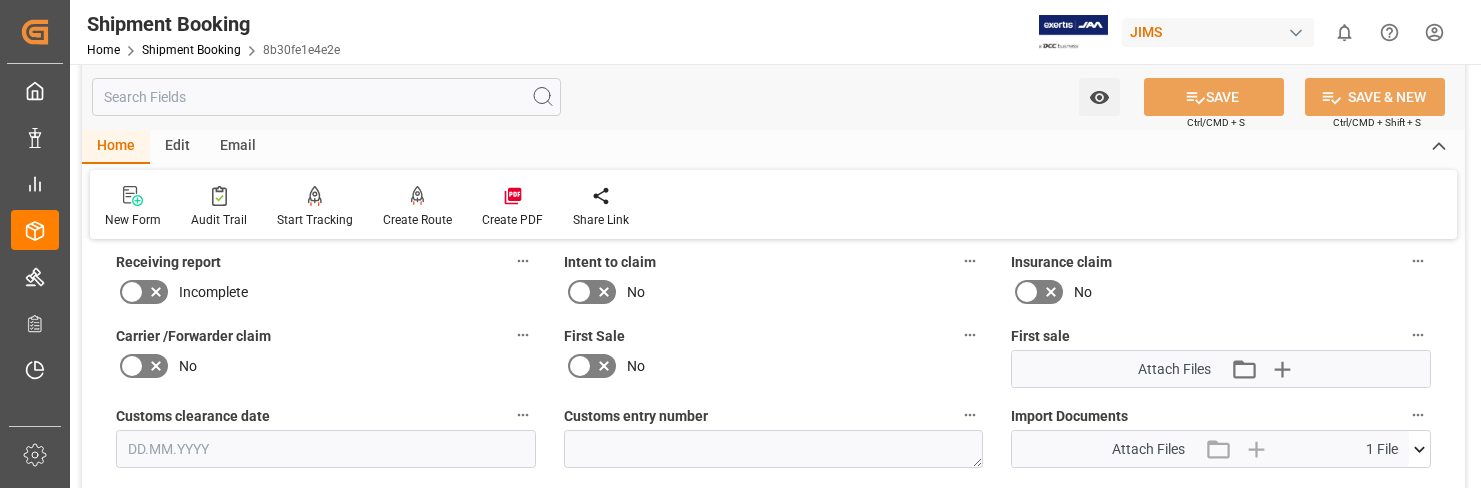 click 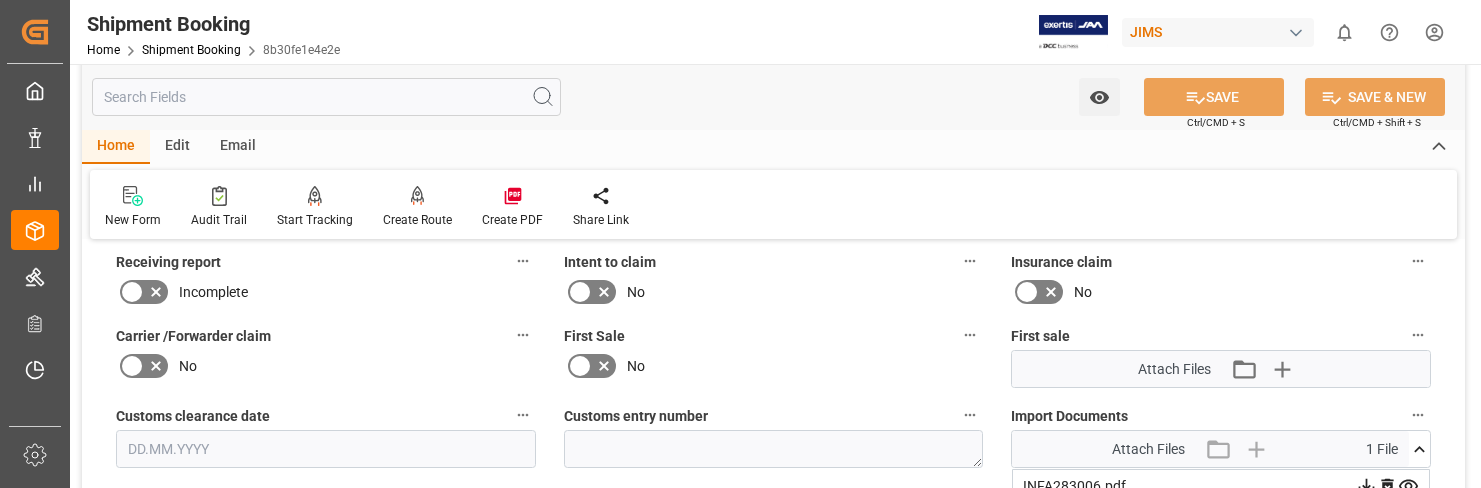 scroll, scrollTop: 919, scrollLeft: 0, axis: vertical 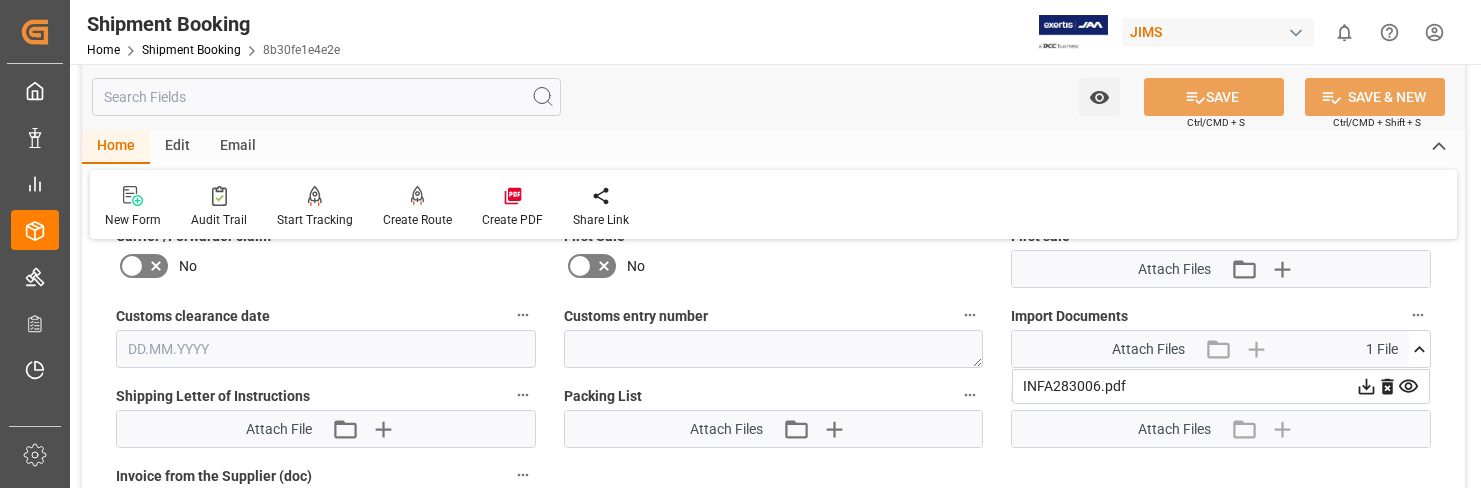 click 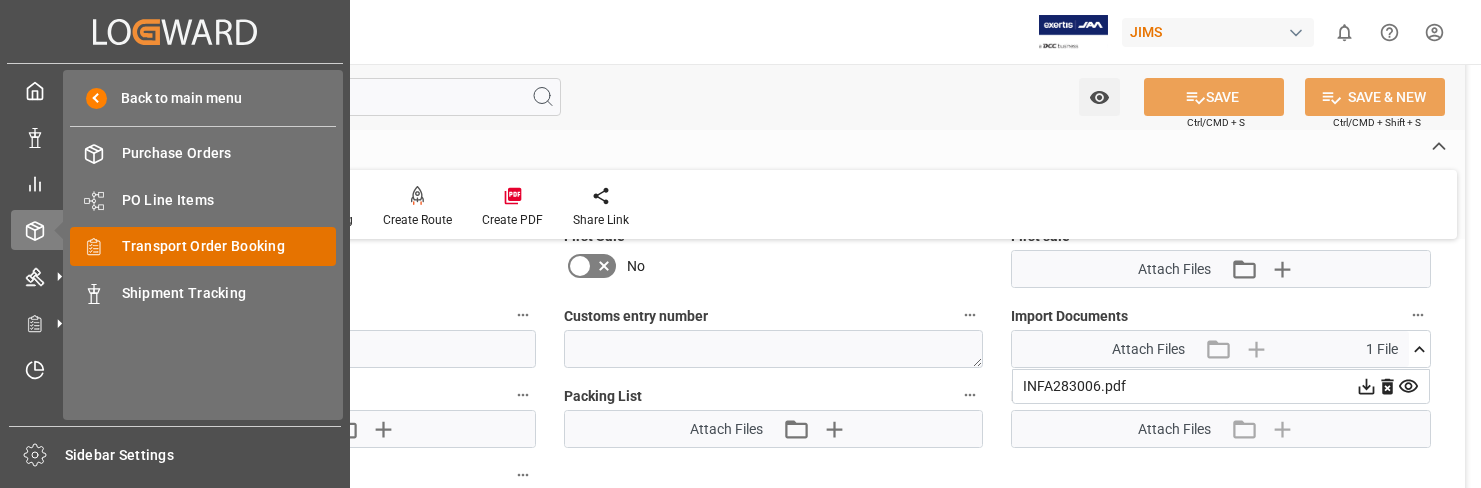click on "Transport Order Booking" at bounding box center [229, 246] 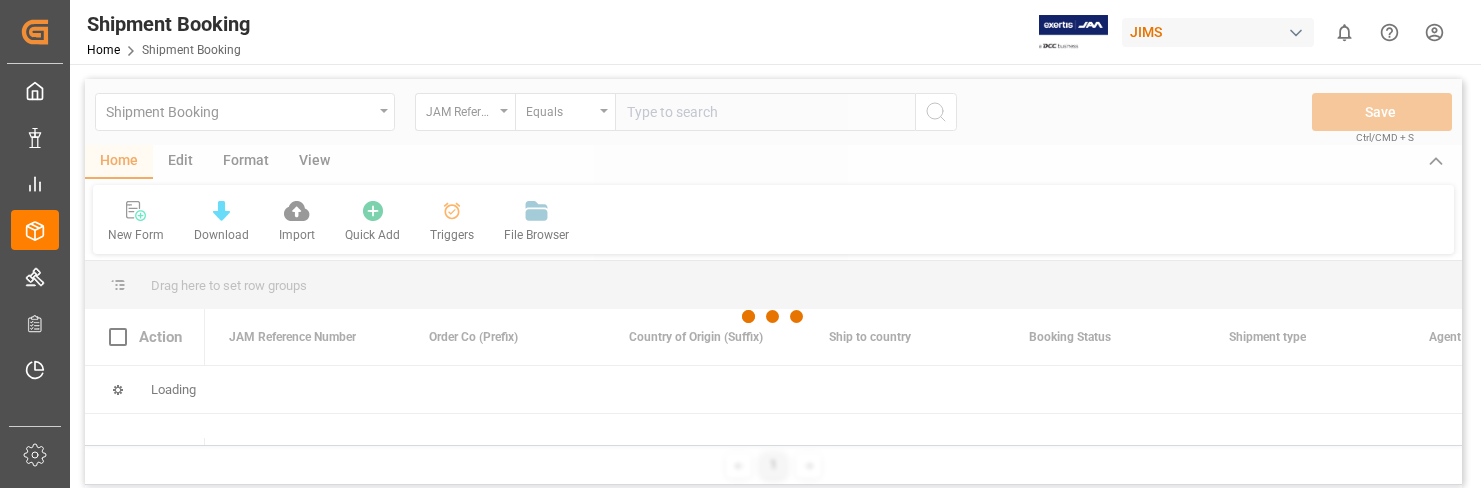 click at bounding box center [773, 317] 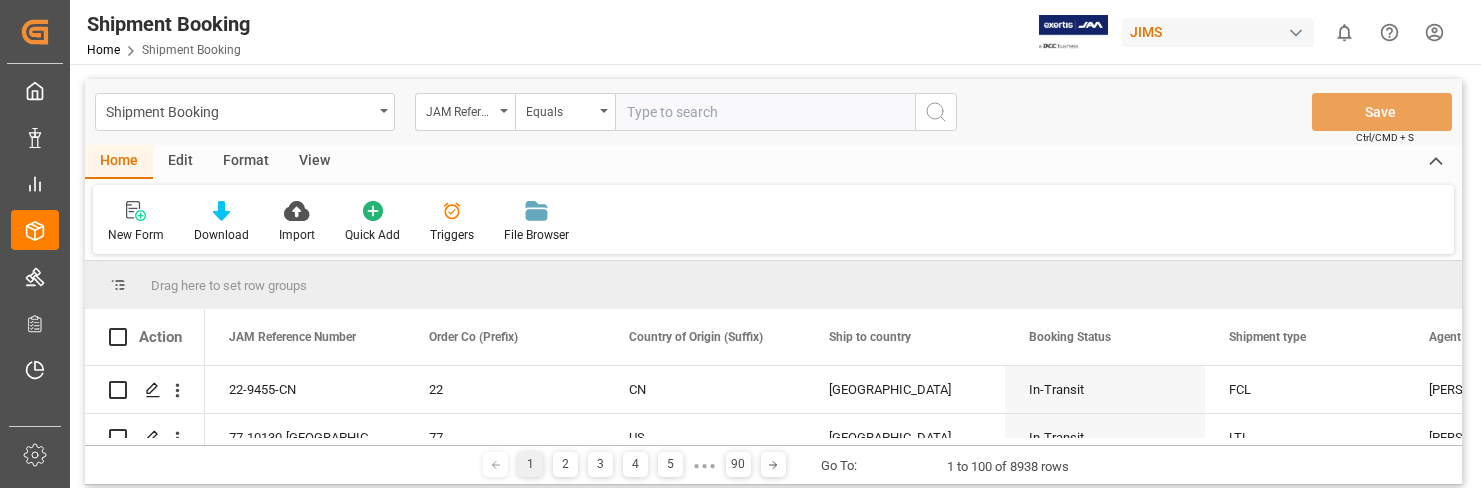 click at bounding box center [765, 112] 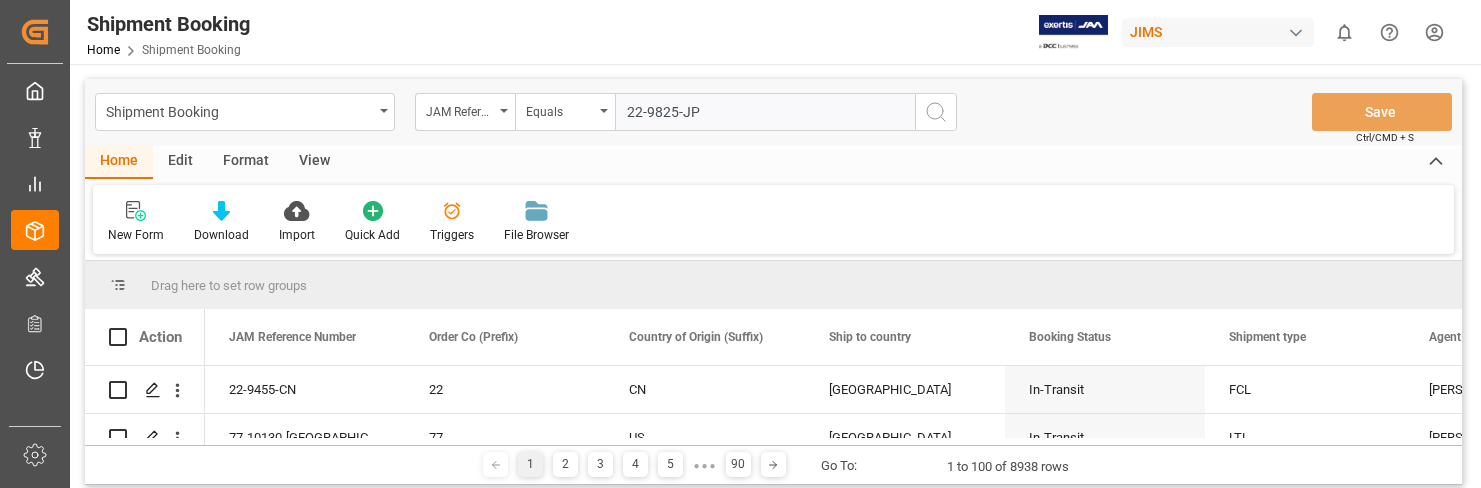 type on "22-9825-JP" 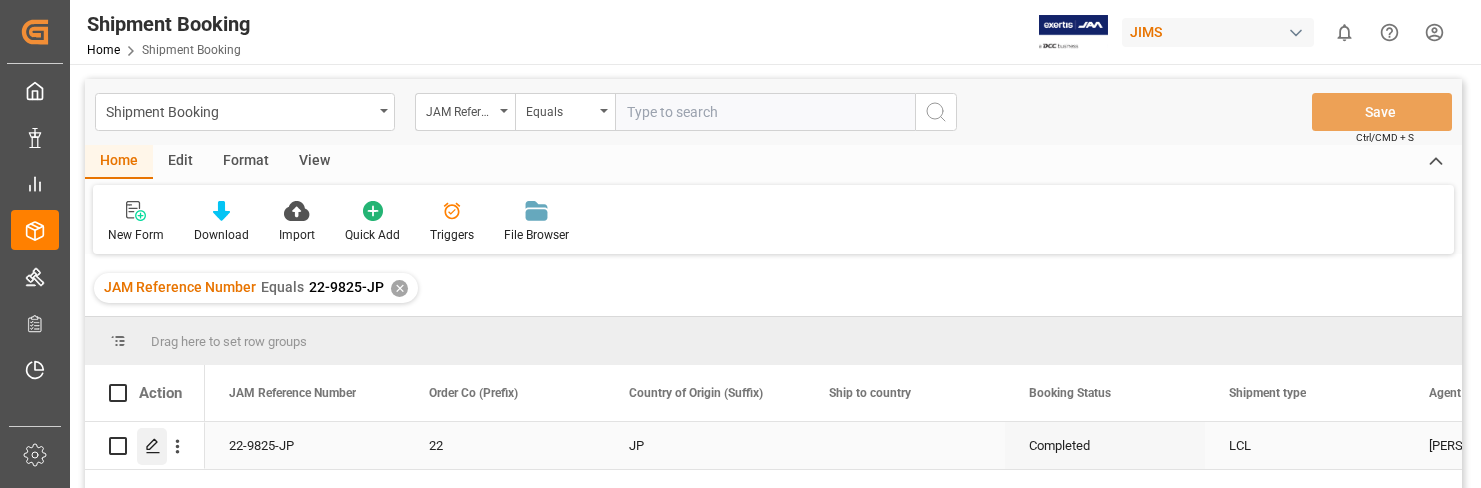 click 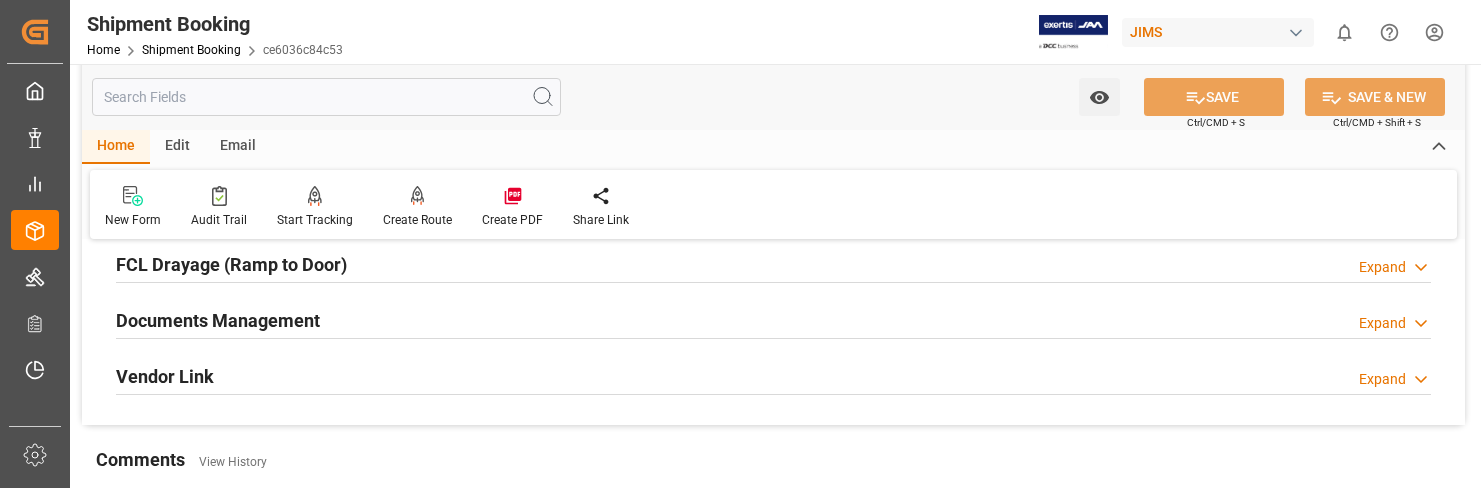 scroll, scrollTop: 600, scrollLeft: 0, axis: vertical 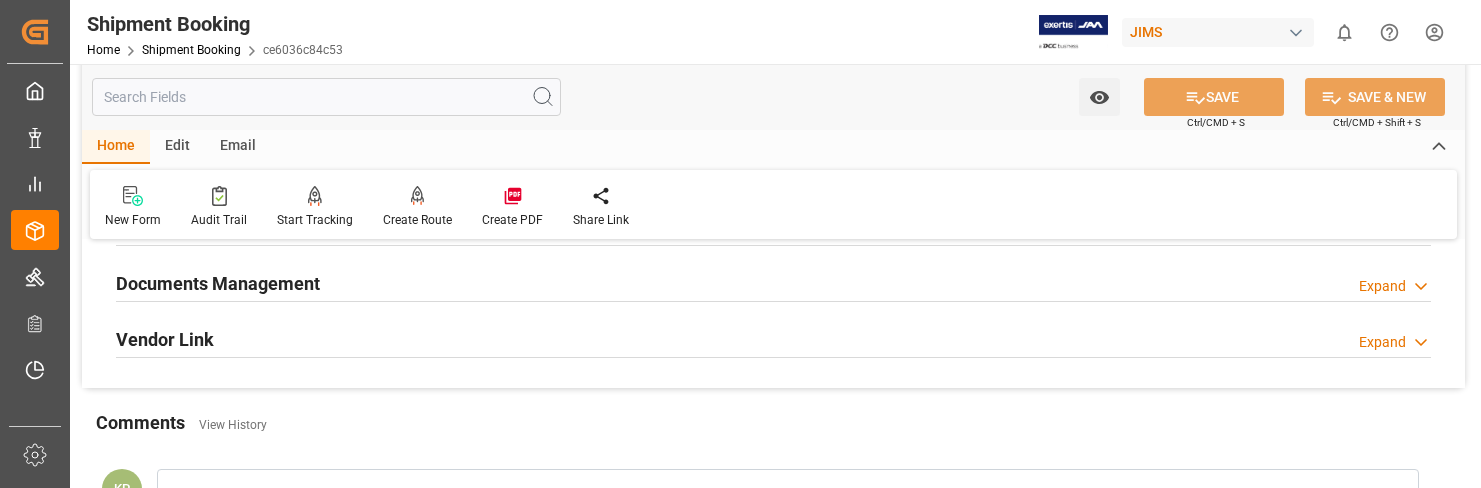 click on "Expand" at bounding box center [1382, 286] 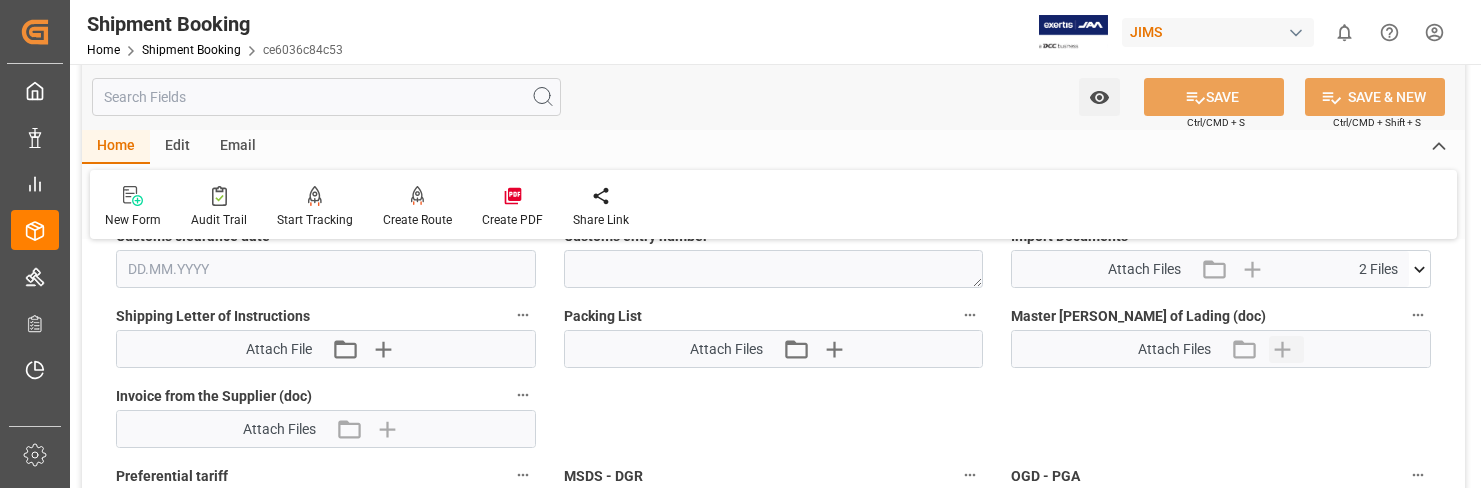 scroll, scrollTop: 1000, scrollLeft: 0, axis: vertical 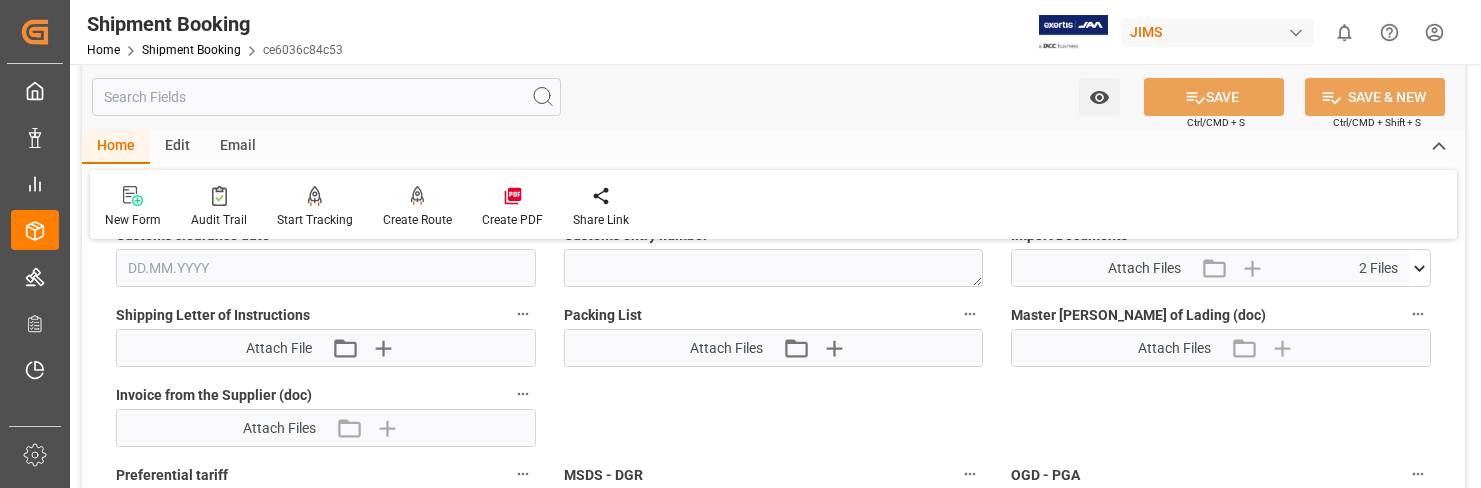 click 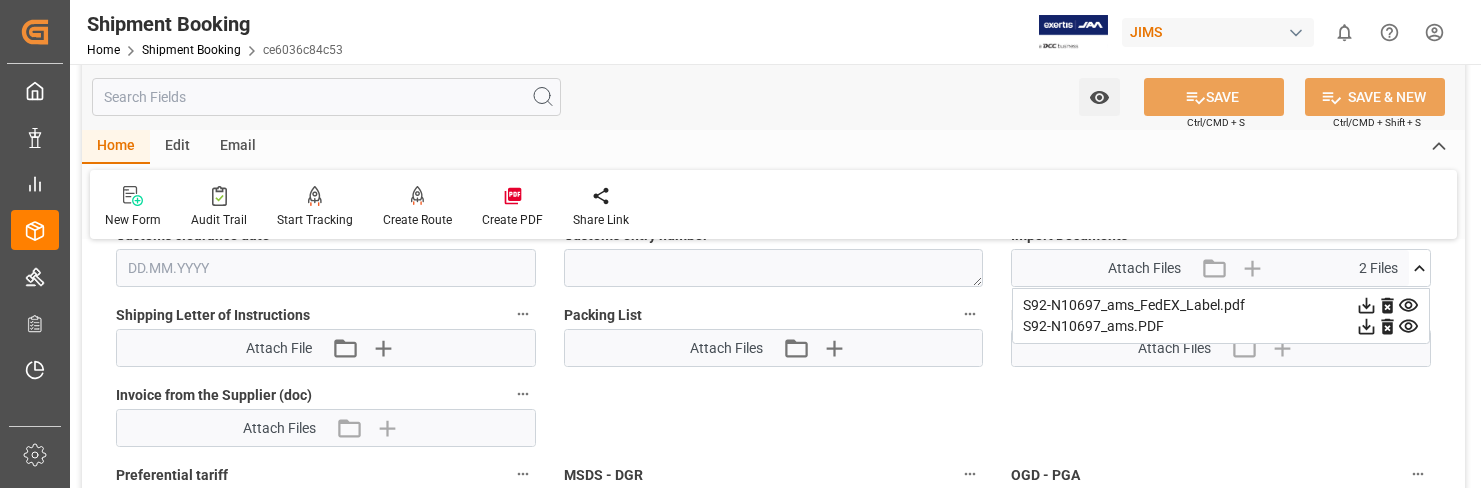 click 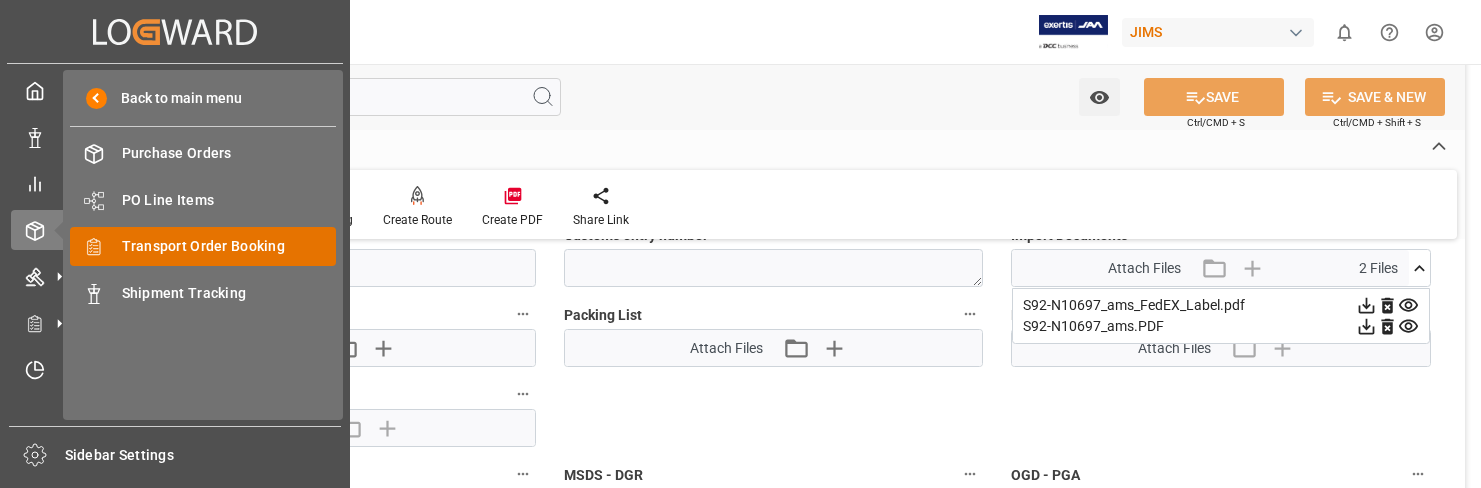 click on "Transport Order Booking" at bounding box center (229, 246) 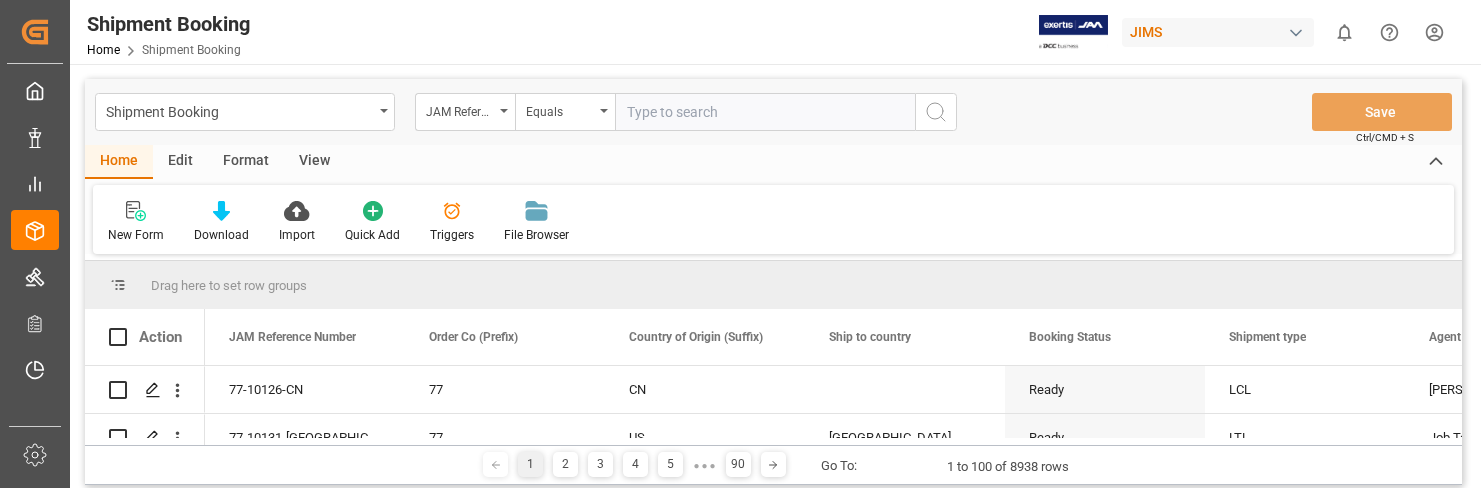 click at bounding box center (765, 112) 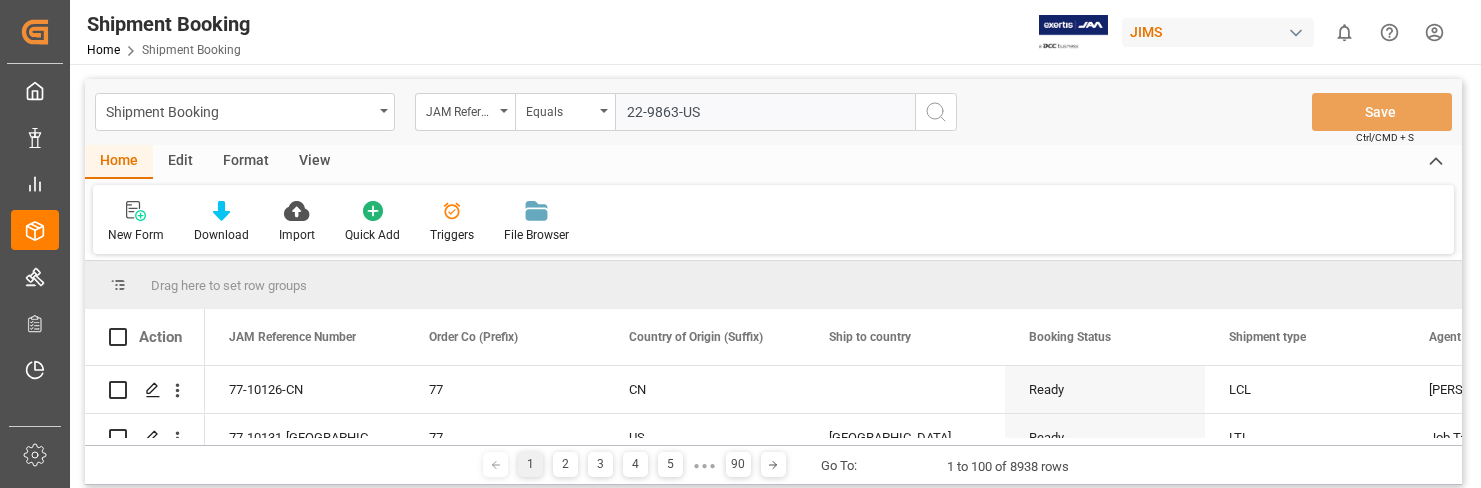 type on "22-9863-US" 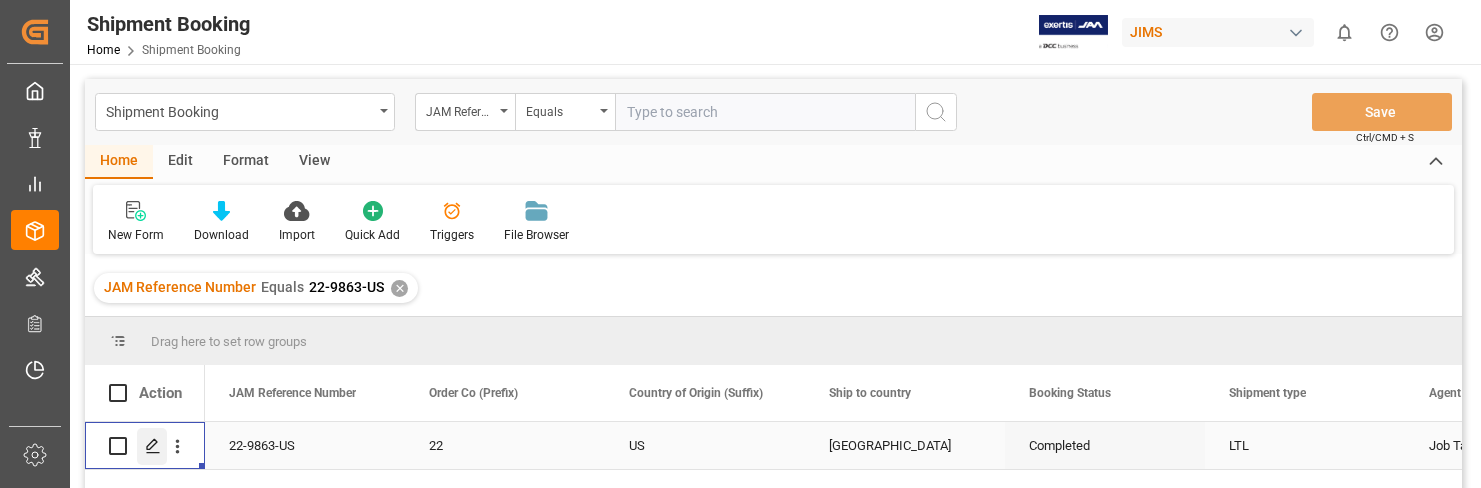 click 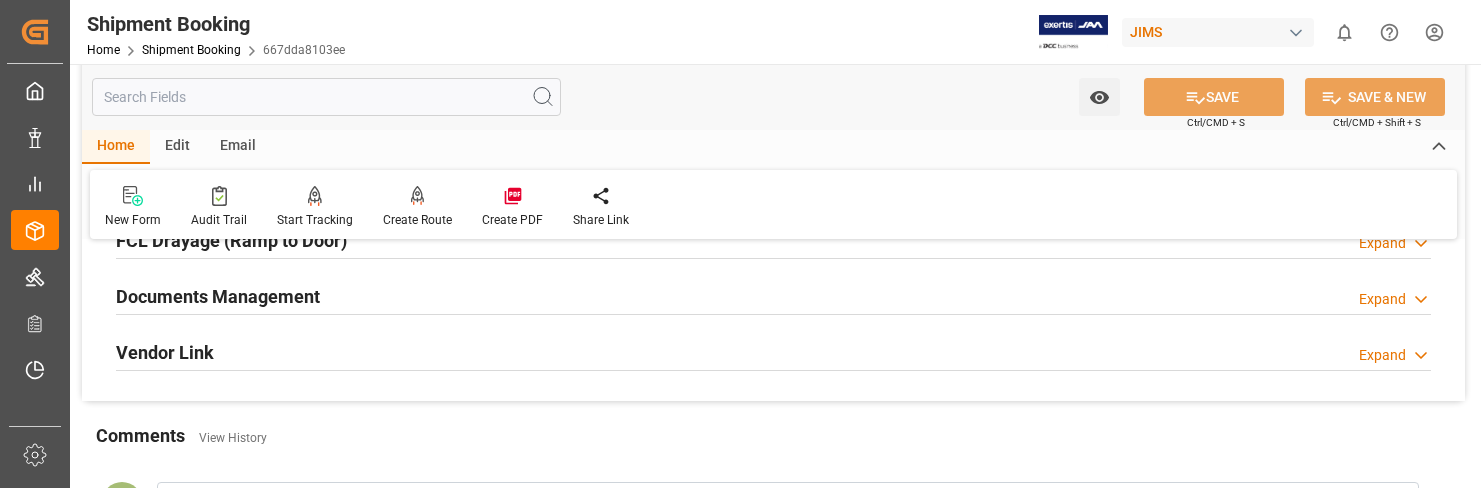 scroll, scrollTop: 600, scrollLeft: 0, axis: vertical 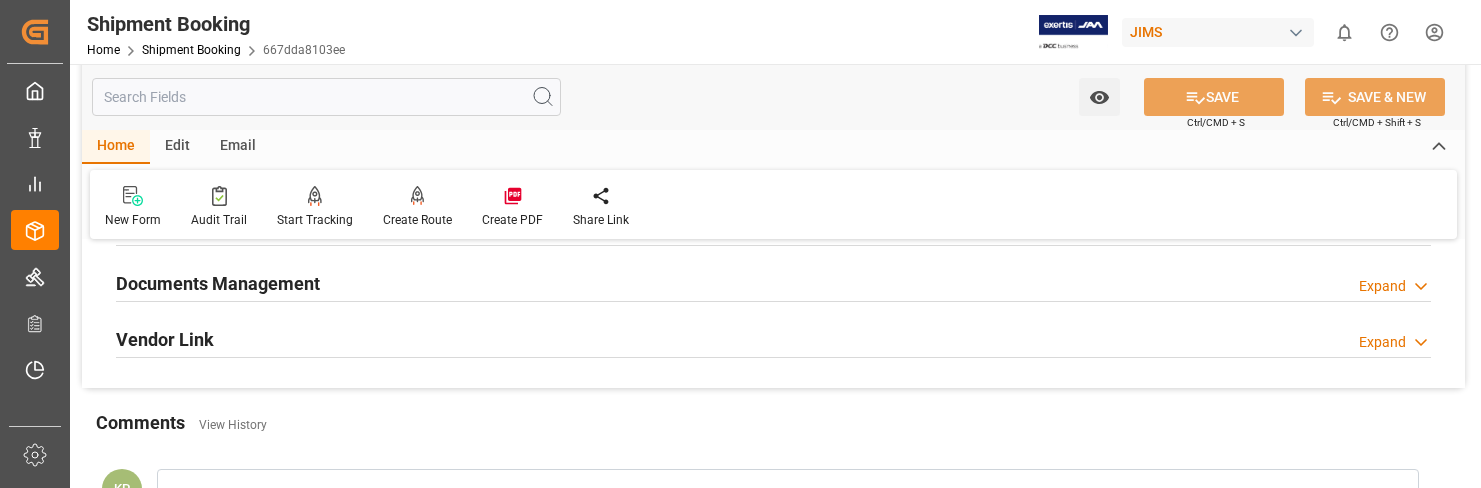 click on "Expand" at bounding box center [1382, 286] 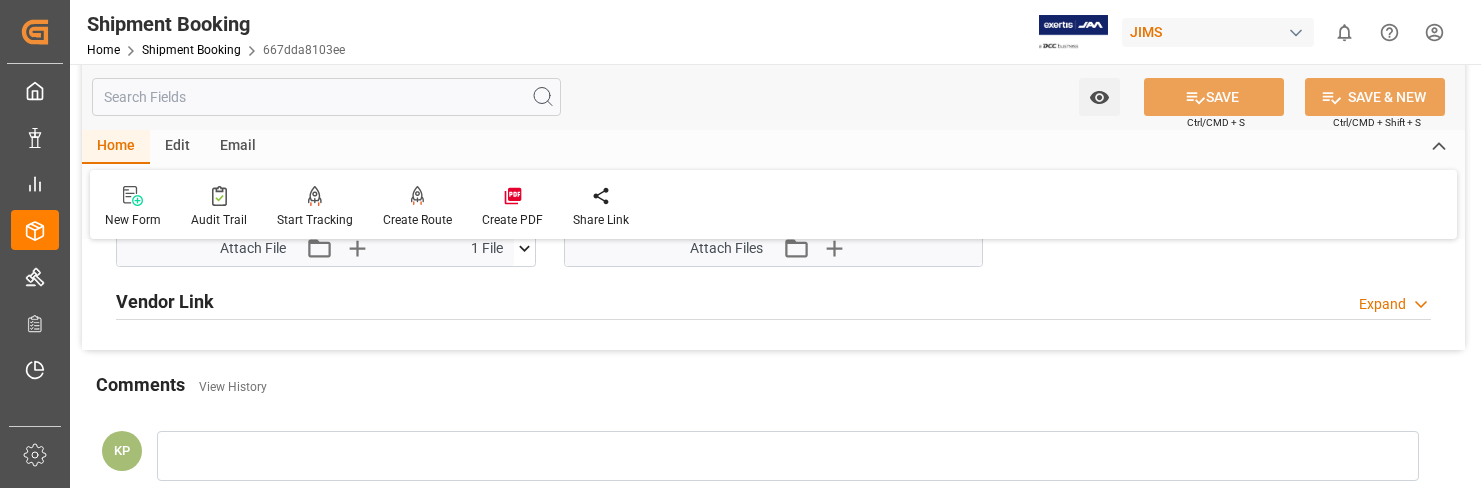 scroll, scrollTop: 1400, scrollLeft: 0, axis: vertical 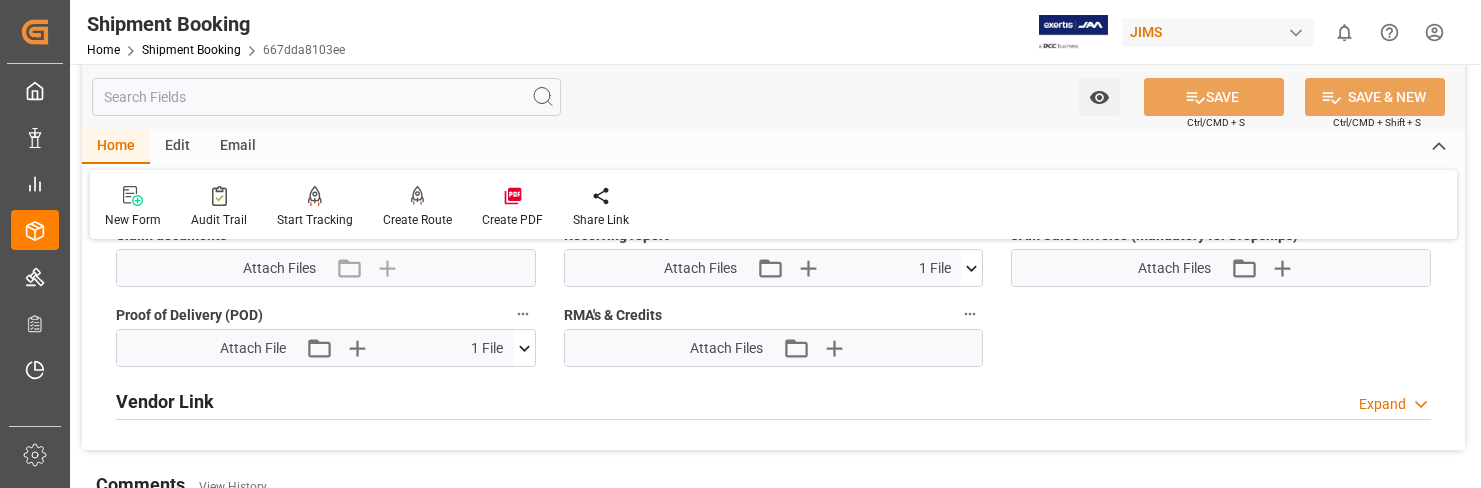 click 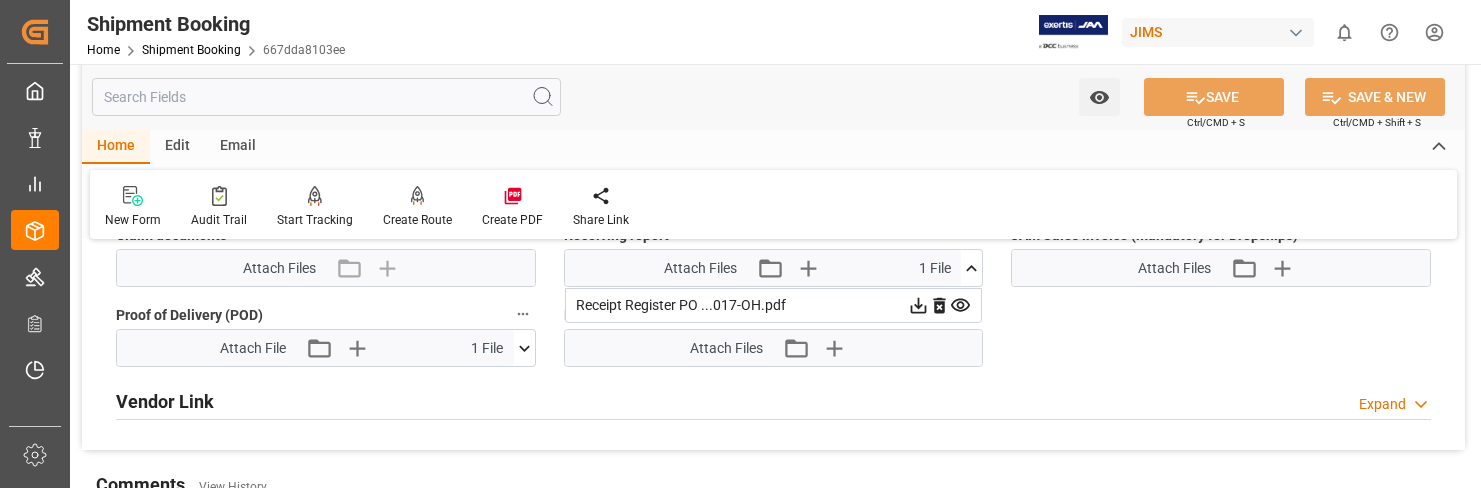 click 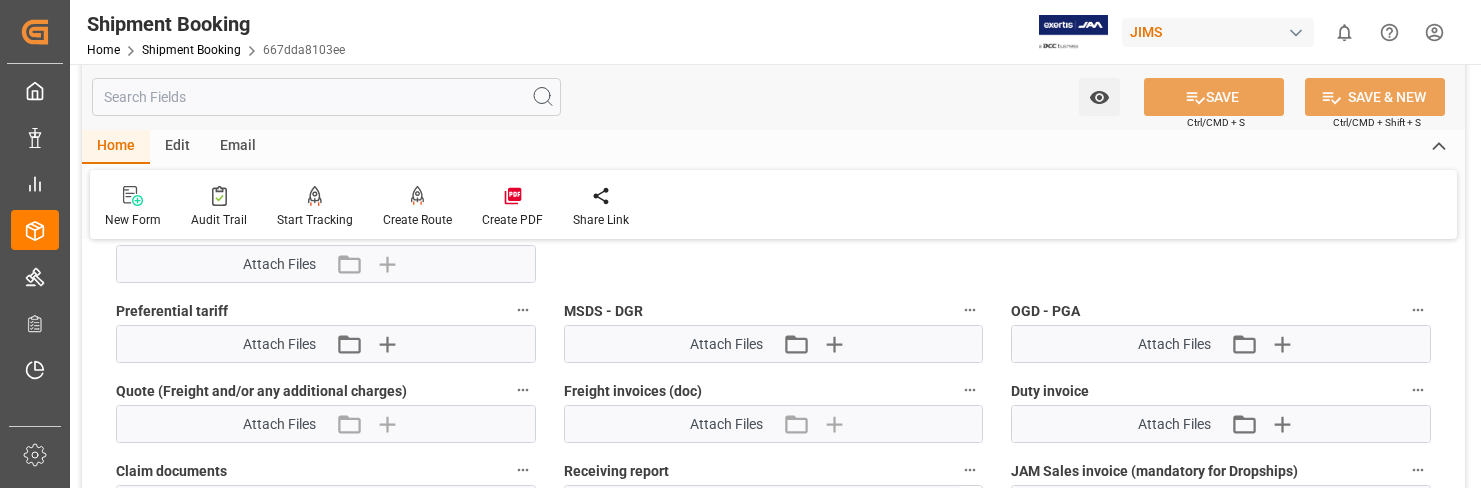 scroll, scrollTop: 900, scrollLeft: 0, axis: vertical 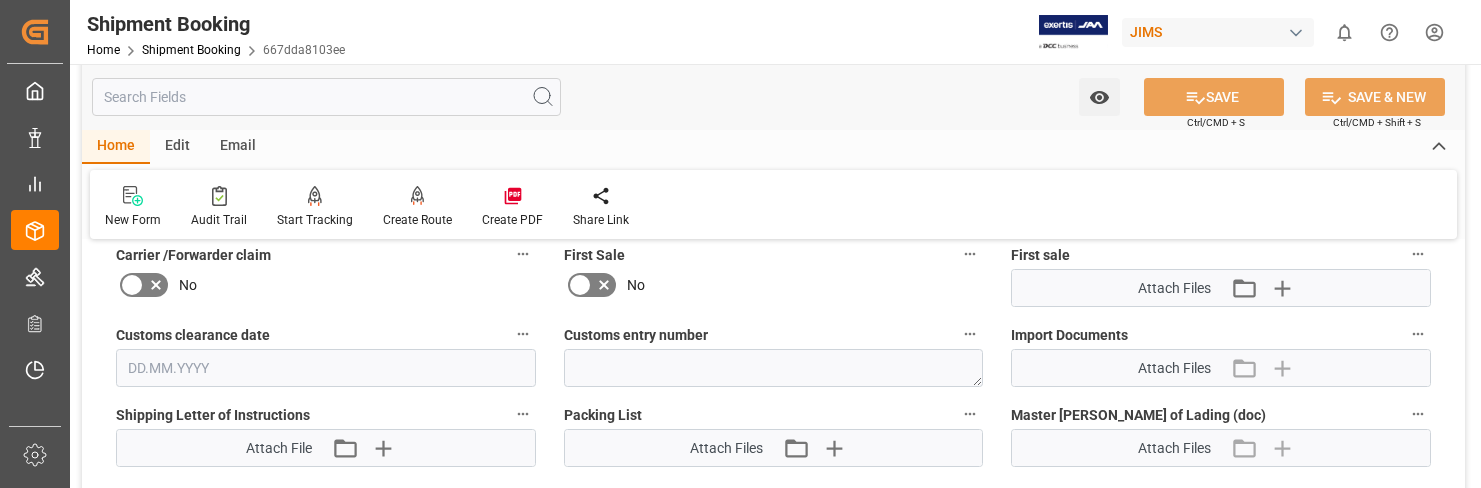 click on "Created by potrace 1.15, written by [PERSON_NAME] [DATE]-[DATE] Created by potrace 1.15, written by [PERSON_NAME] [DATE]-[DATE] My Cockpit My Cockpit Data Management Data Management My Reports My Reports Order Management Order Management Master Data Master Data Logward Add-ons Logward Add-ons Timeslot Management V2 Timeslot Management V2 Sidebar Settings Back to main menu Shipment Booking Home Shipment Booking 667dda8103ee JIMS 0 Notifications Only show unread All Watching Mark all categories read No notifications Watch Option   SAVE Ctrl/CMD + S    SAVE & NEW Ctrl/CMD + Shift + S Home Edit Email New Form Audit Trail Start Tracking Create Empty Shipment Tracking Create Route Create PDF Share Link   Quote Ready In-Transit Delivered Completed Cancelled   References Expand JAM Reference Number     22-9863-US F&W FLAG      STOP Order Co (Prefix)   *   22 Country of Origin (Suffix)   *   US Ship to country     [GEOGRAPHIC_DATA] Booking Status     Completed Shipment type   *   LTL Agent   *   Job Taku Supplier Full Name" at bounding box center (740, 244) 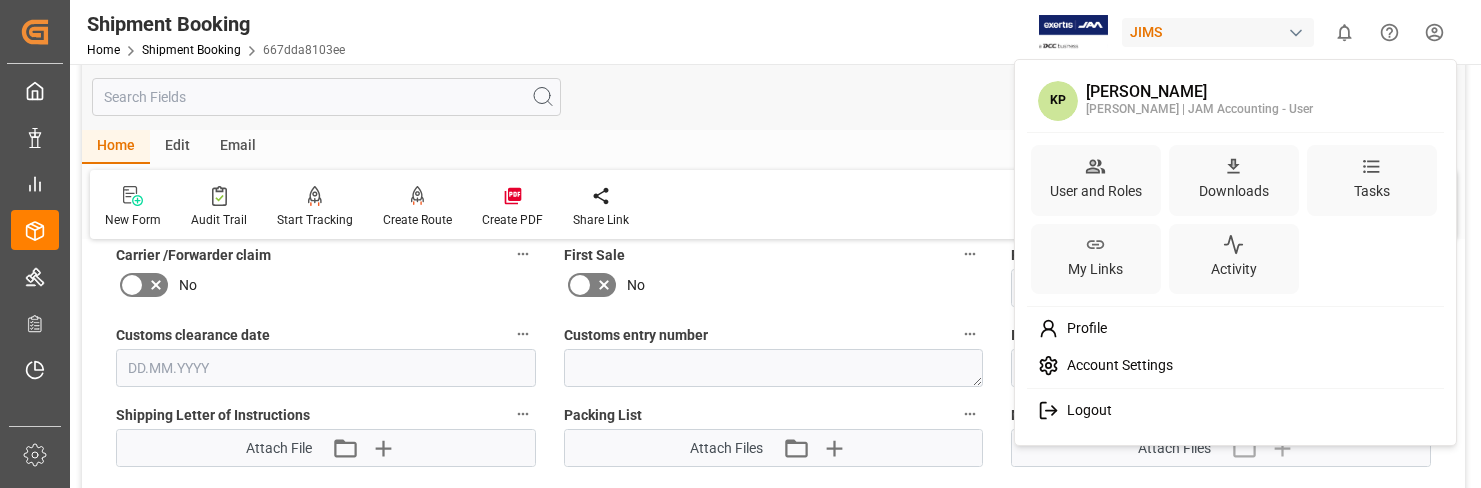 drag, startPoint x: 1100, startPoint y: 410, endPoint x: 1093, endPoint y: 423, distance: 14.764823 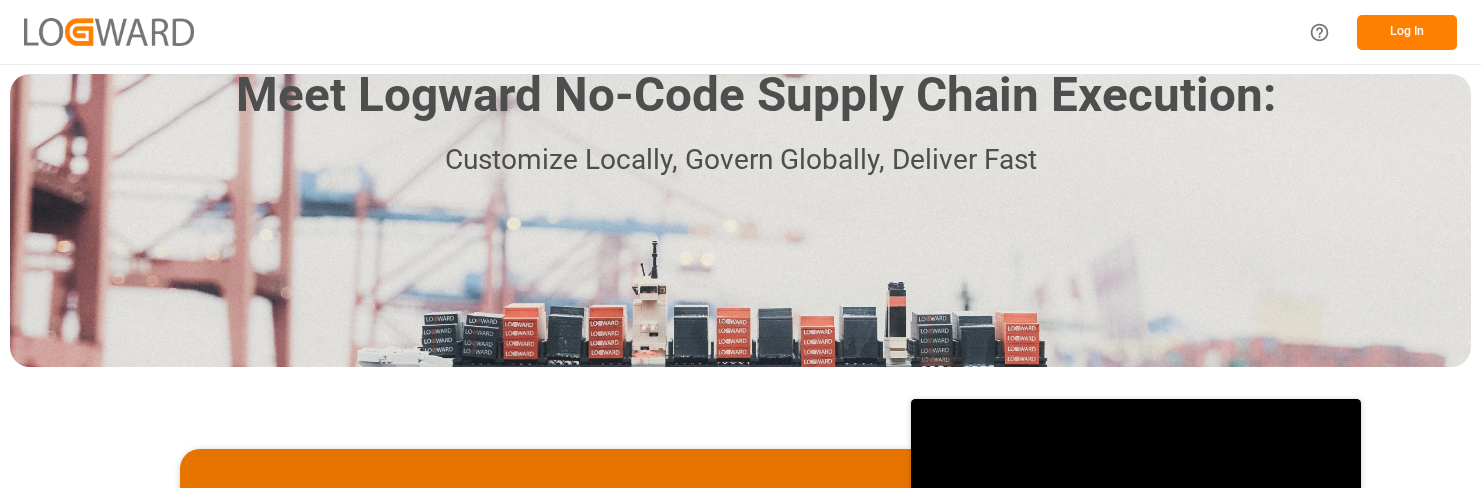 scroll, scrollTop: 0, scrollLeft: 0, axis: both 